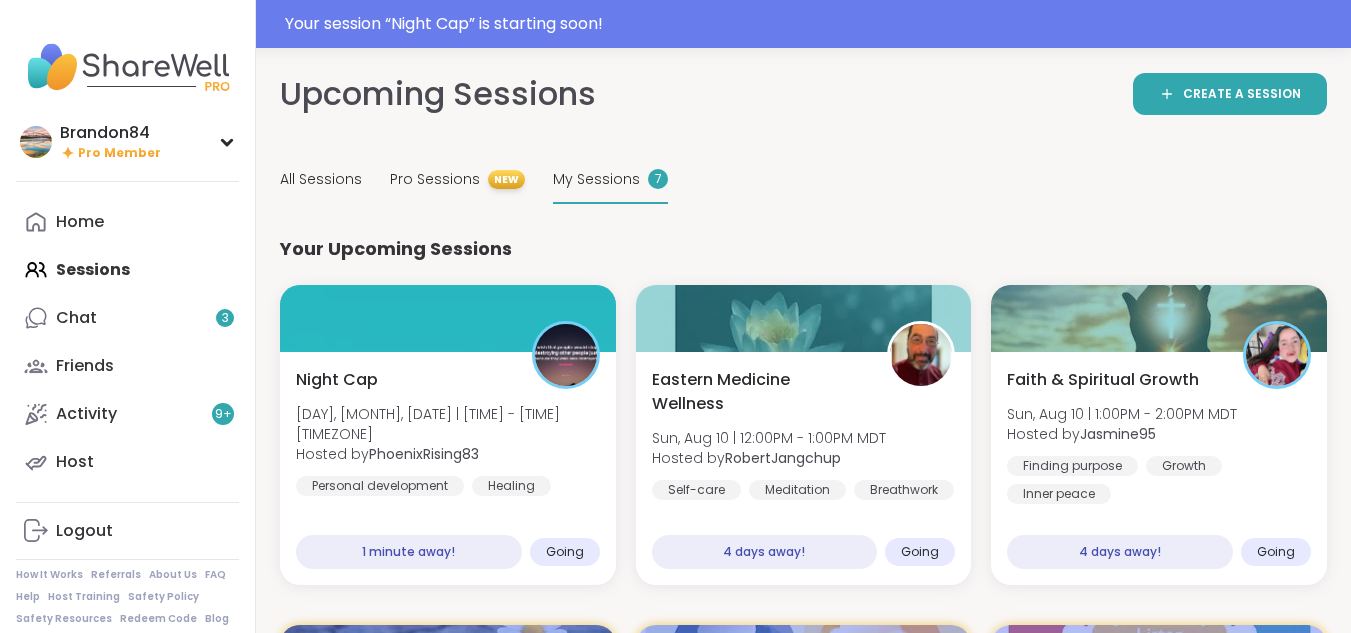 scroll, scrollTop: 0, scrollLeft: 0, axis: both 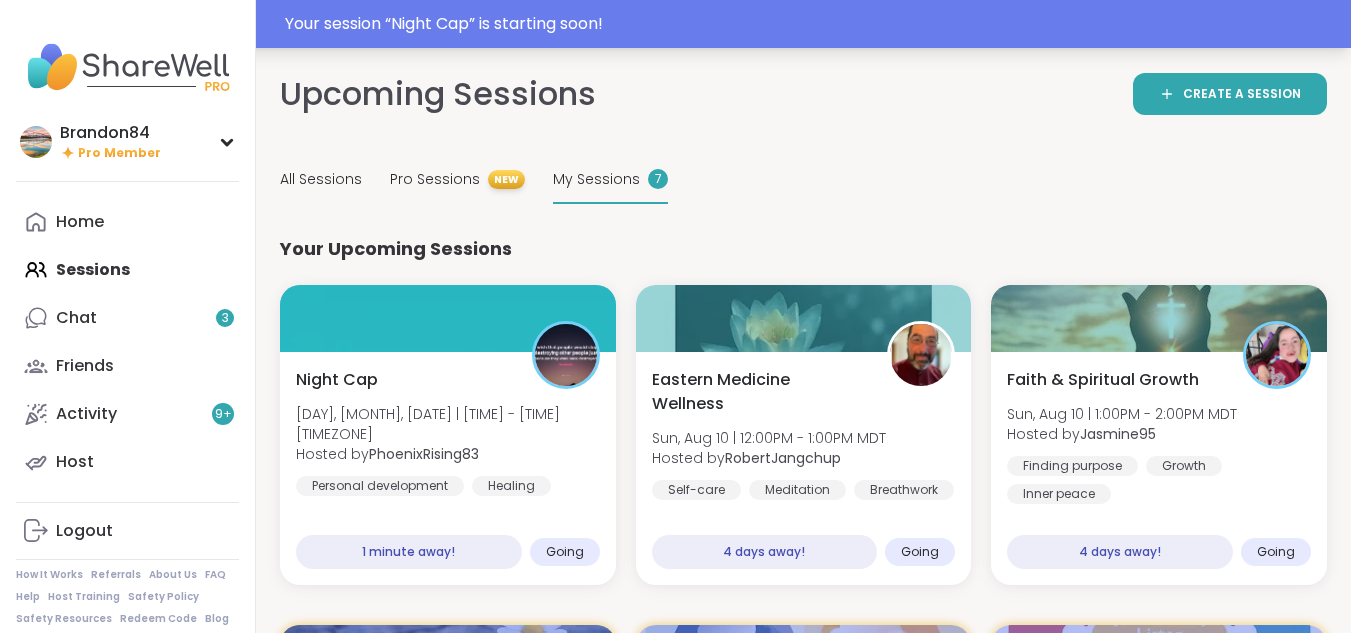 click on "Your session “ Night Cap ” is starting soon!" at bounding box center (812, 24) 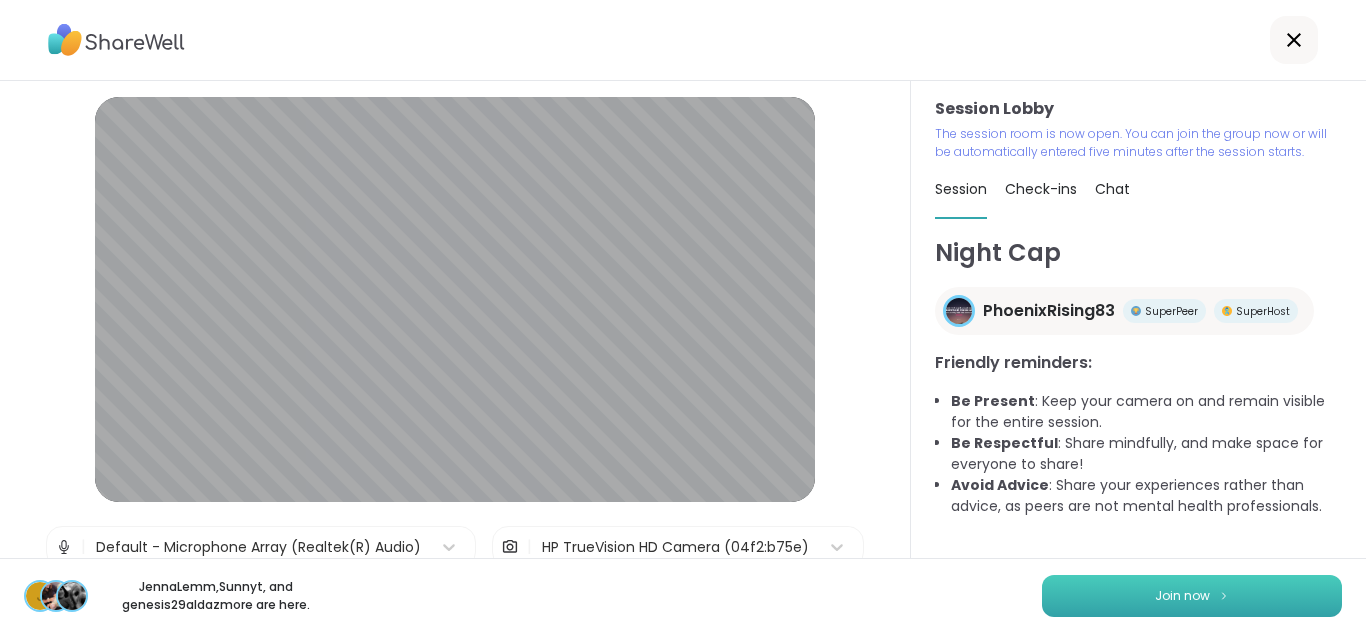 click on "Join now" at bounding box center [1182, 596] 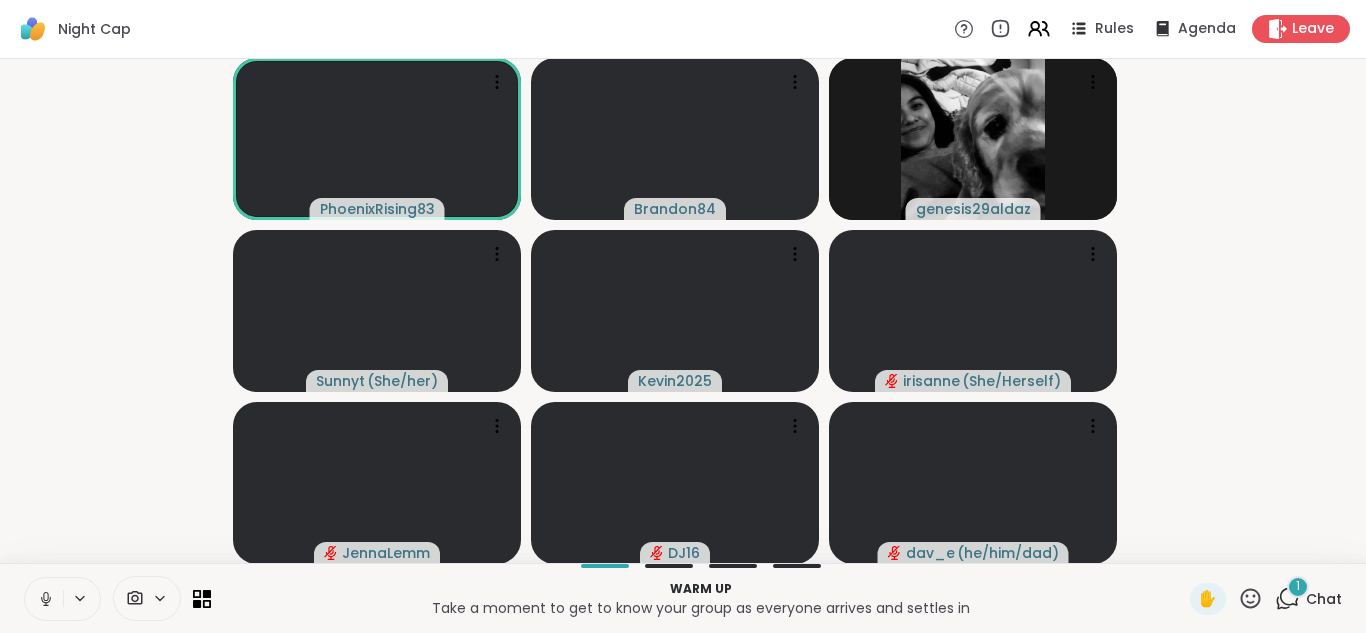 click at bounding box center (44, 599) 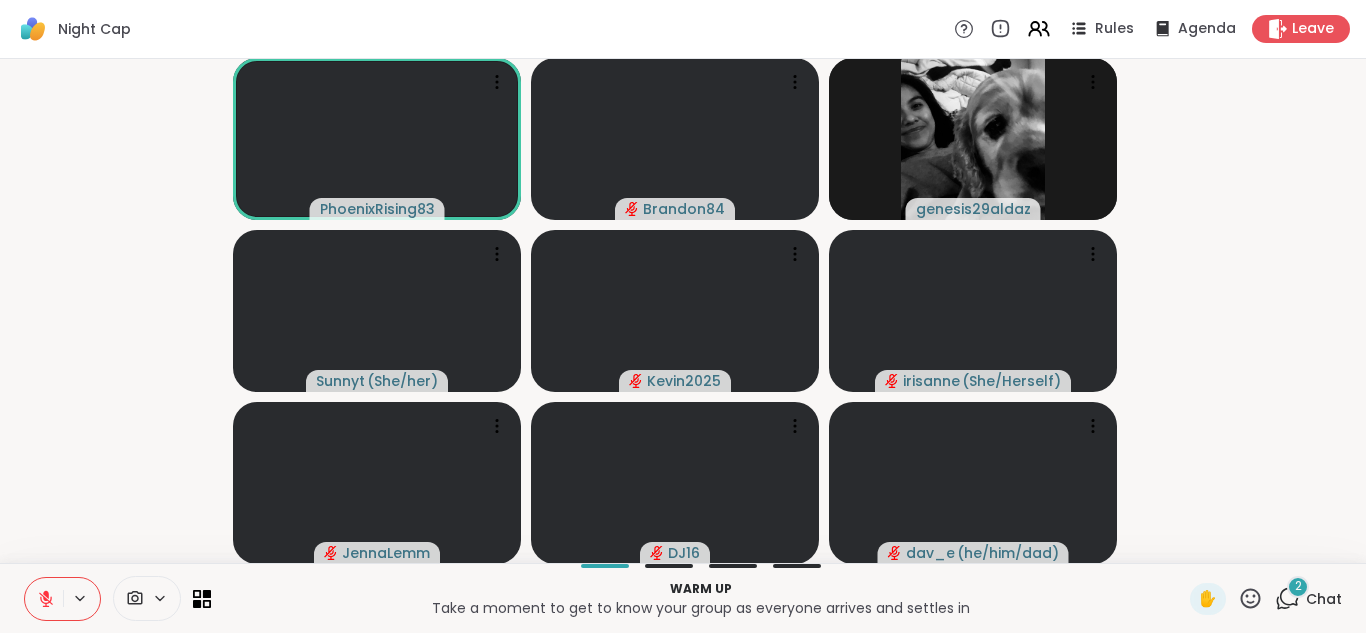 type 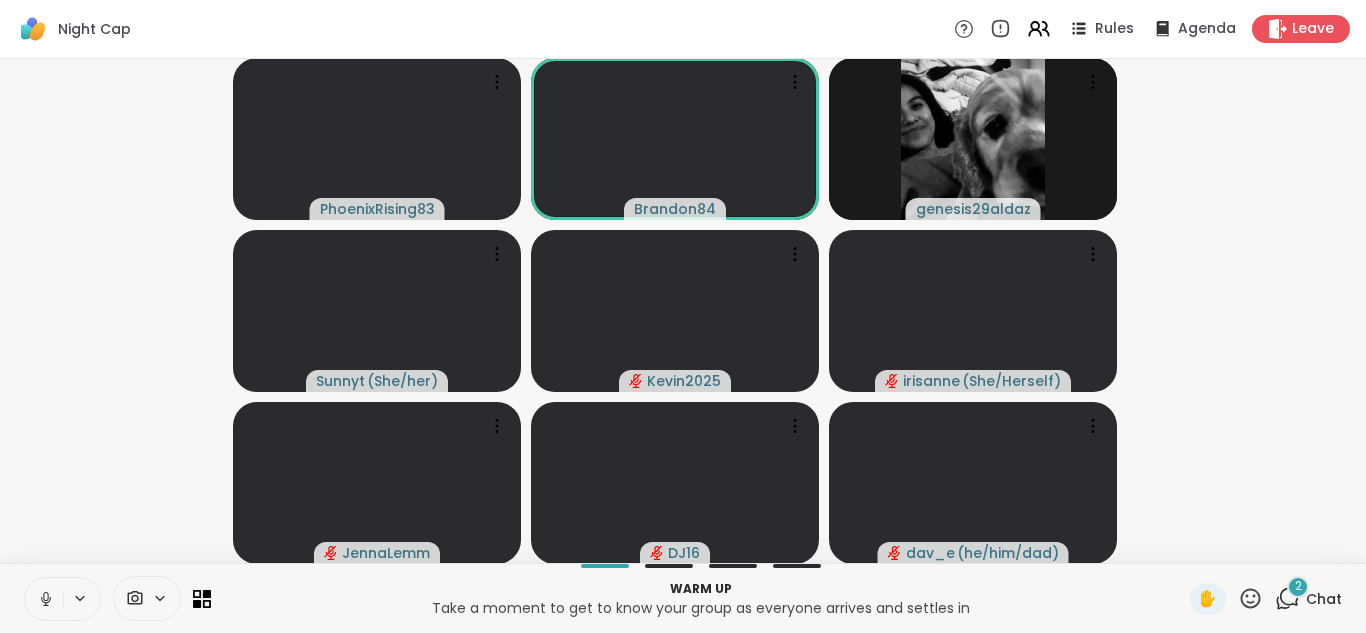 click at bounding box center [44, 599] 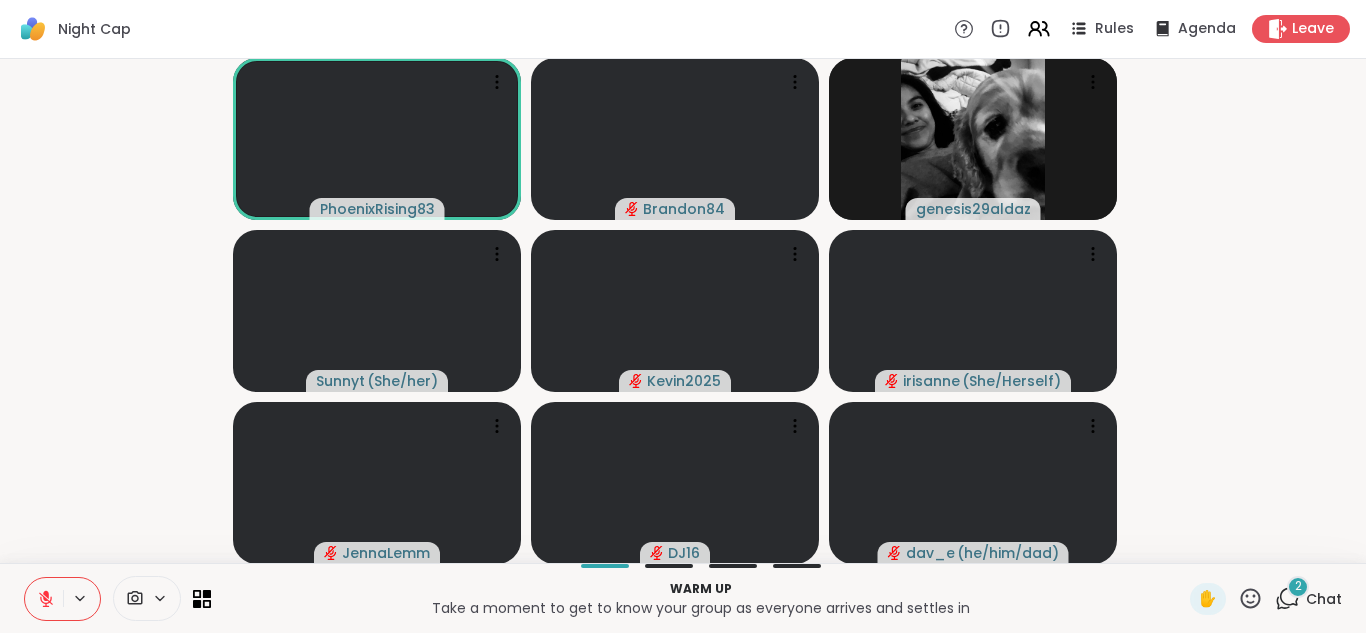 click at bounding box center [44, 599] 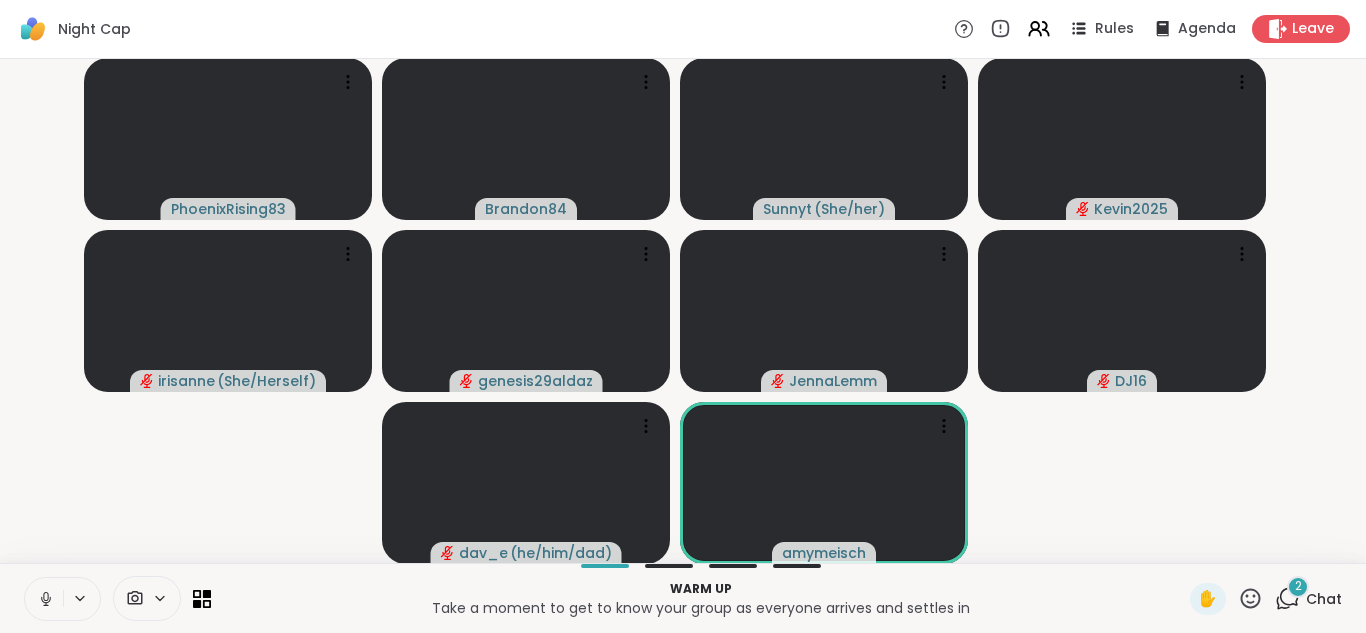 click at bounding box center (44, 599) 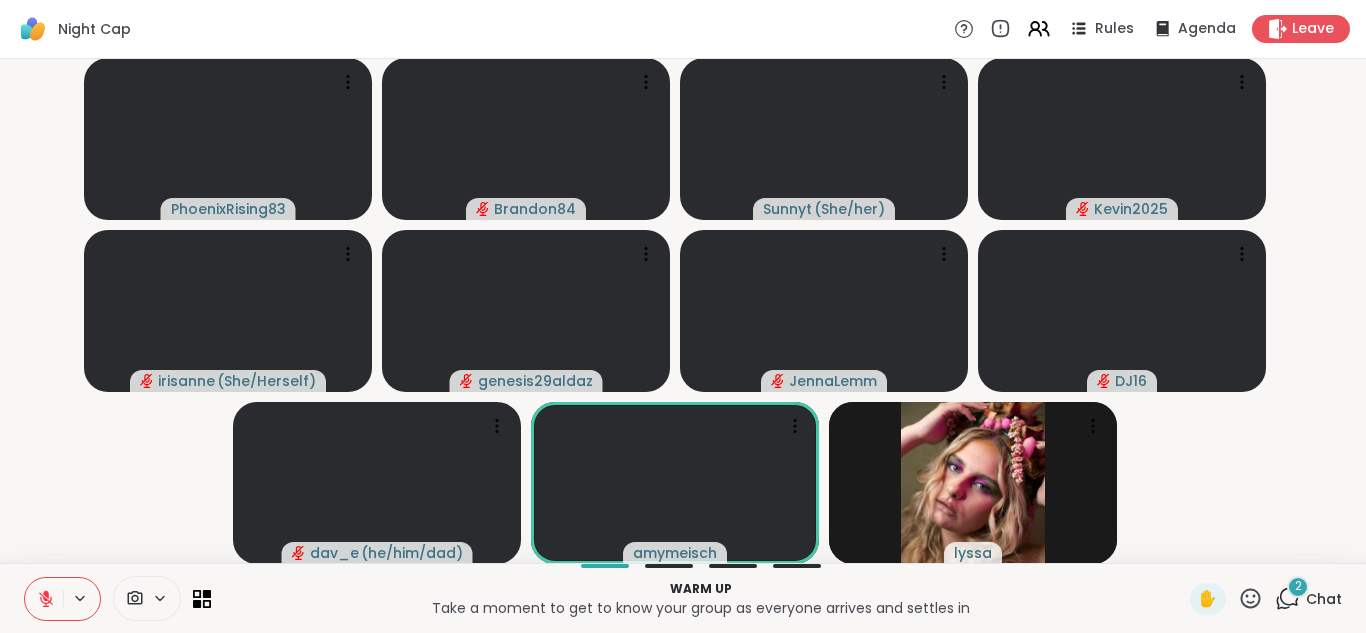 click at bounding box center [44, 599] 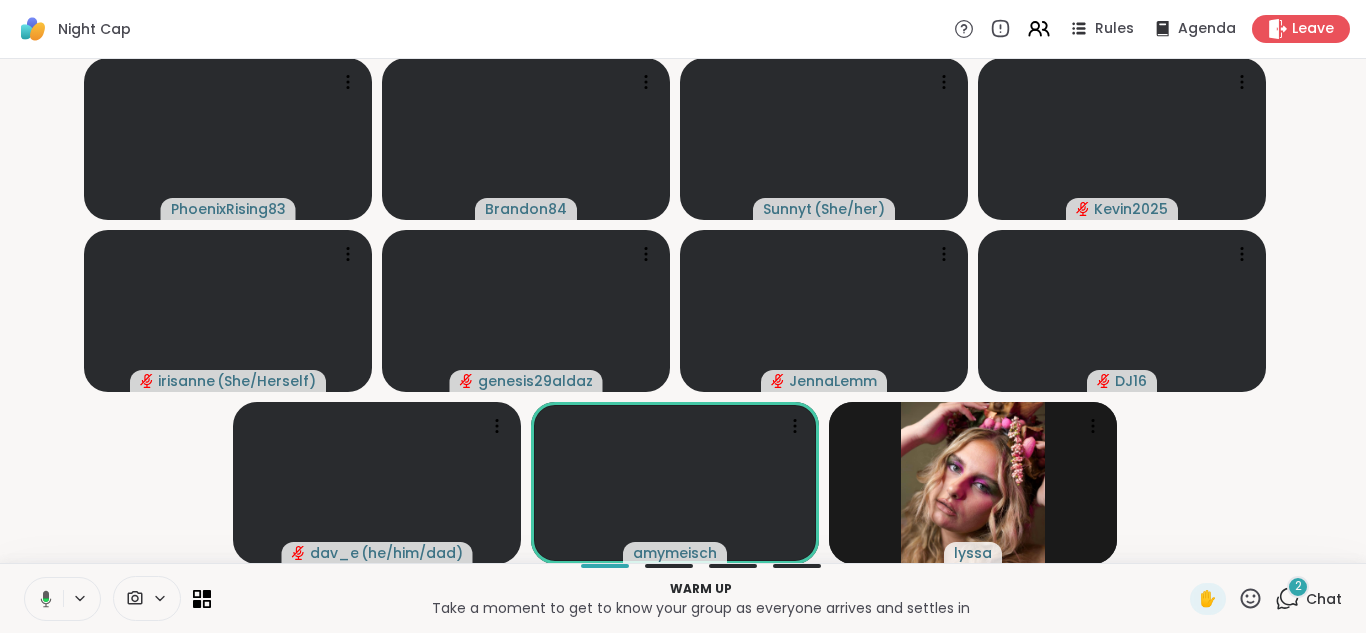 click at bounding box center (42, 599) 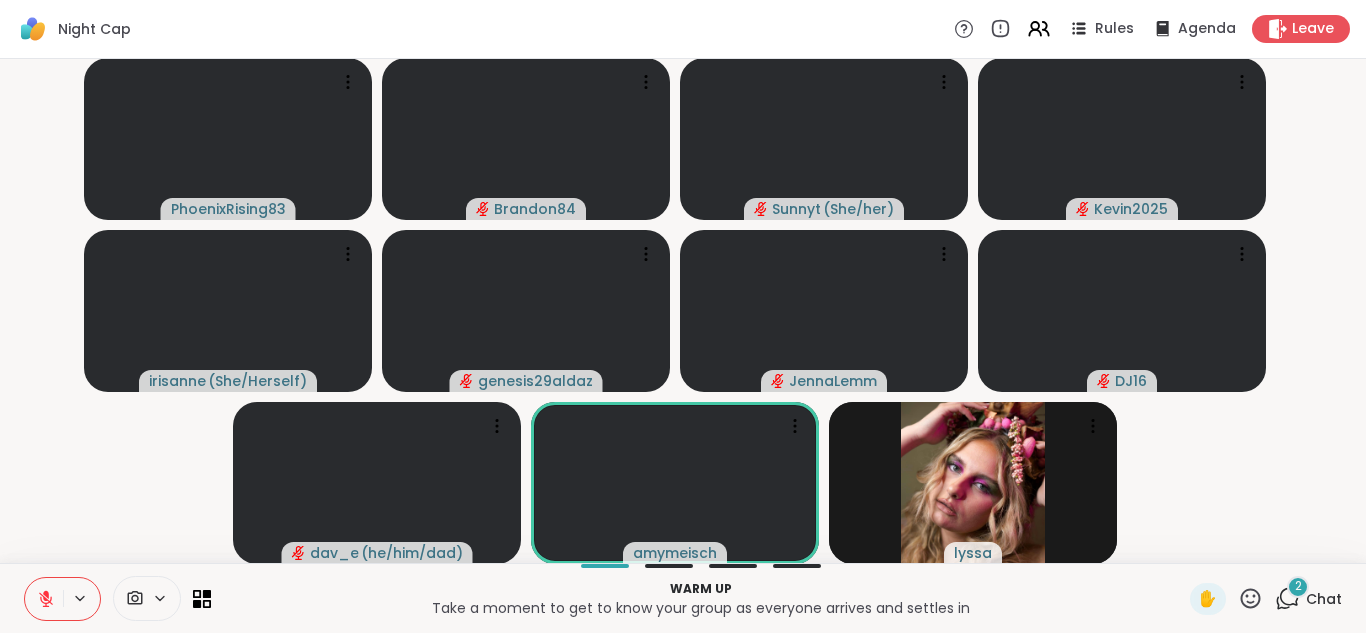 click at bounding box center (44, 599) 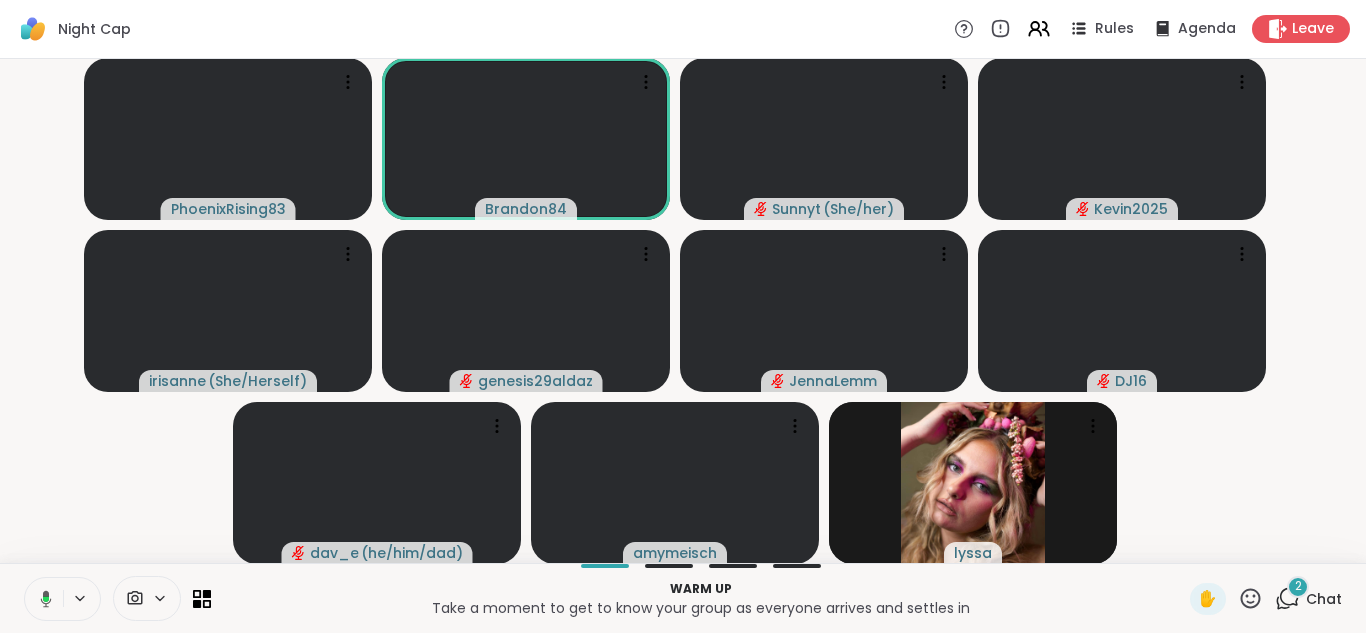 click at bounding box center (42, 599) 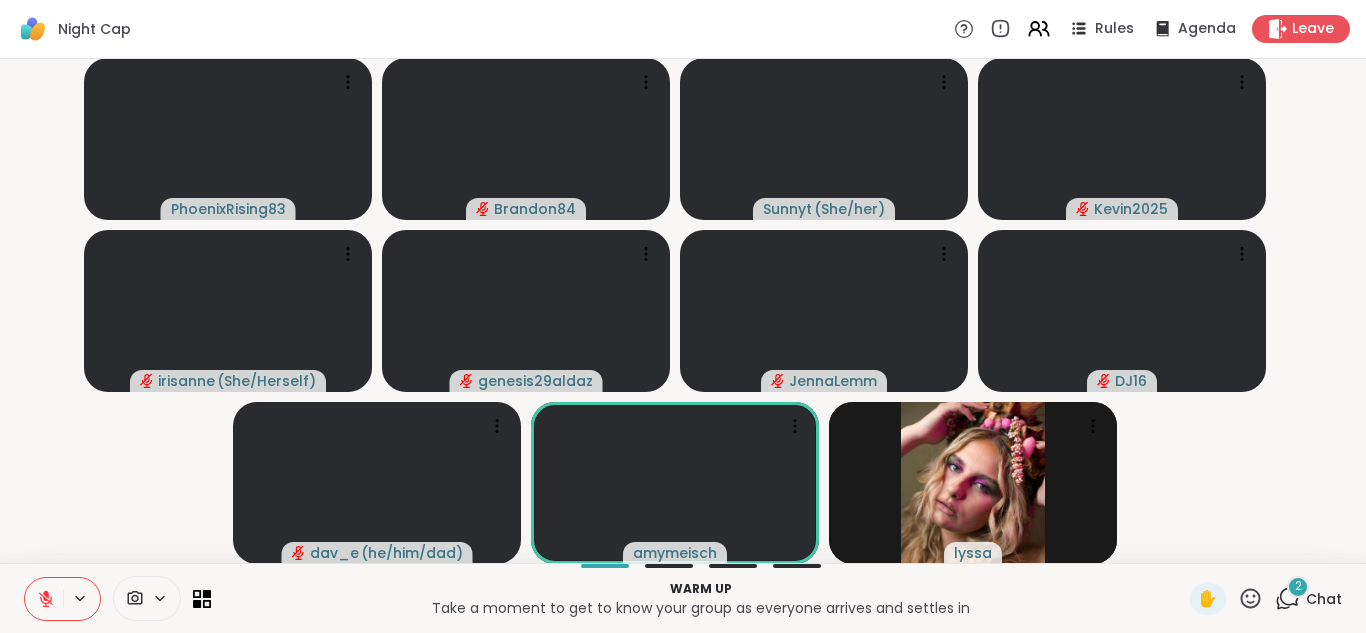 click at bounding box center [44, 599] 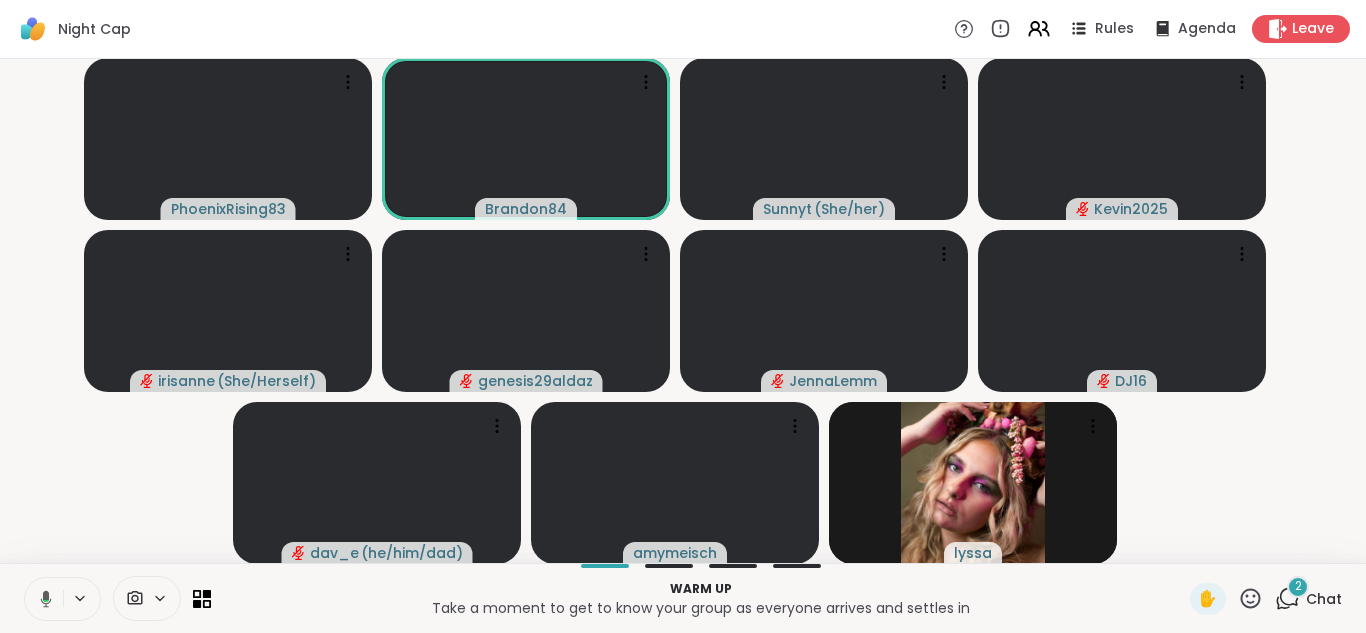 click at bounding box center [42, 599] 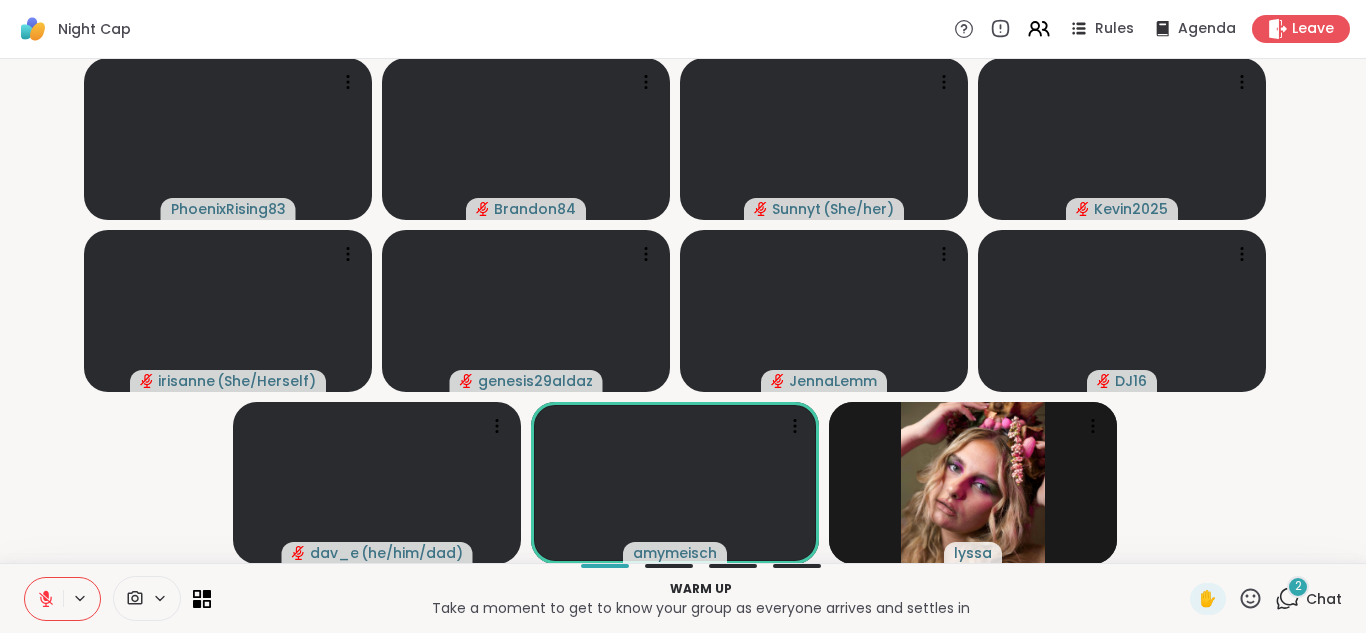 click at bounding box center (44, 599) 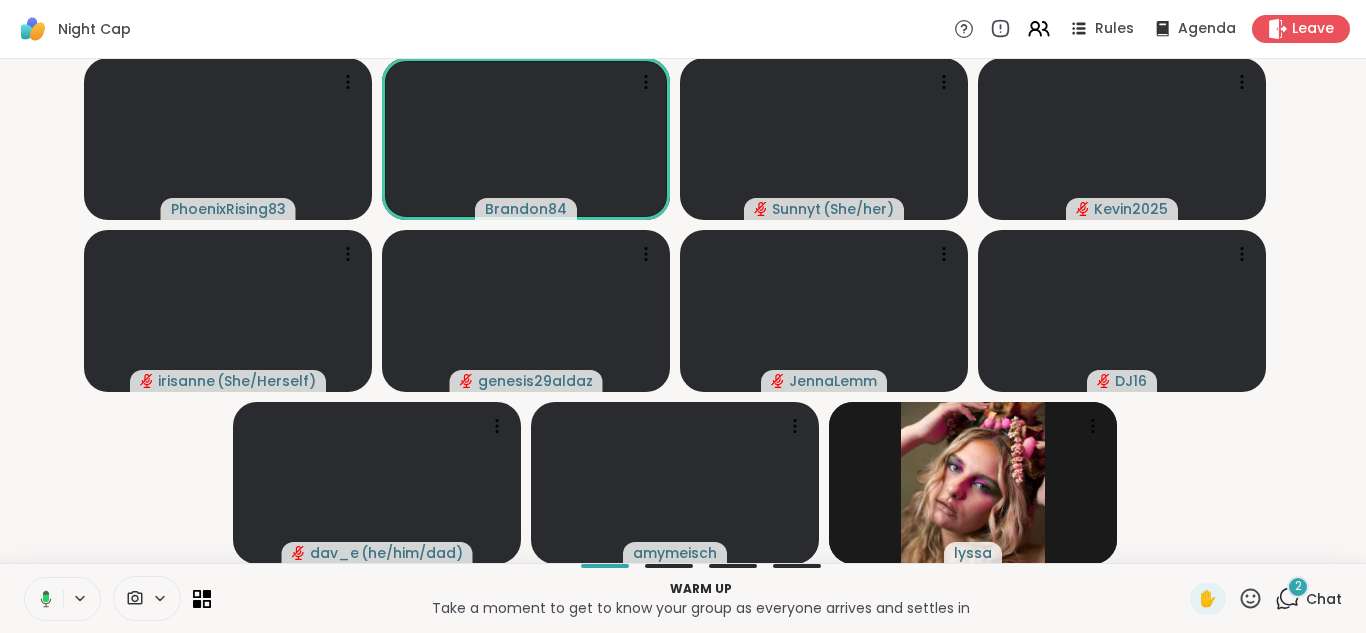 click at bounding box center [42, 599] 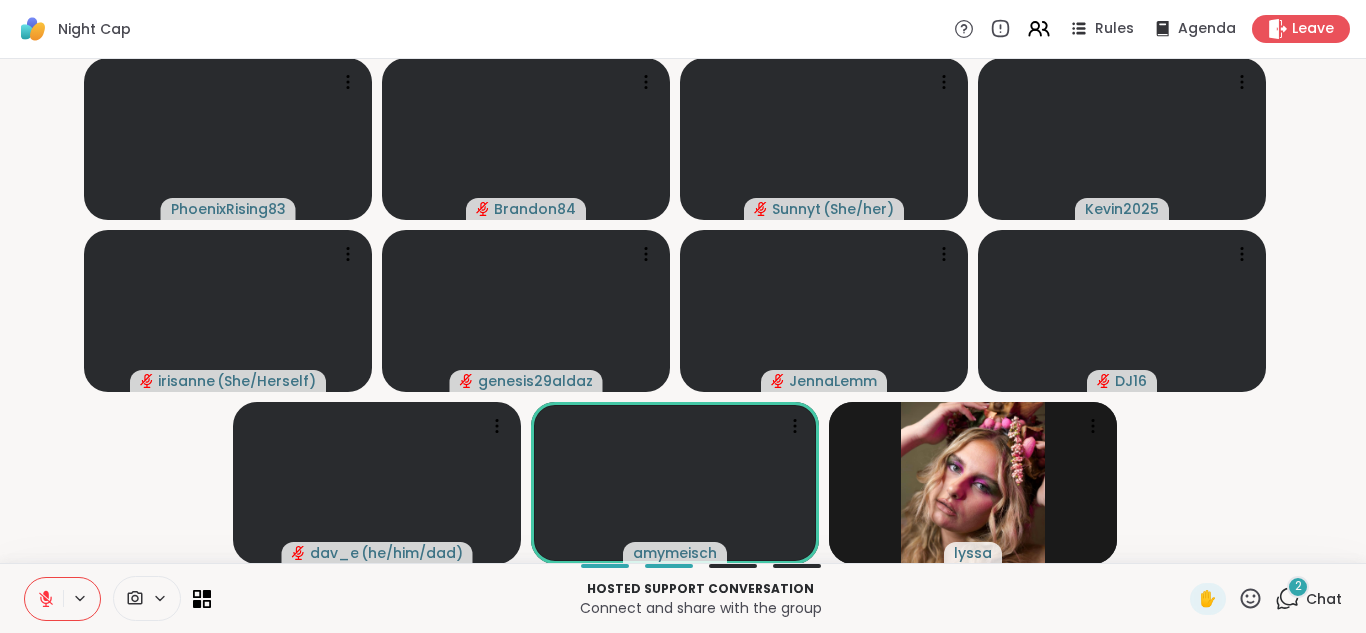 click at bounding box center [44, 599] 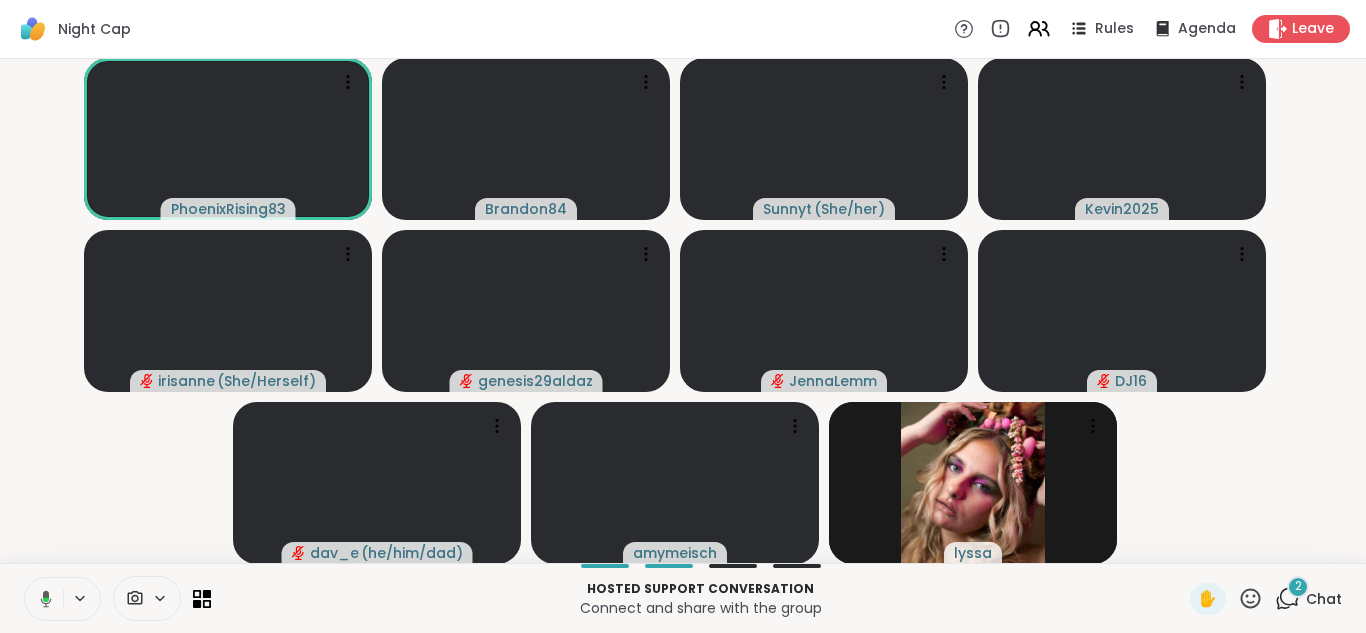 click at bounding box center [42, 599] 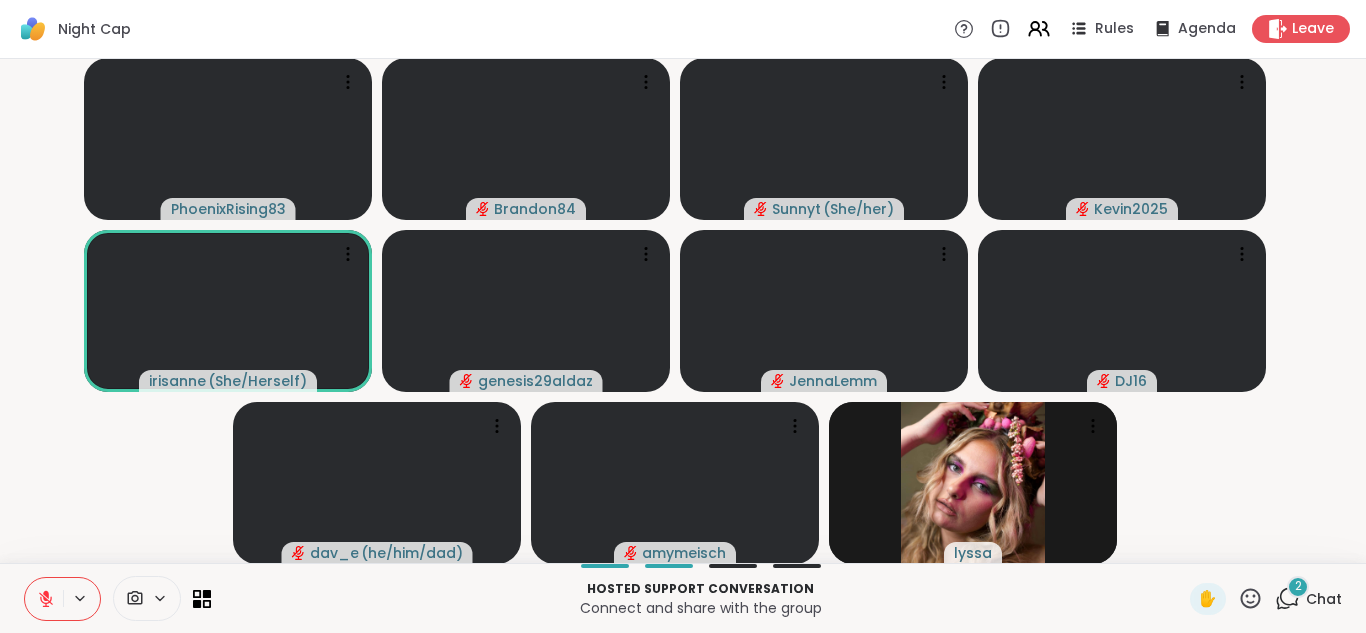 click at bounding box center [44, 599] 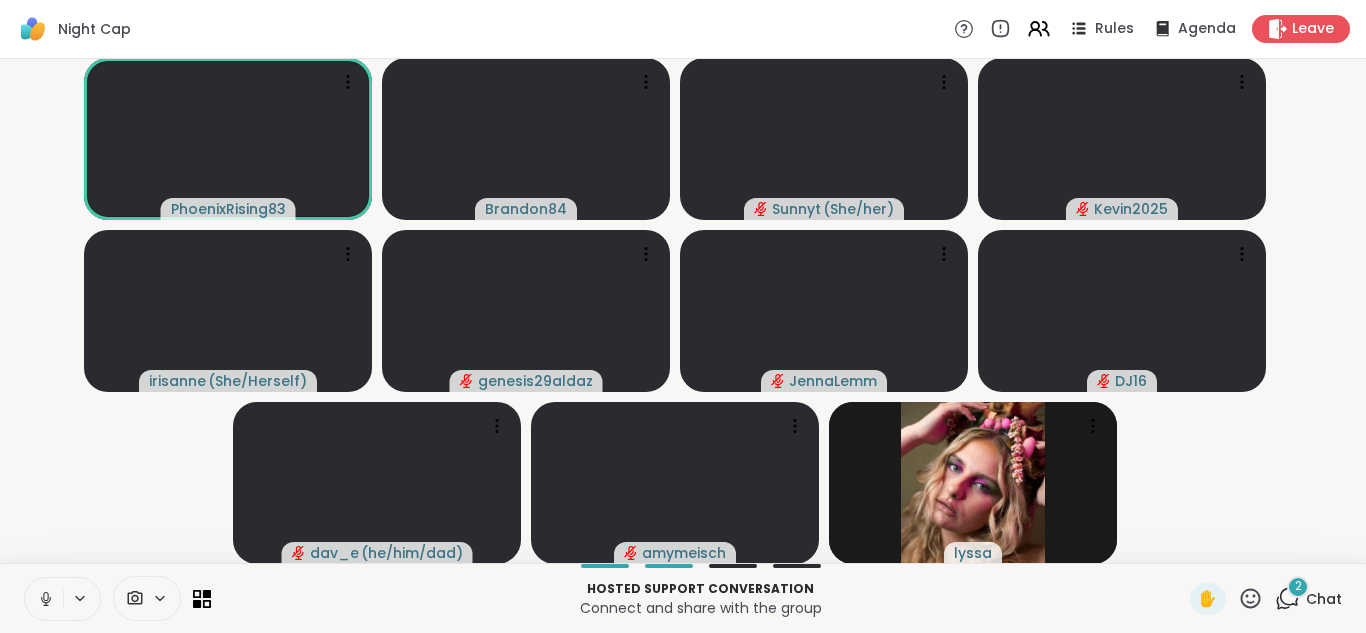click at bounding box center (44, 599) 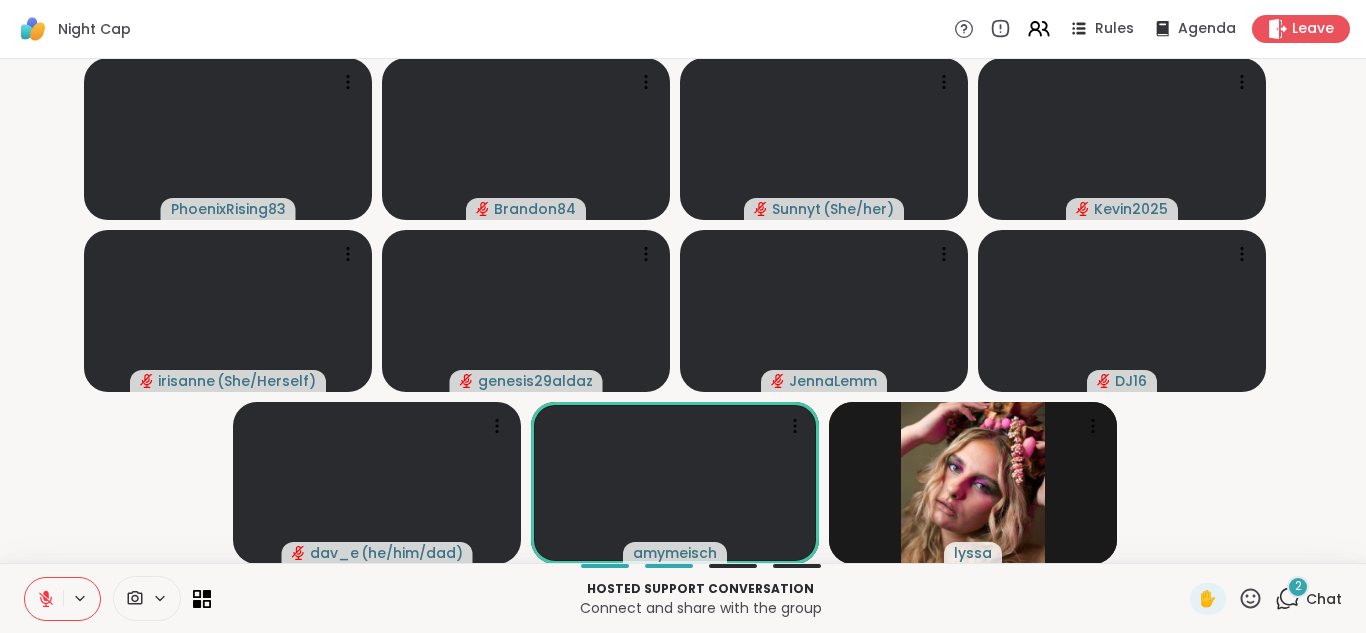 click at bounding box center [44, 599] 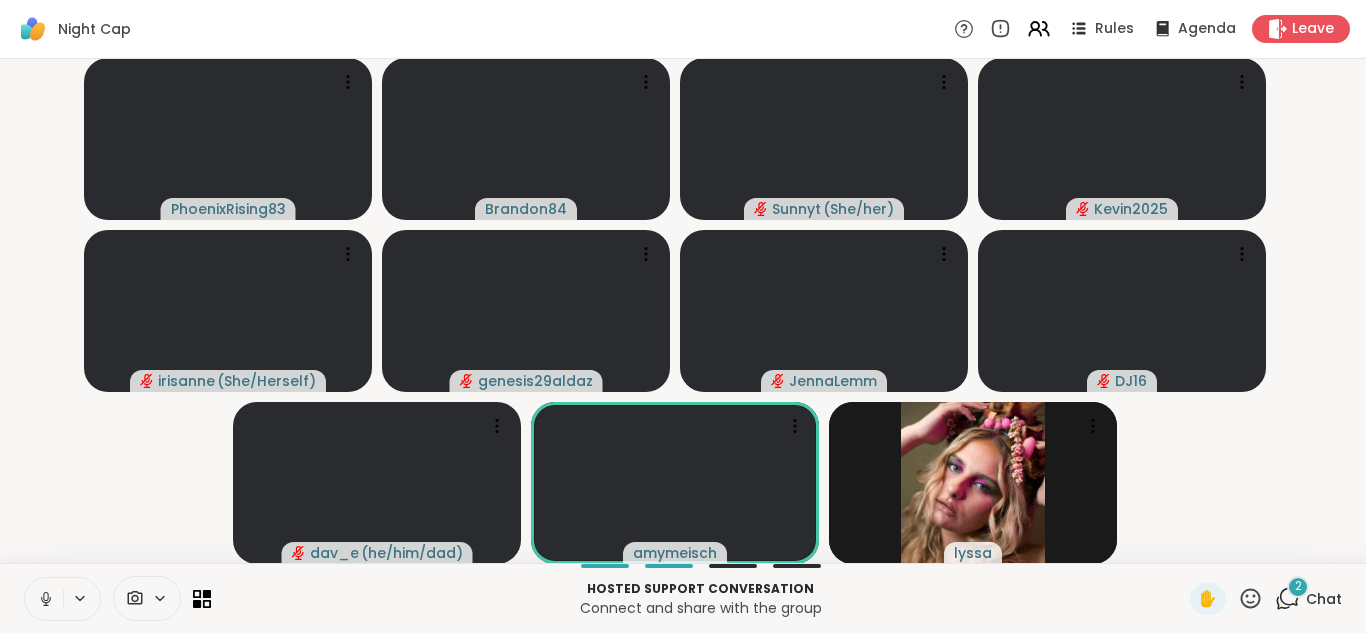 click at bounding box center (44, 599) 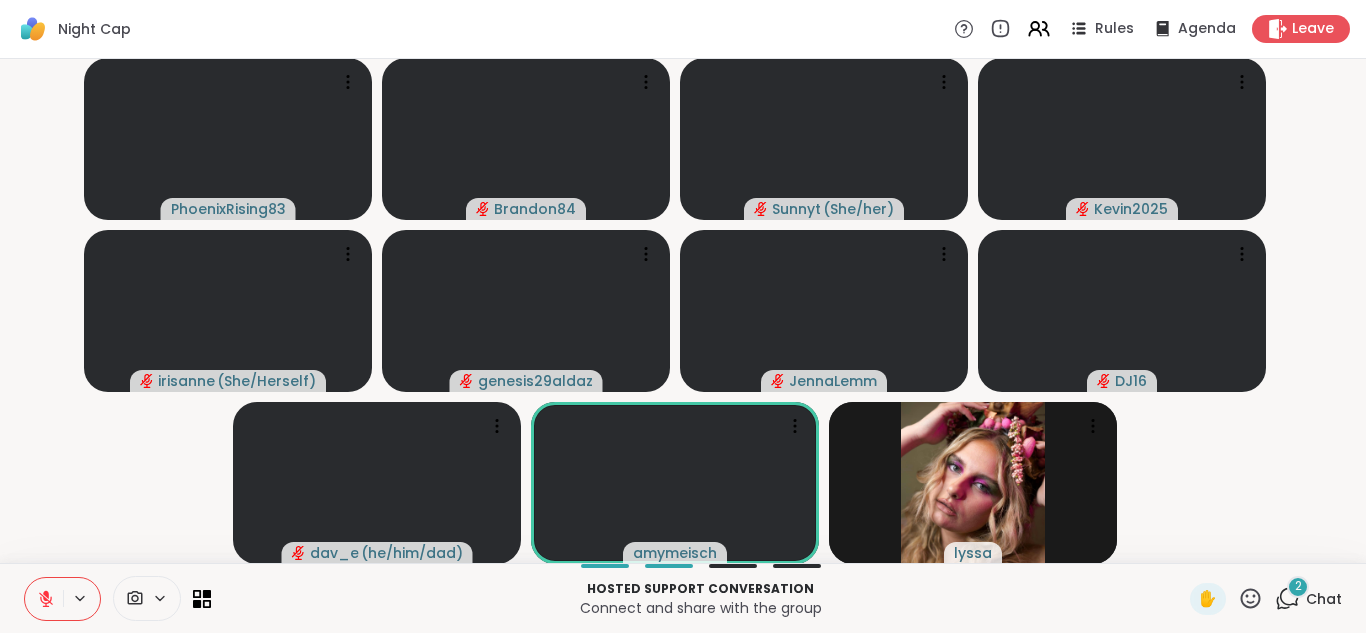 click at bounding box center [44, 599] 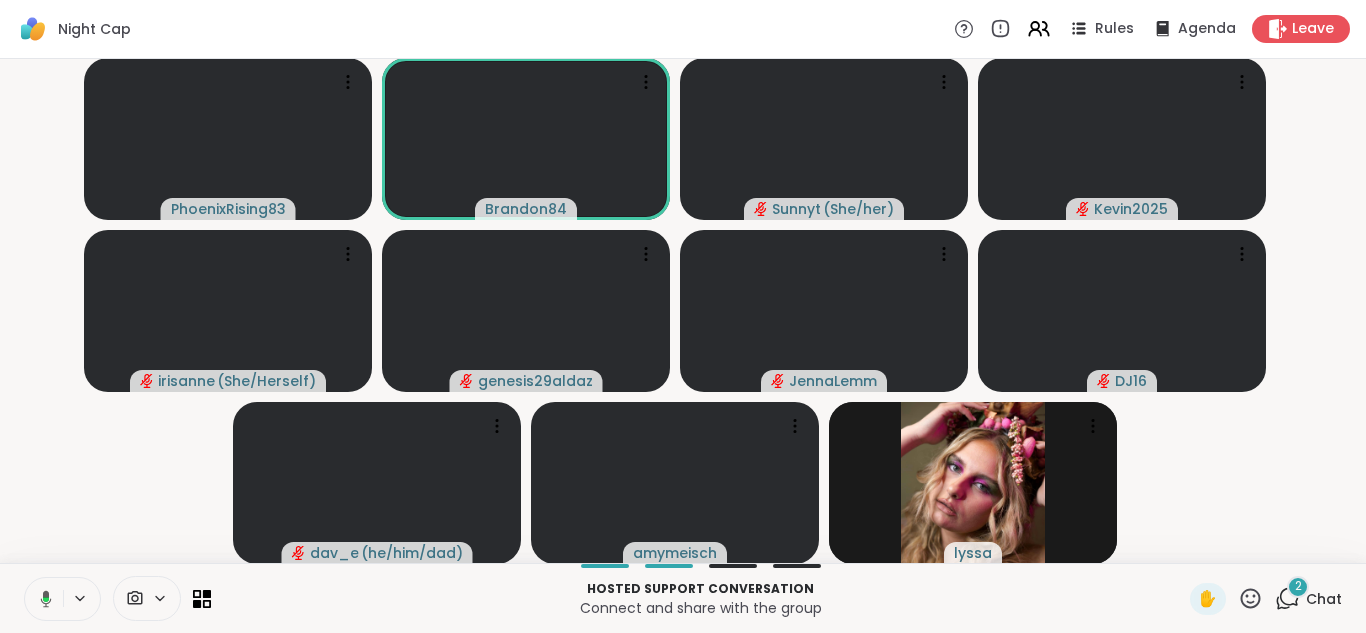 click at bounding box center (42, 599) 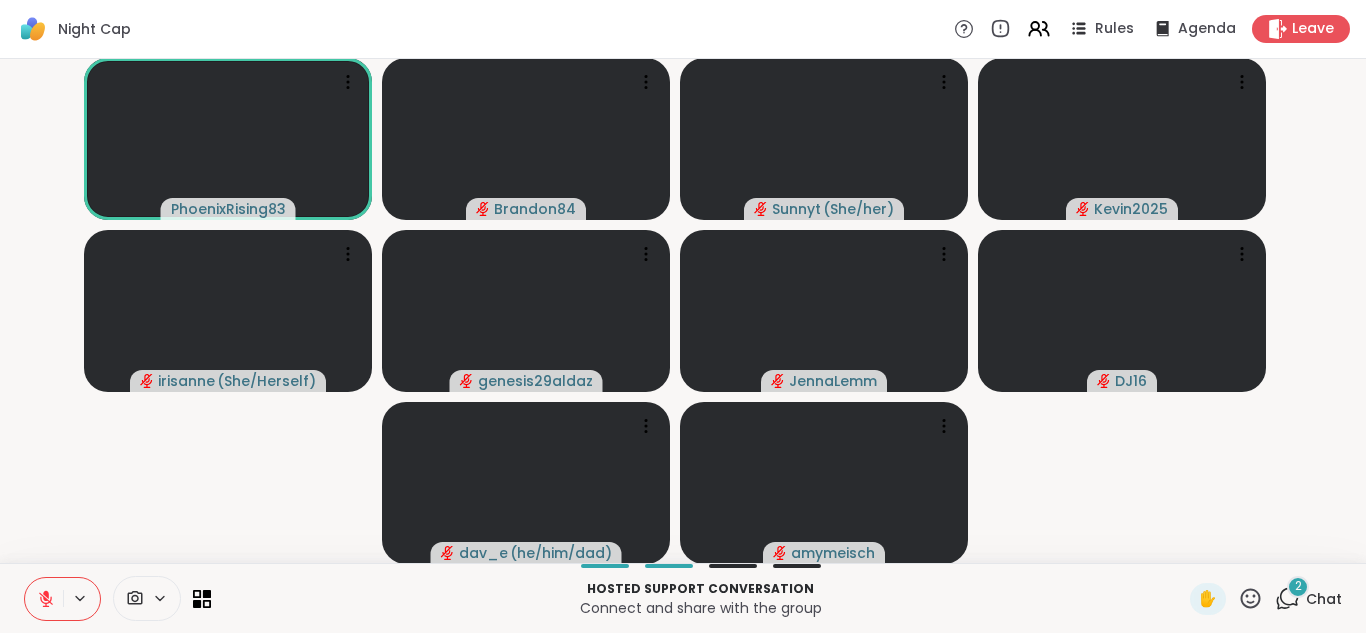 click 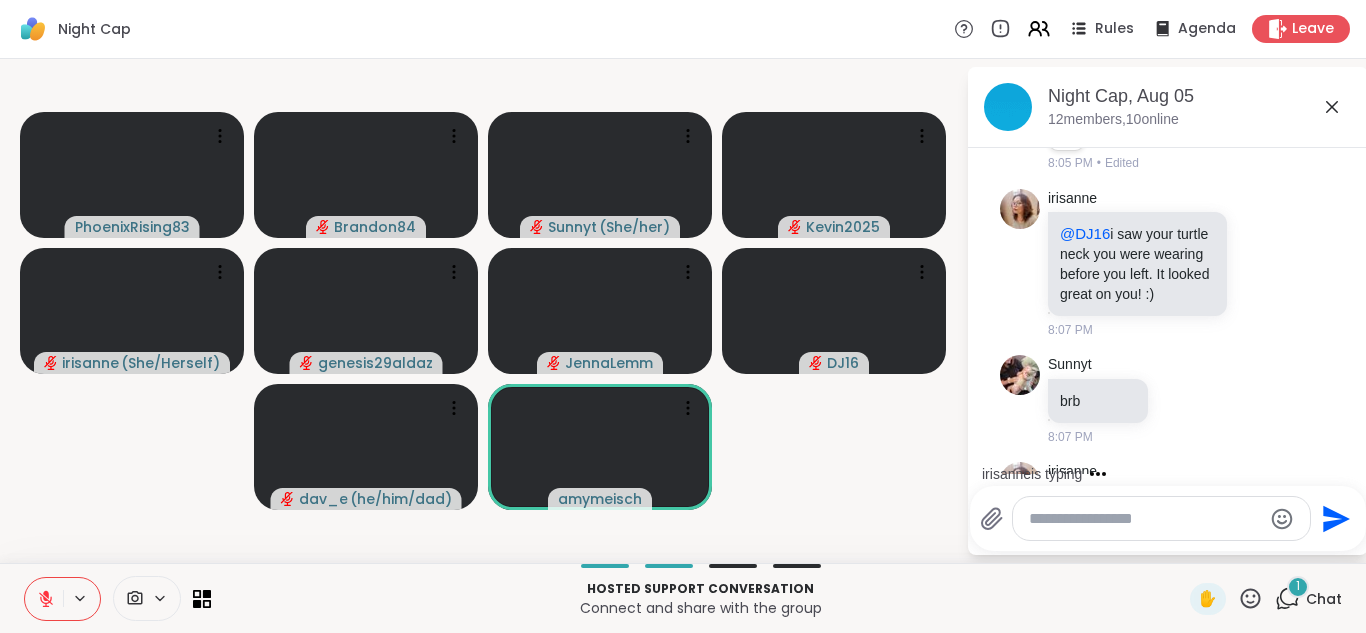 scroll, scrollTop: 396, scrollLeft: 0, axis: vertical 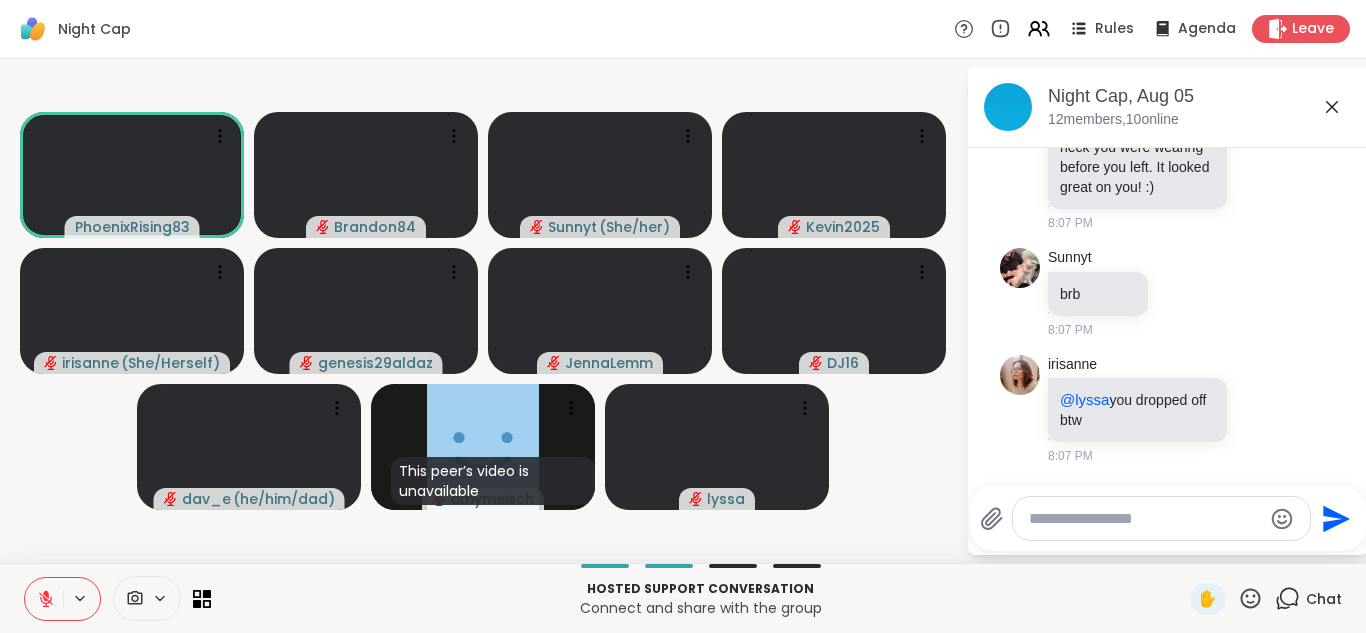 click 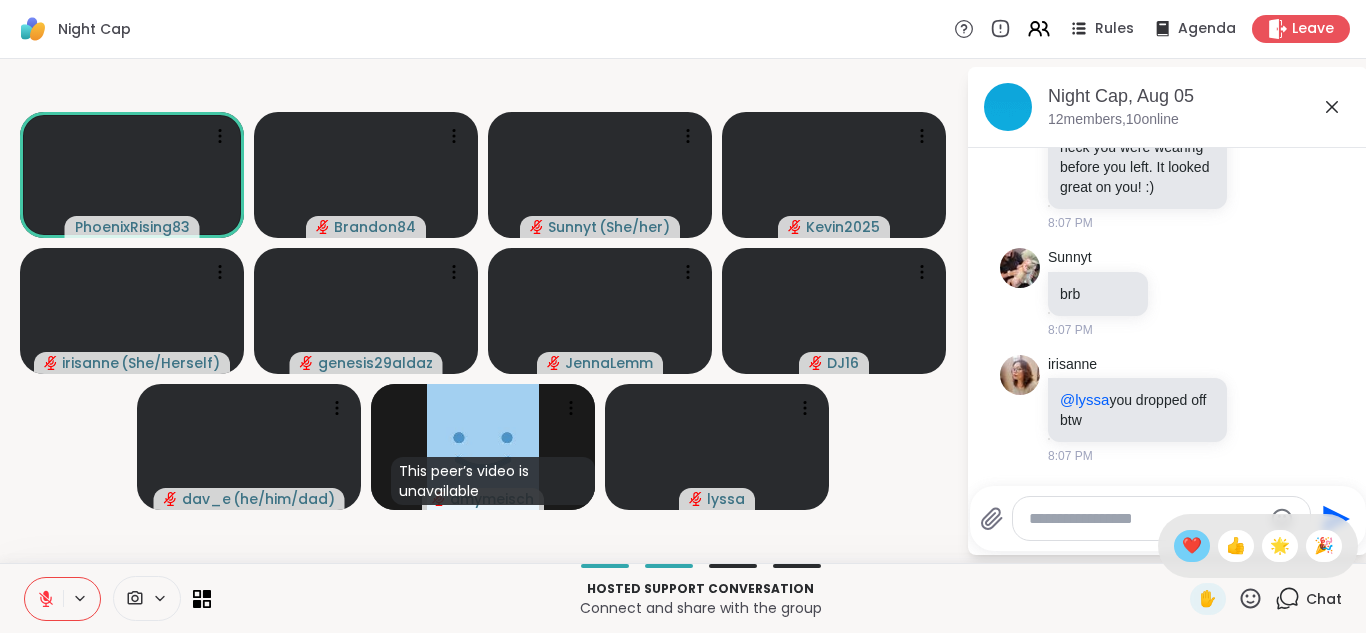 click on "❤️" at bounding box center (1192, 546) 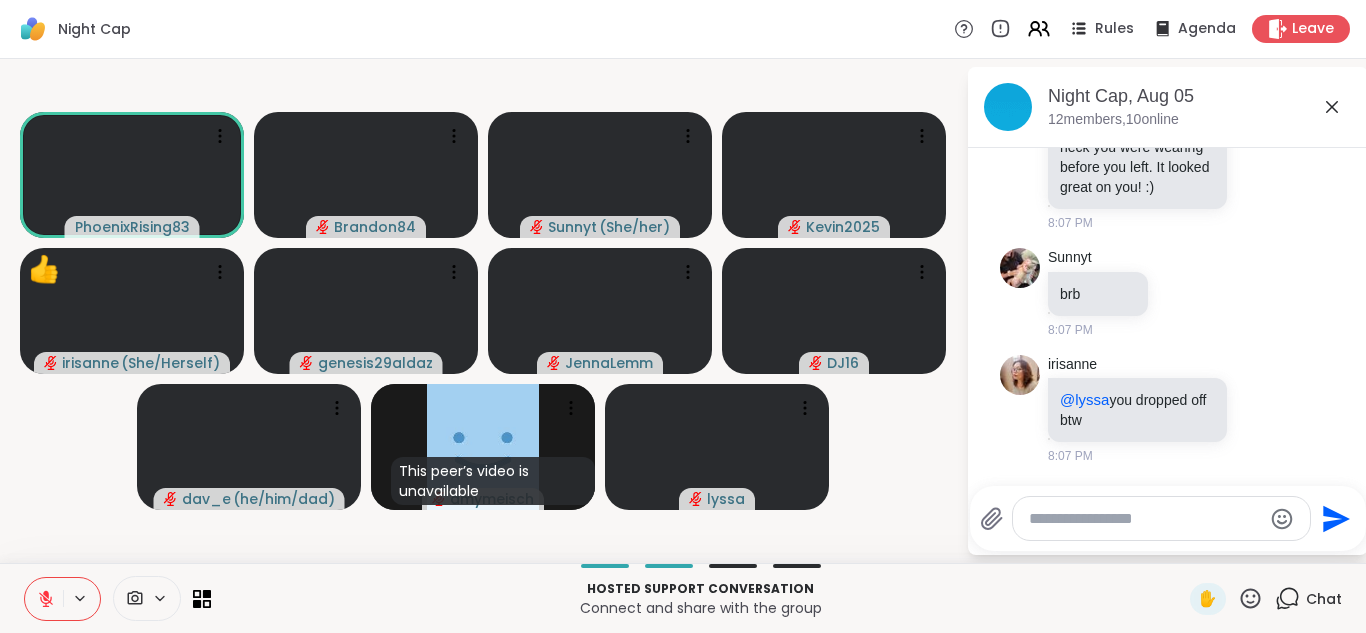 click 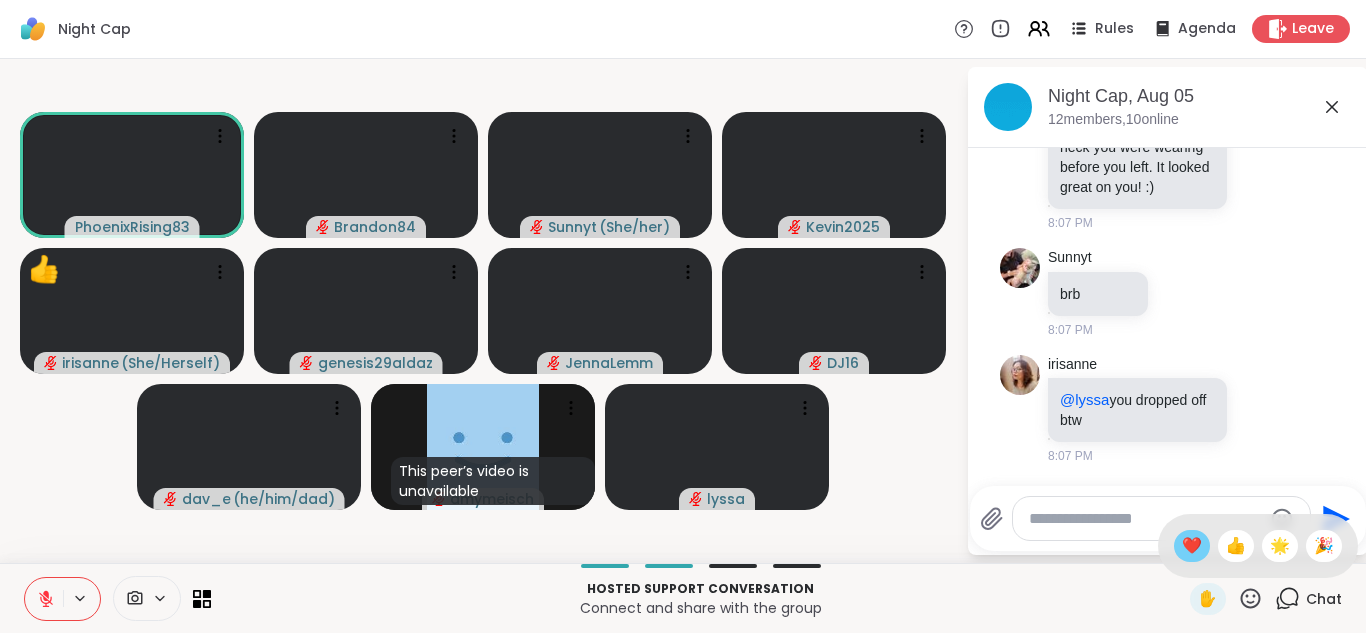click on "❤️" at bounding box center (1192, 546) 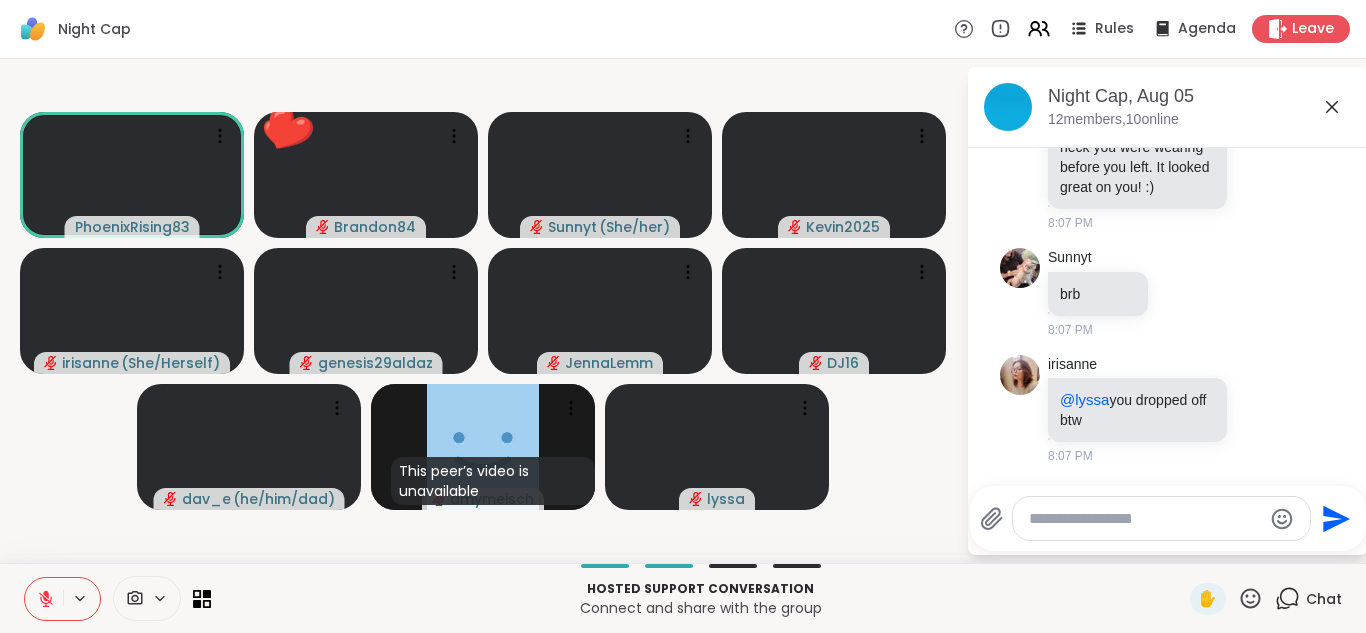click at bounding box center (1145, 519) 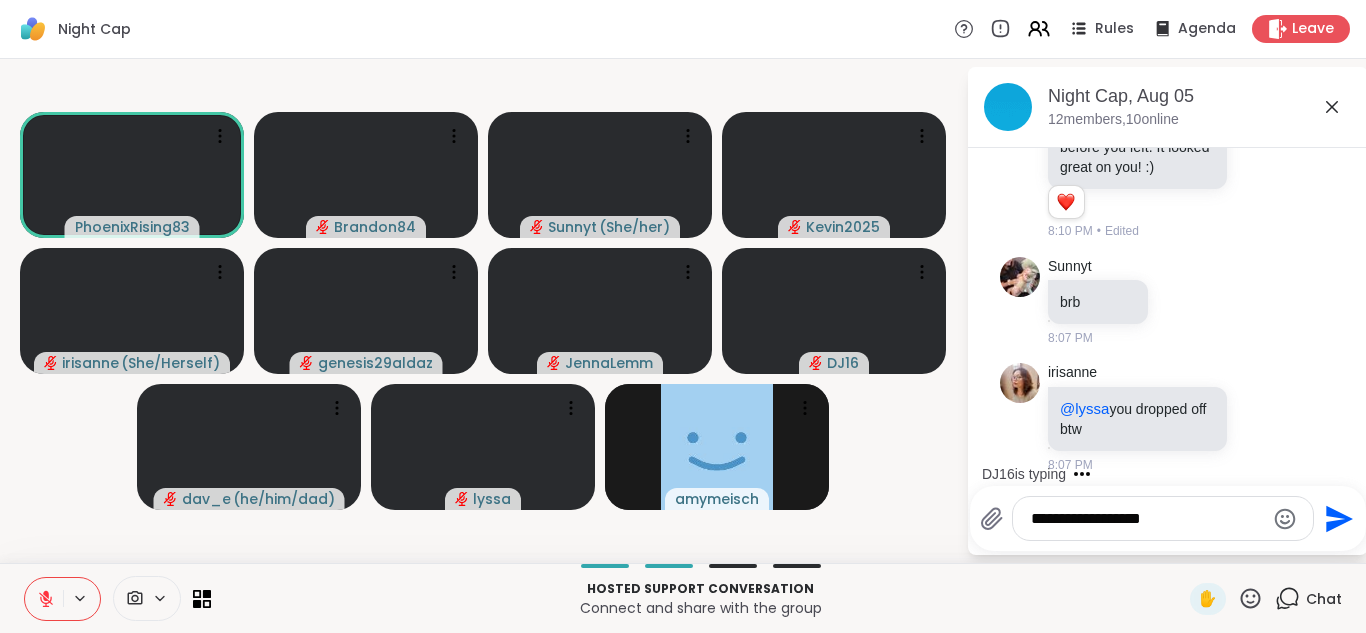 type on "**********" 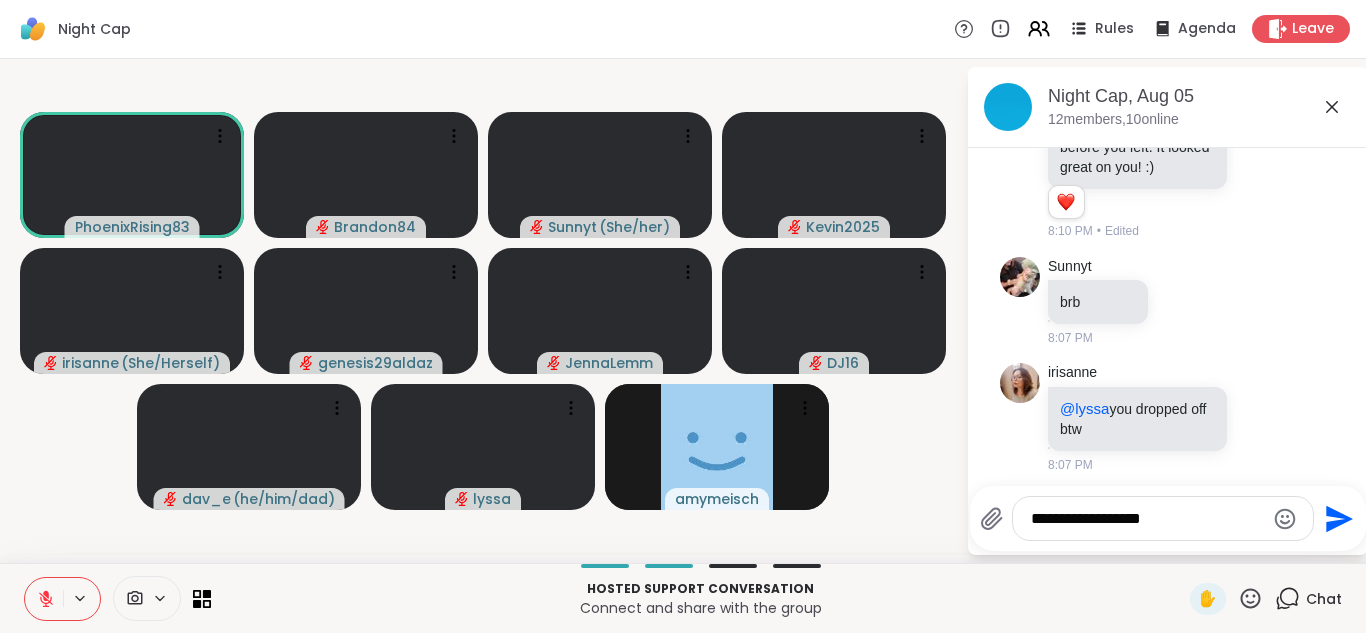 type 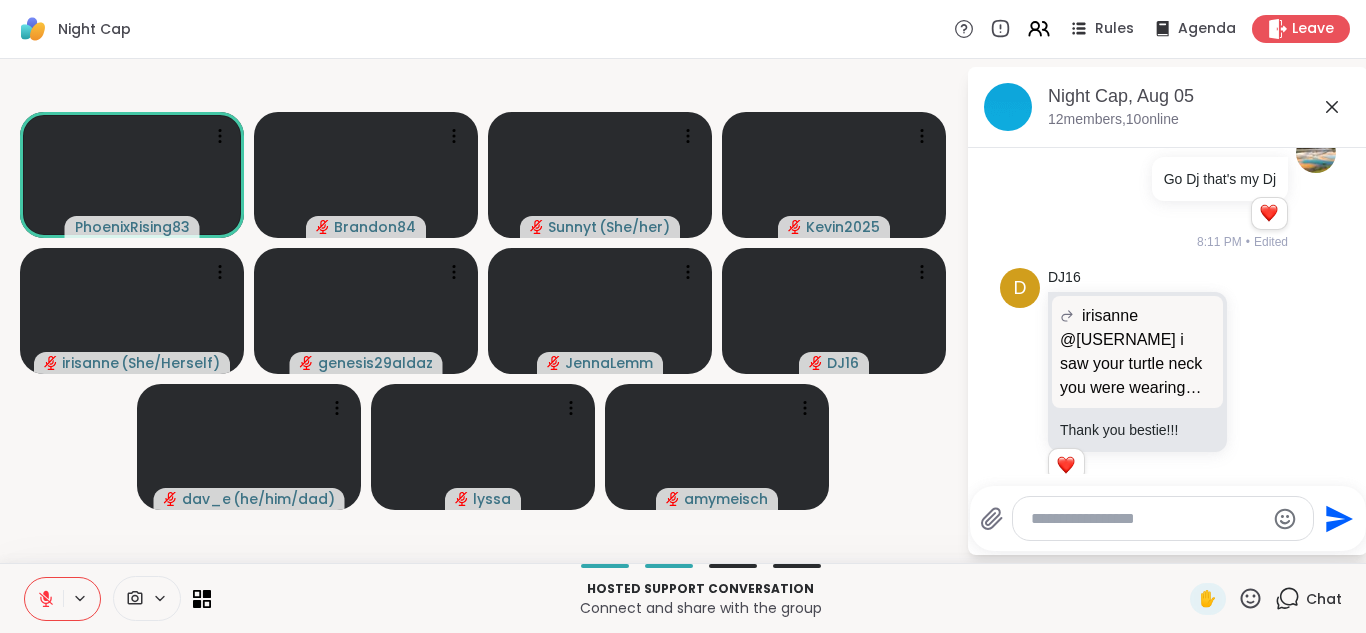 scroll, scrollTop: 981, scrollLeft: 0, axis: vertical 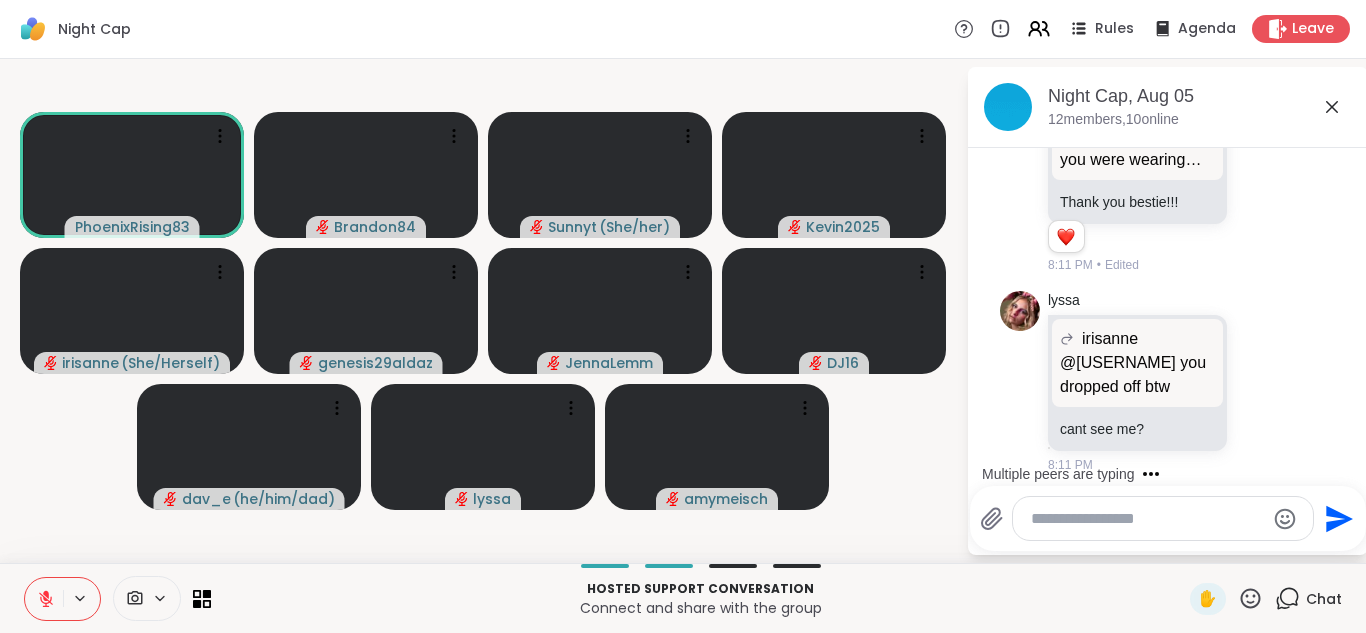 click 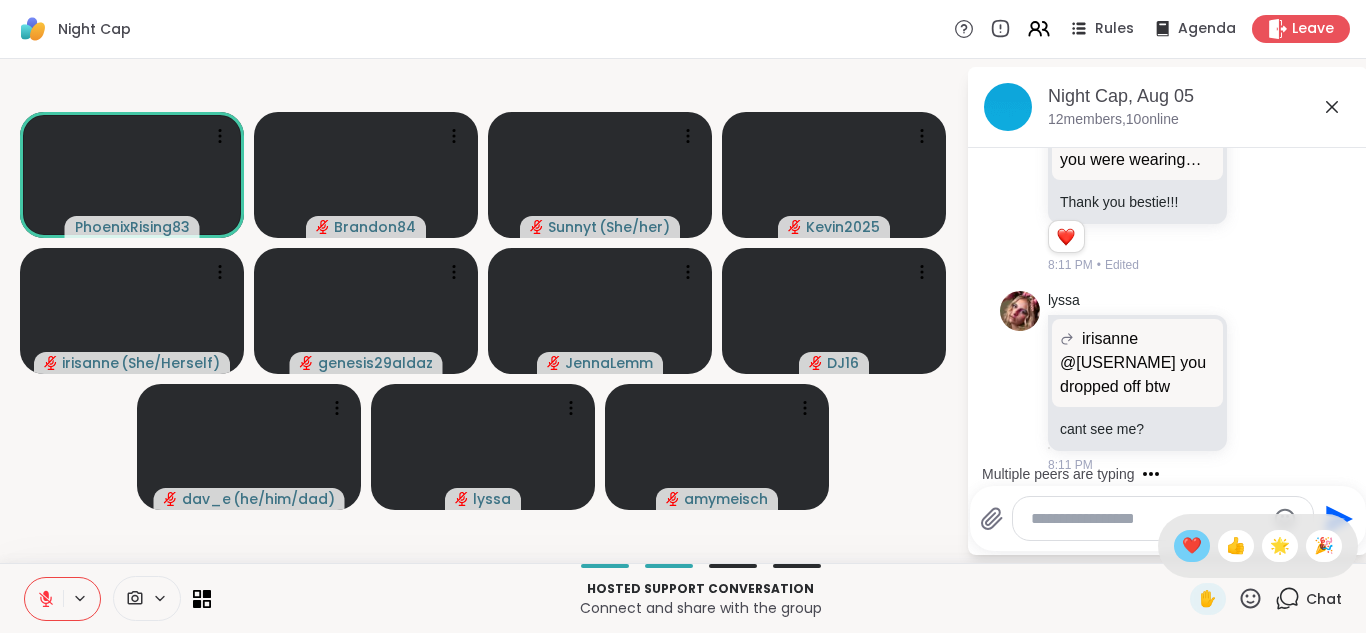 click on "❤️" at bounding box center [1192, 546] 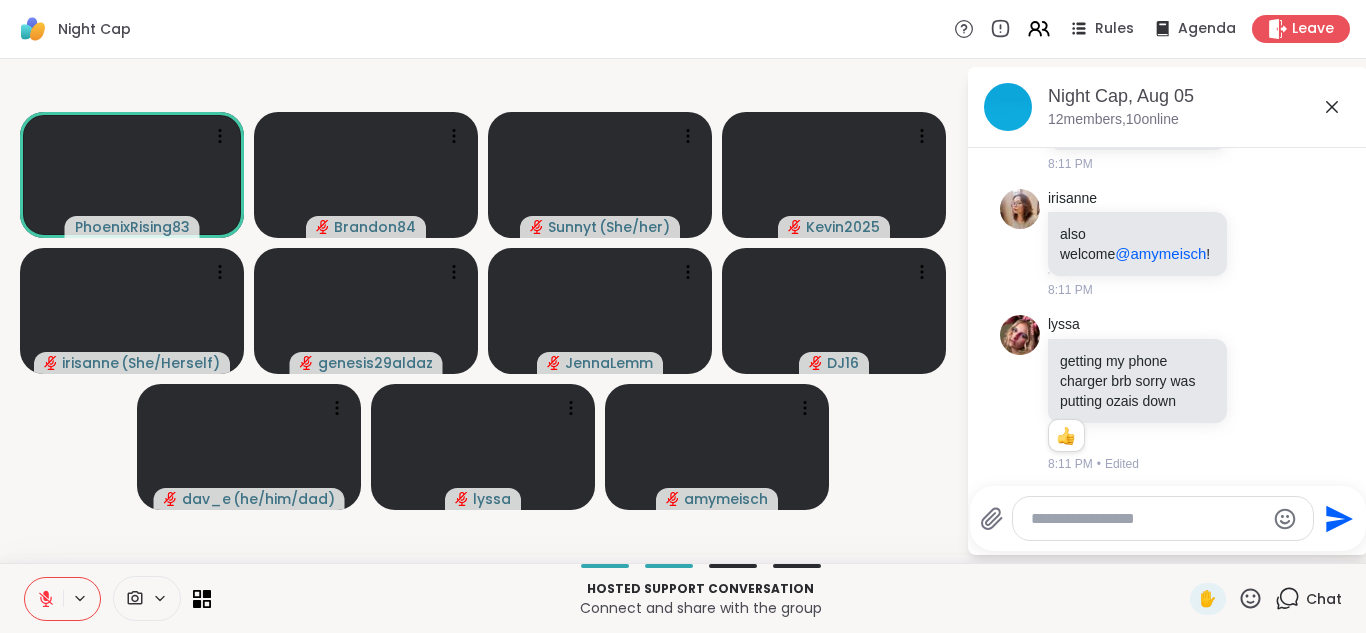 scroll, scrollTop: 1438, scrollLeft: 0, axis: vertical 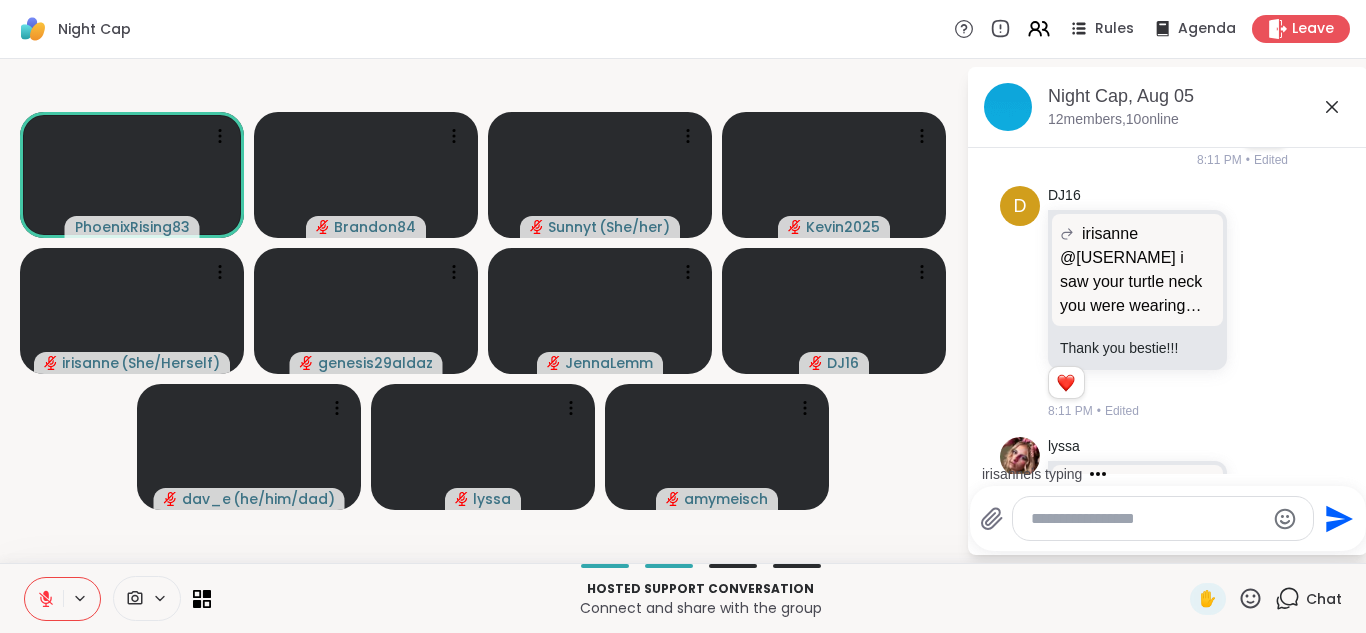 drag, startPoint x: 1353, startPoint y: 321, endPoint x: 1343, endPoint y: 325, distance: 10.770329 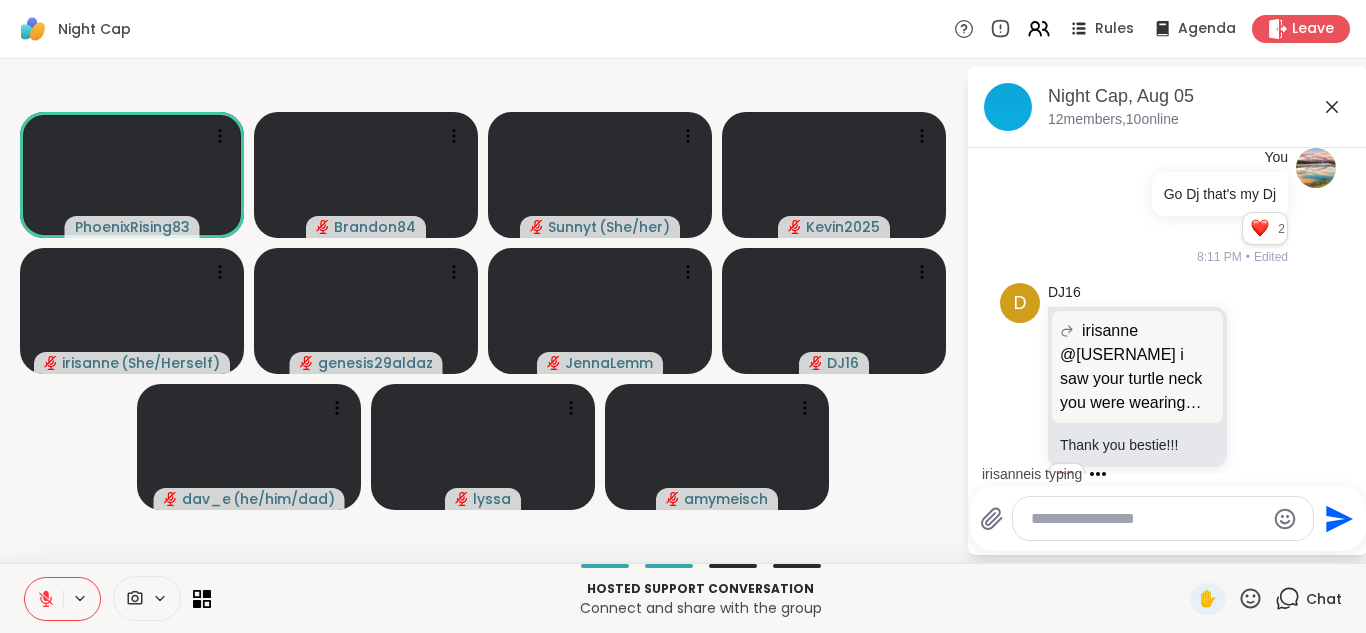 scroll, scrollTop: 732, scrollLeft: 0, axis: vertical 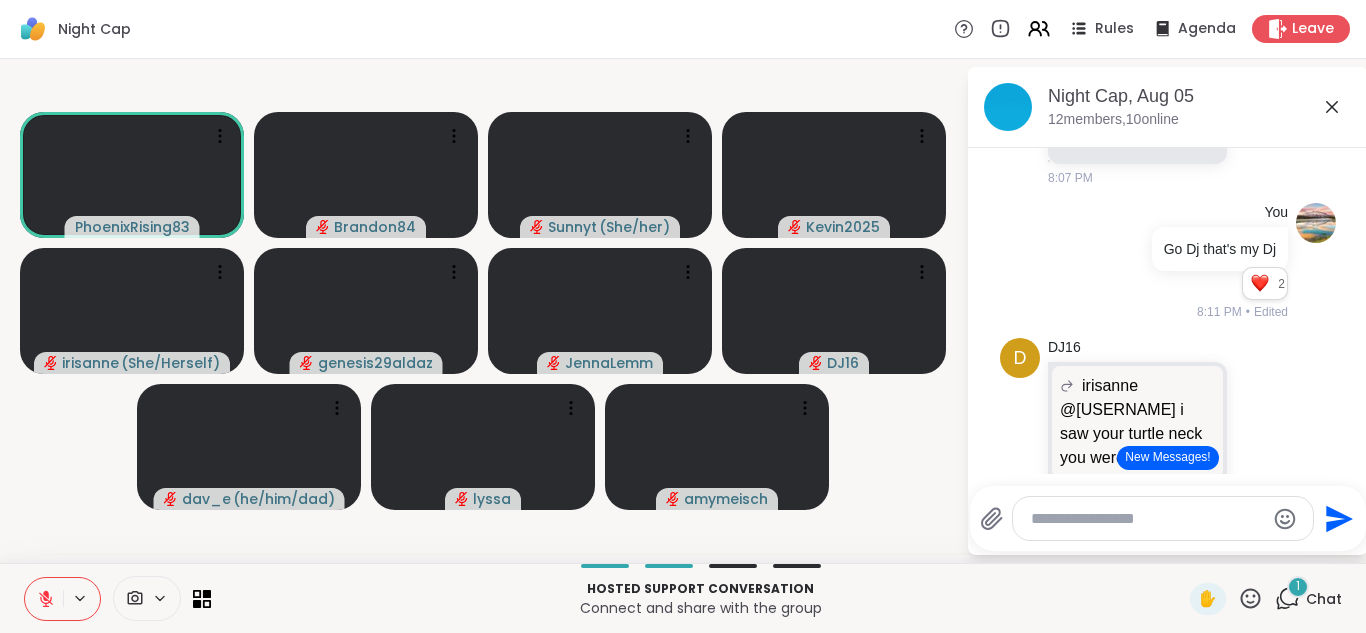 click on "New Messages!" at bounding box center [1167, 458] 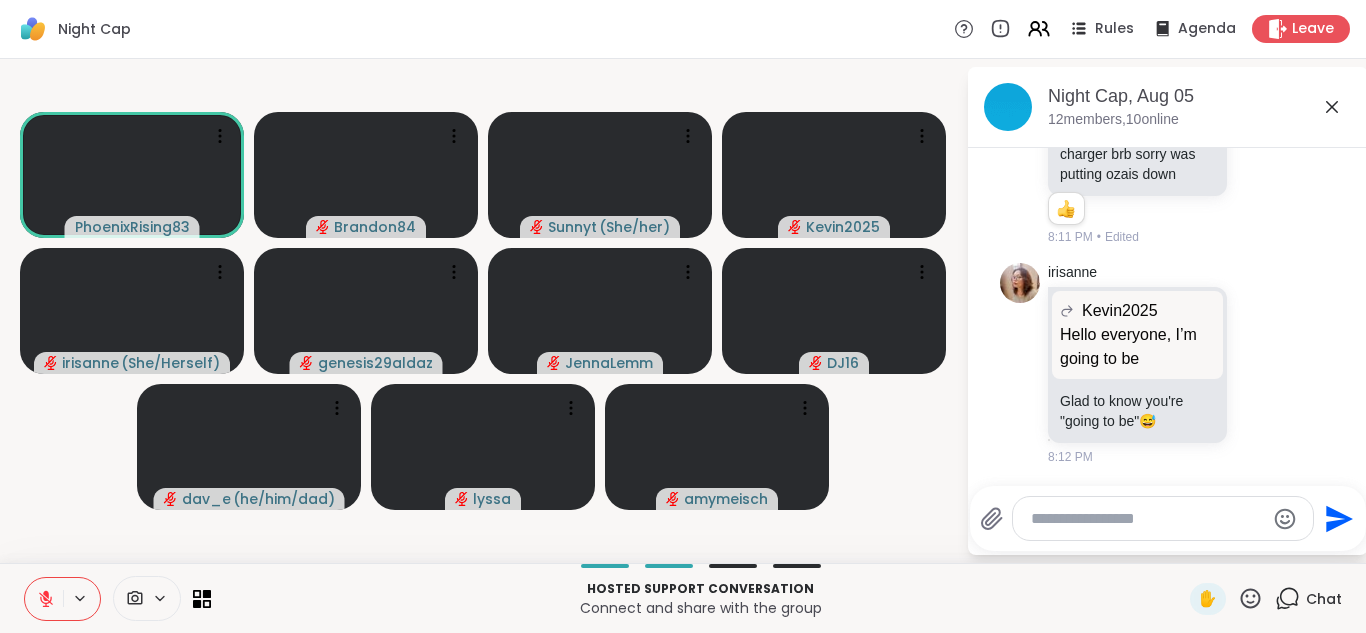 scroll, scrollTop: 1685, scrollLeft: 0, axis: vertical 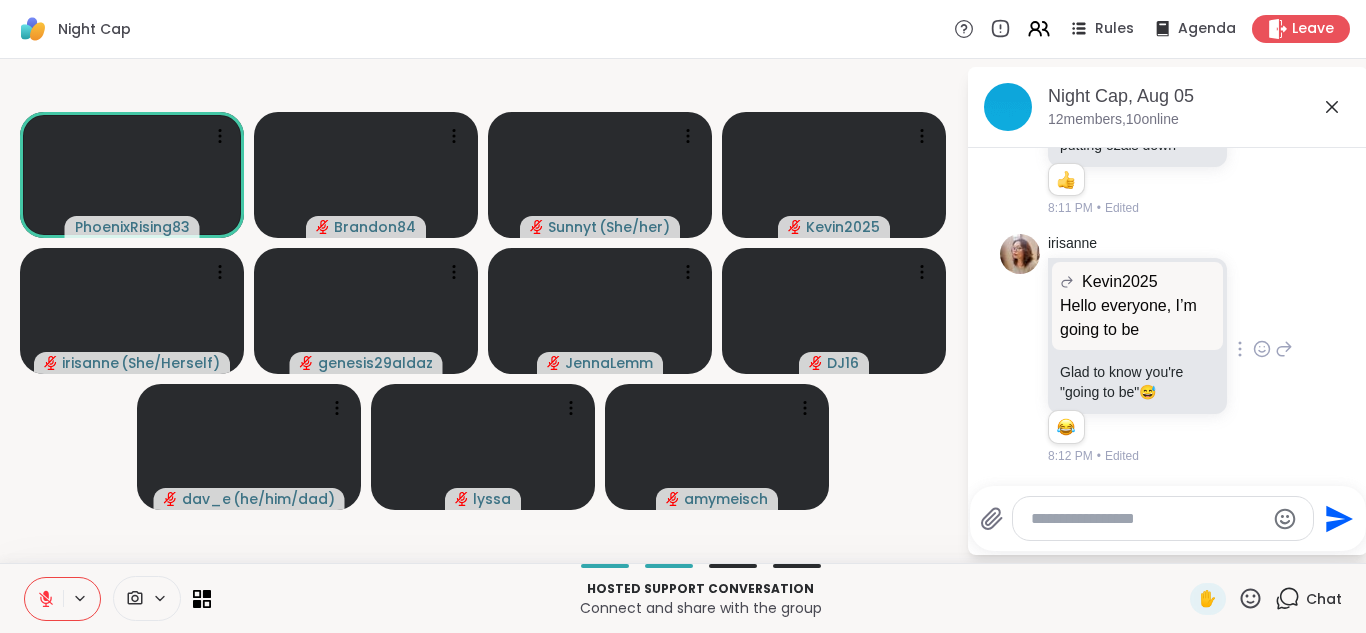 click 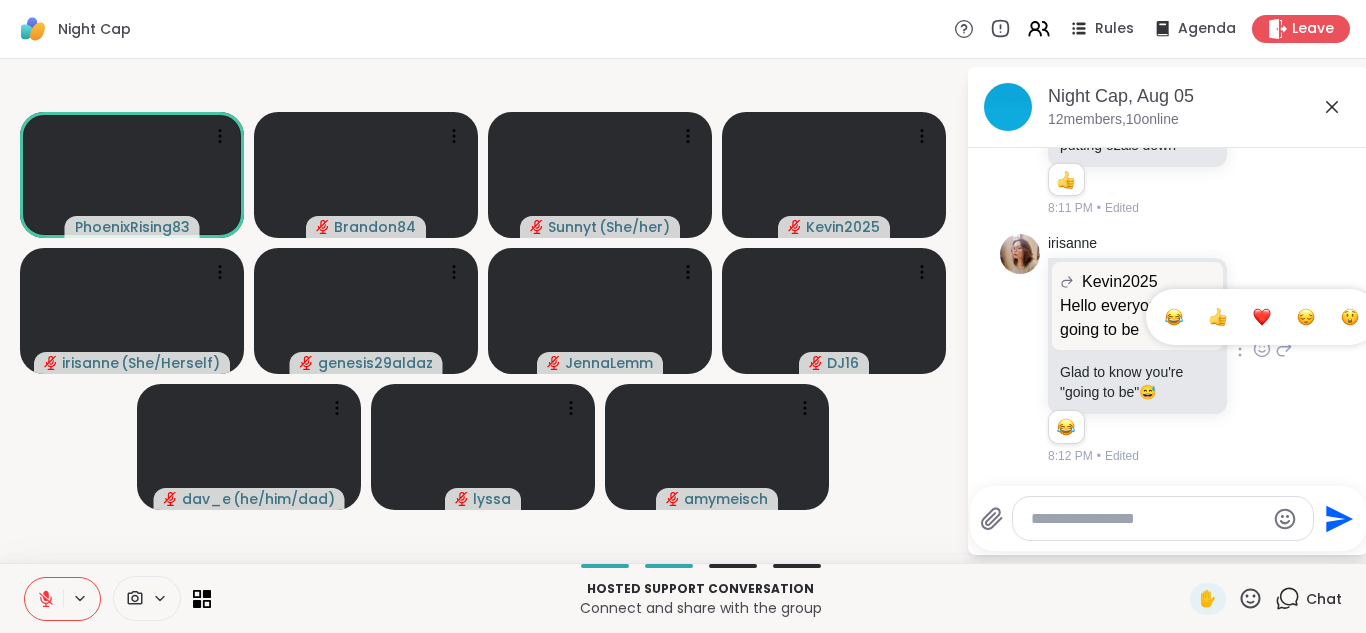 click at bounding box center (1174, 317) 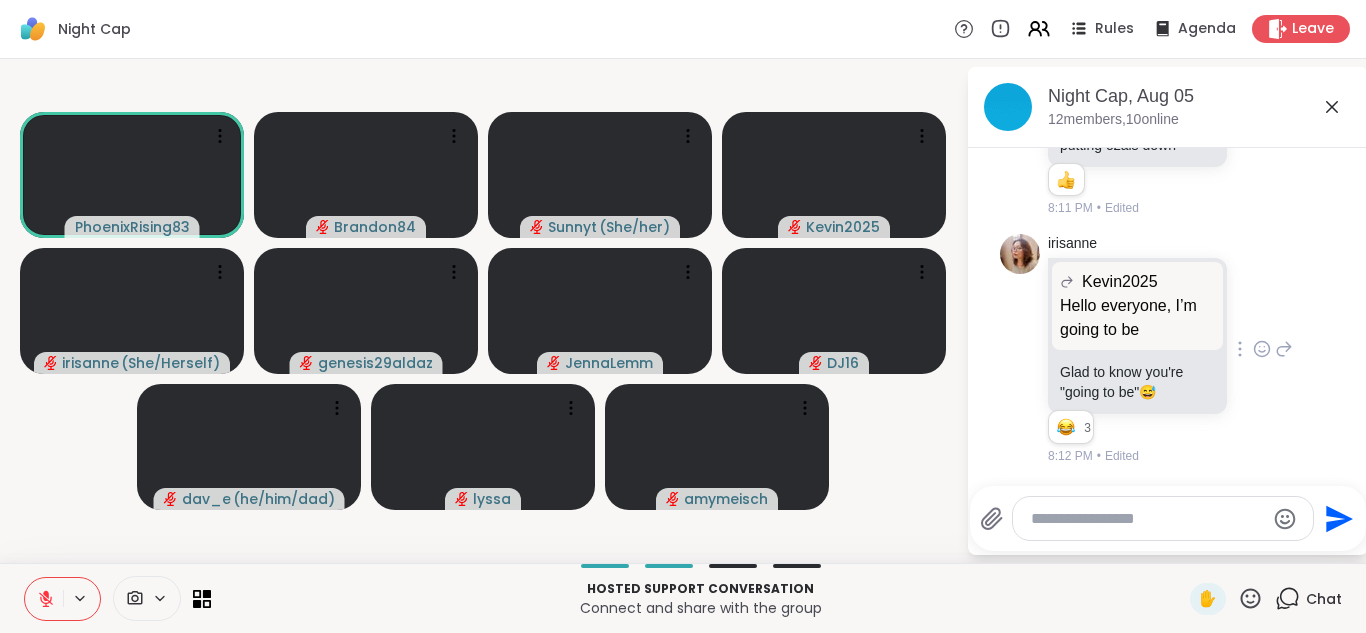 click 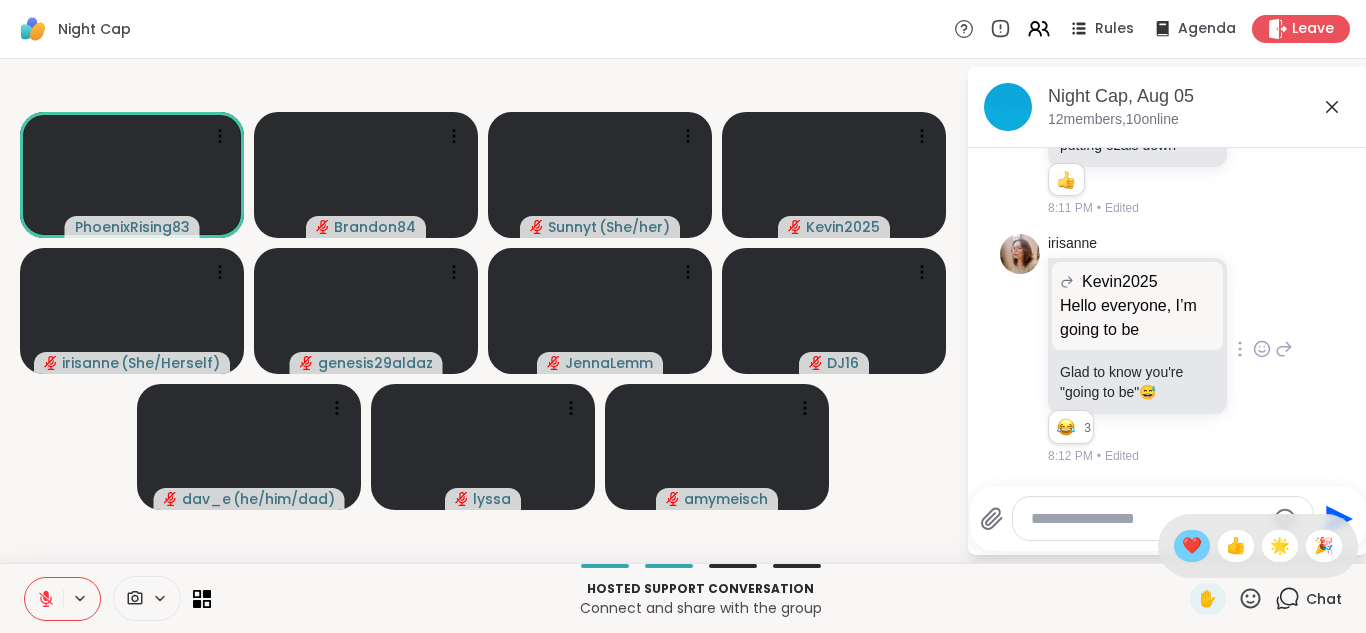 click on "❤️" at bounding box center (1192, 546) 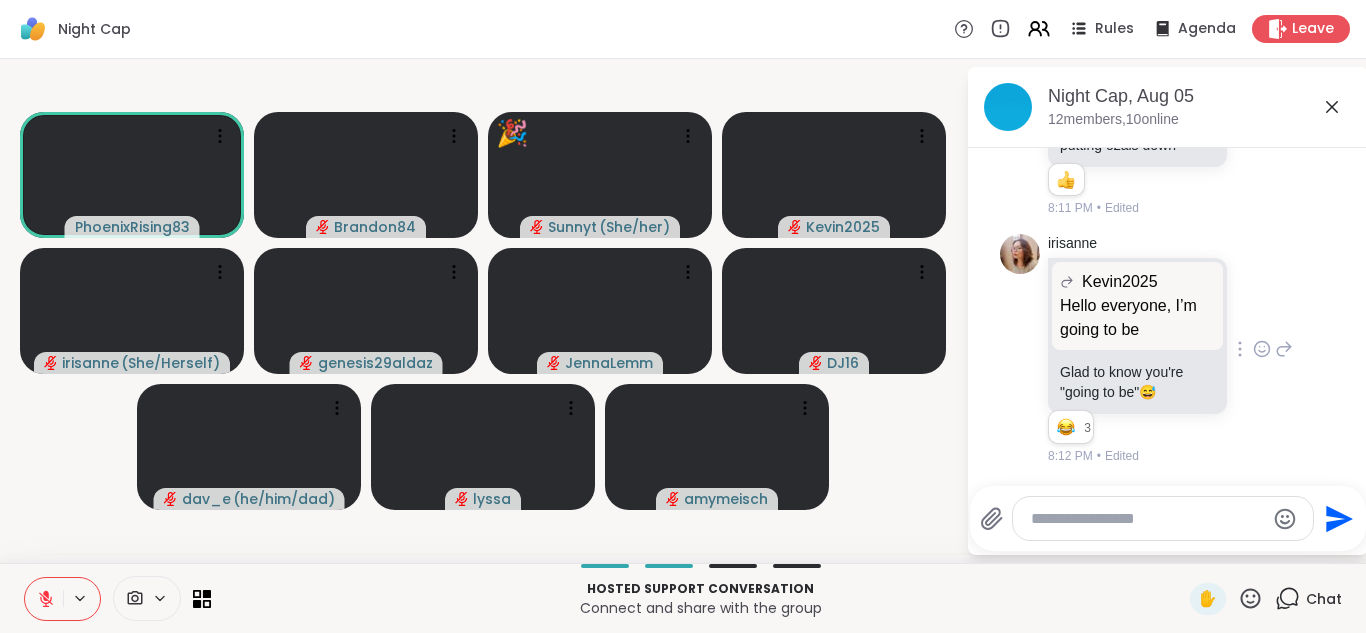 click 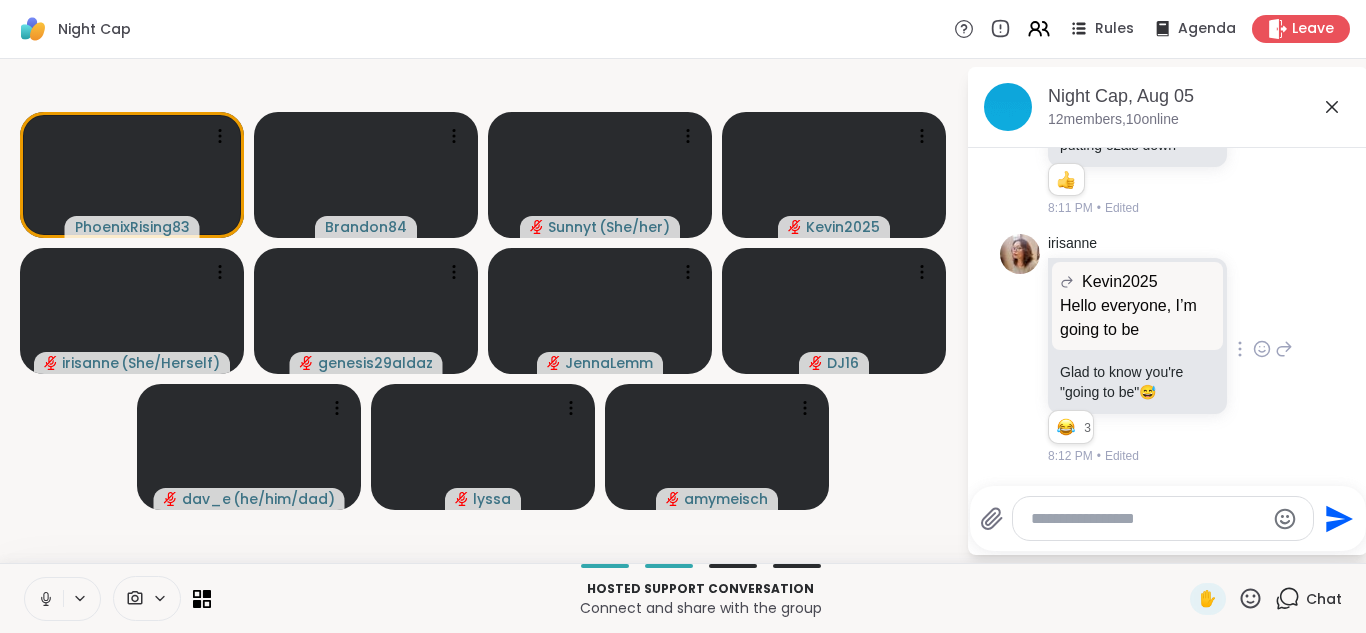 click at bounding box center (44, 599) 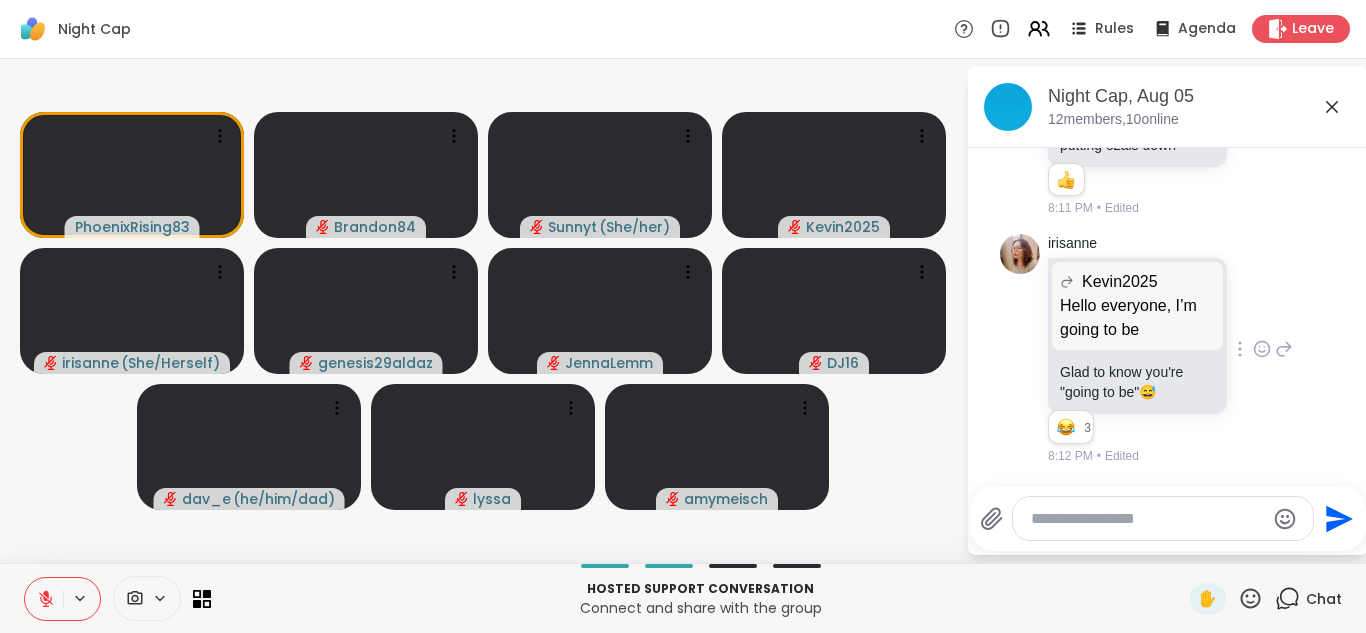 click at bounding box center (44, 599) 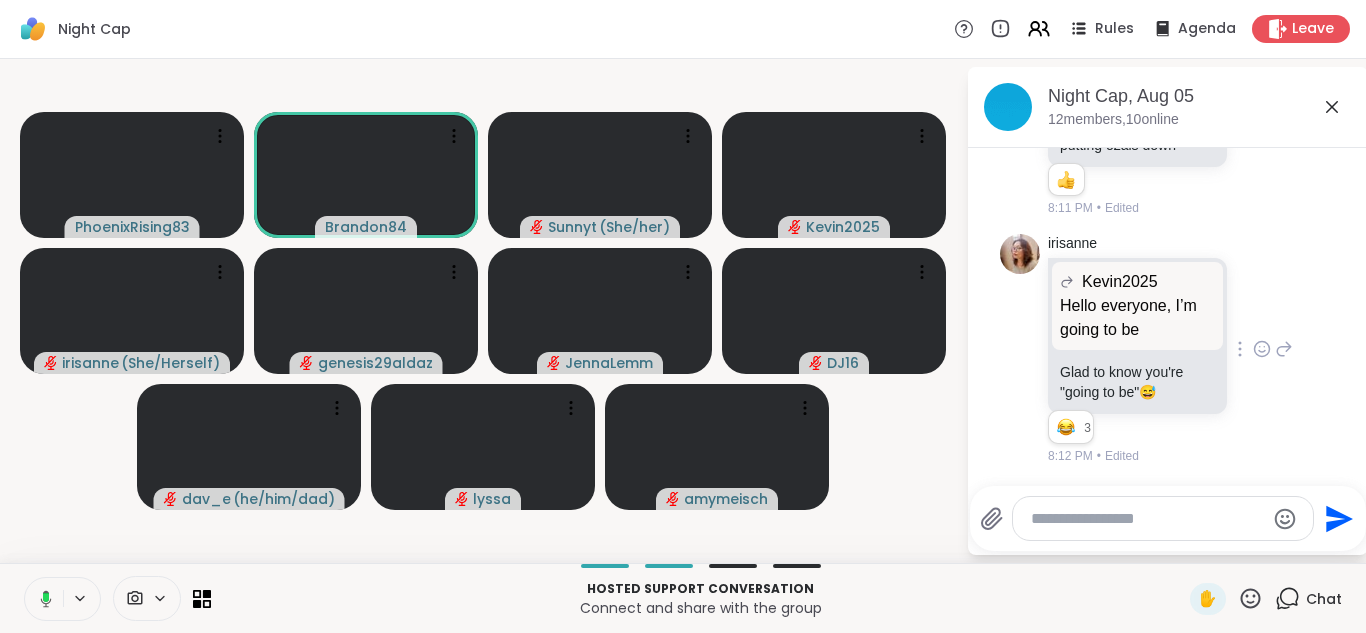 click at bounding box center [42, 599] 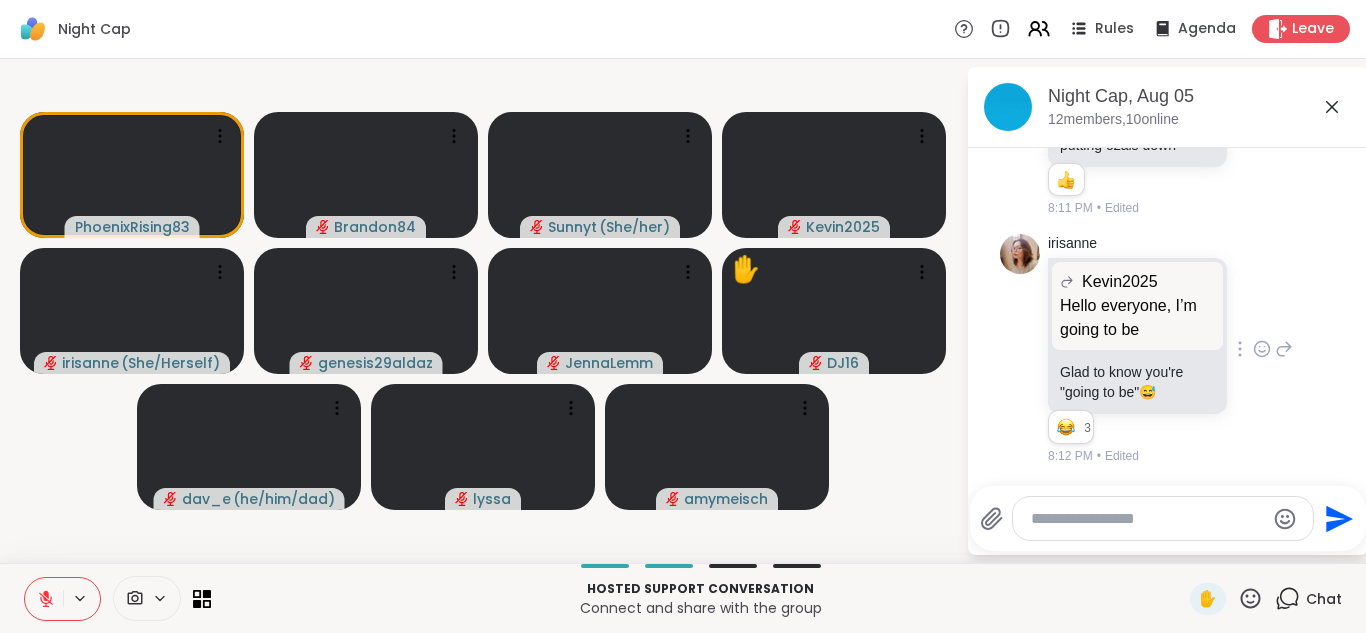 click 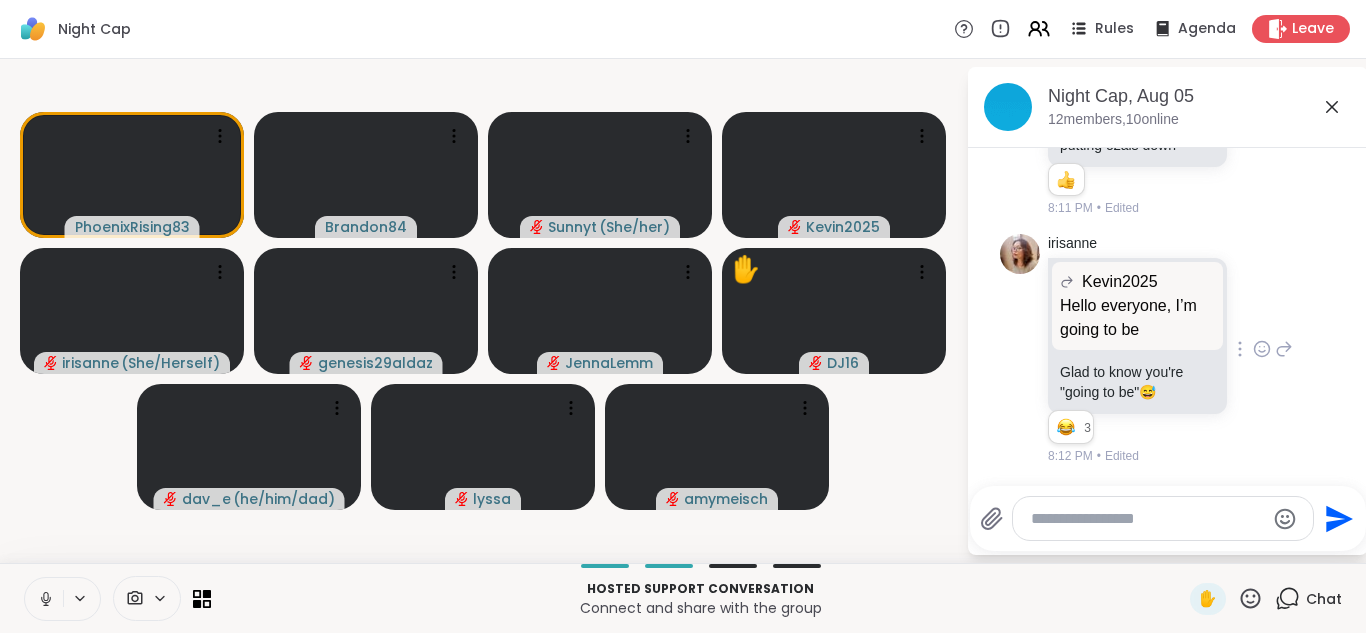 click 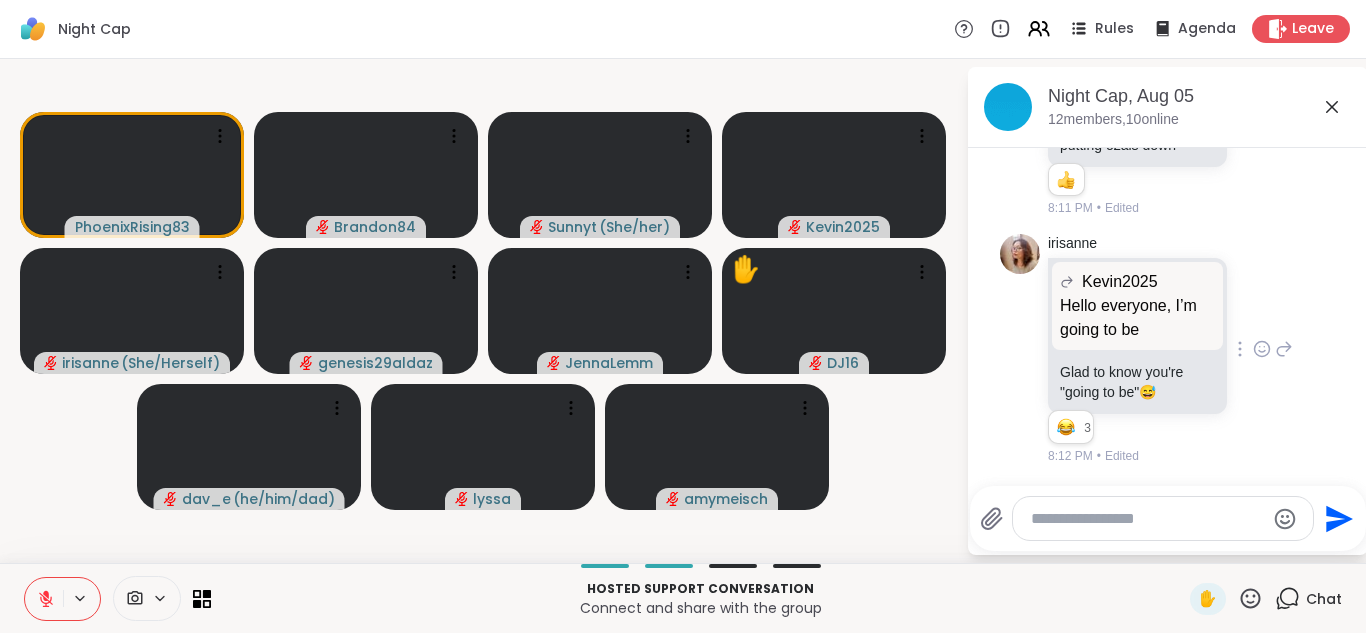 click 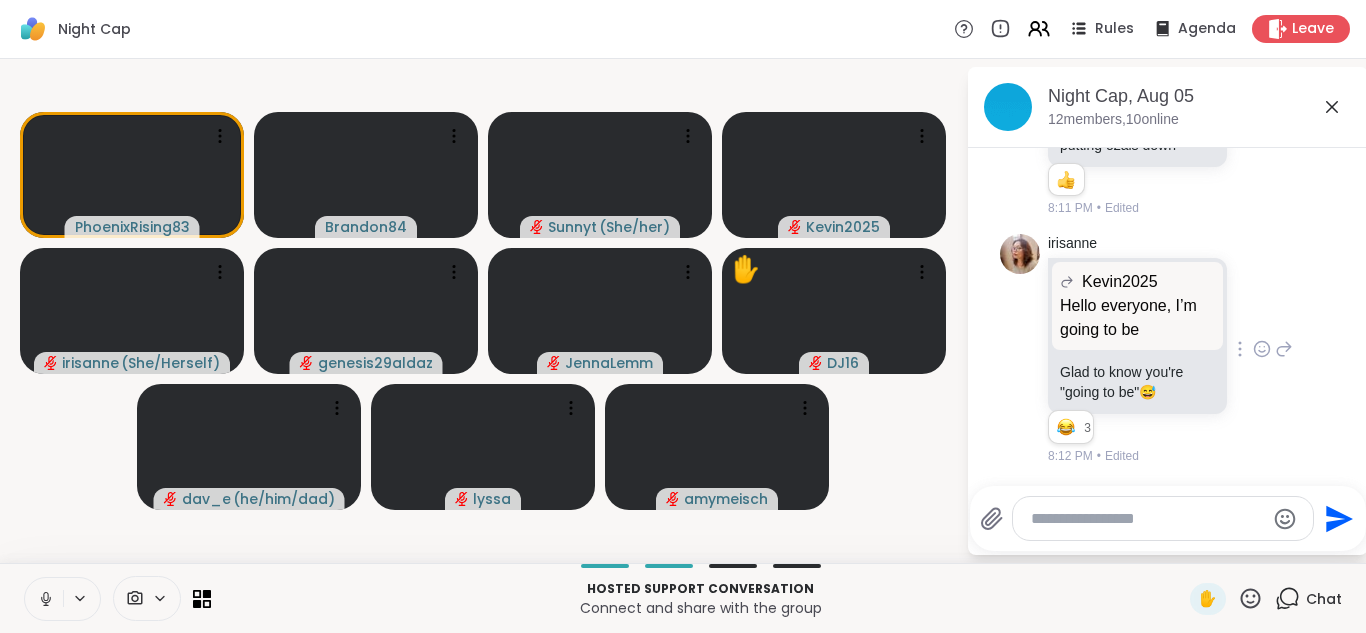 click 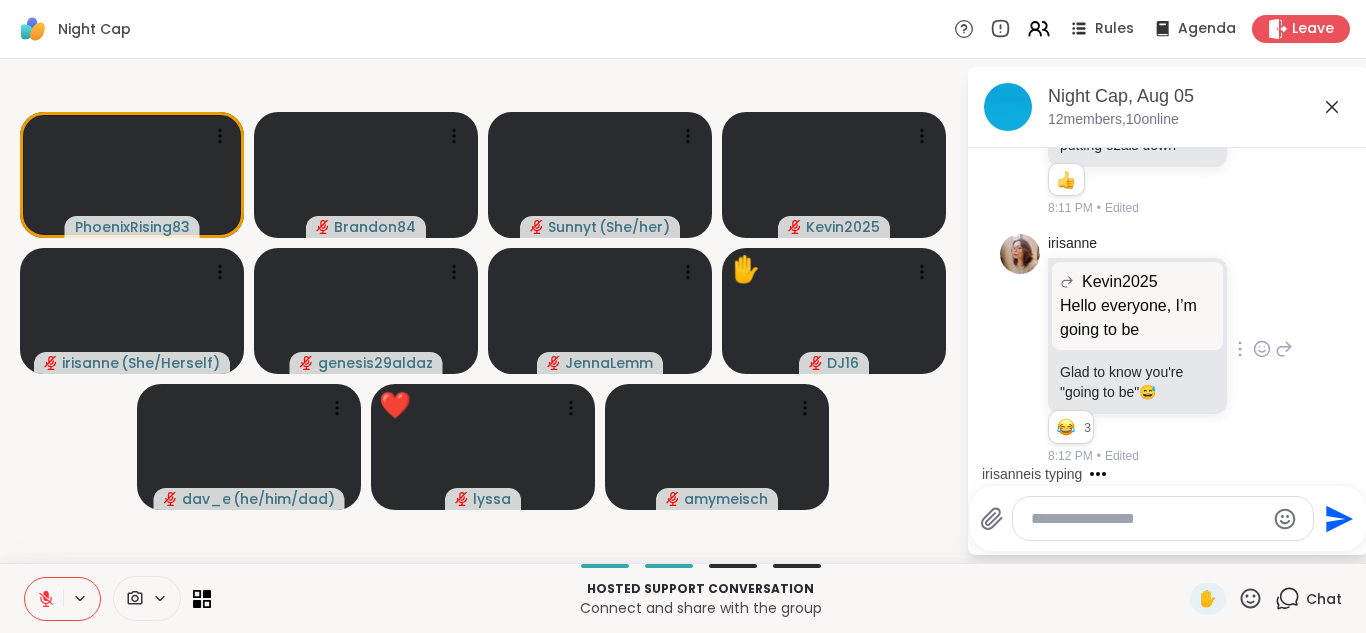 click 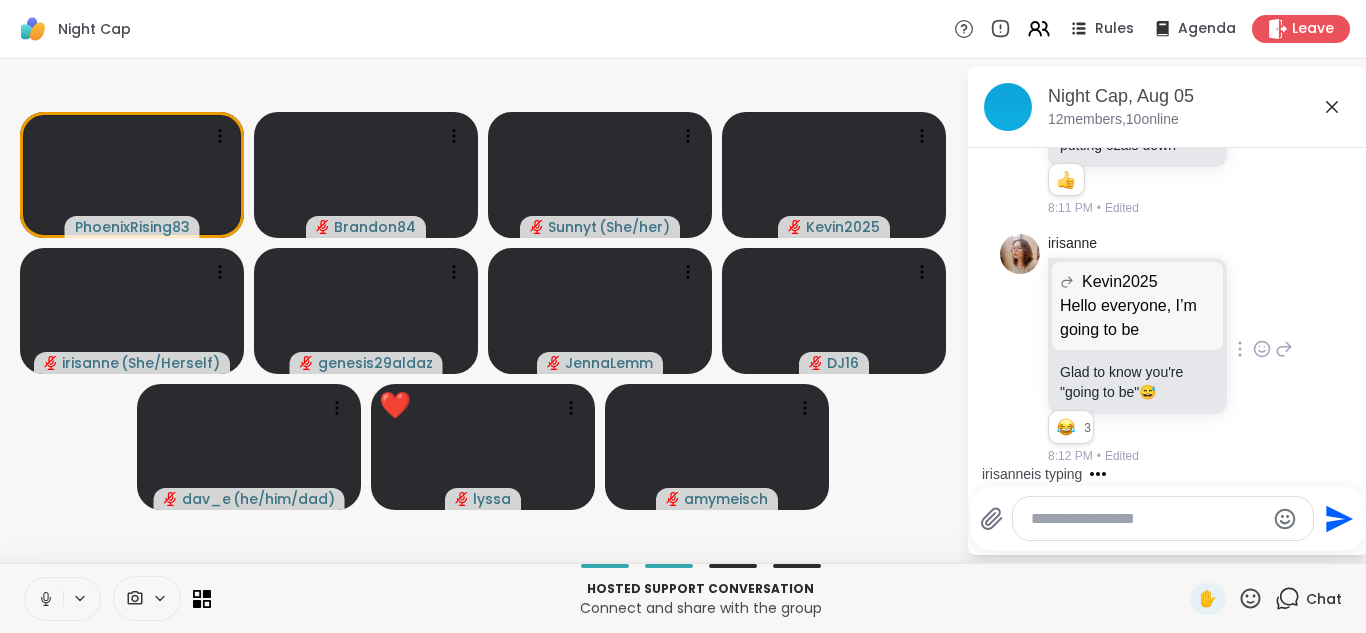 click at bounding box center (44, 599) 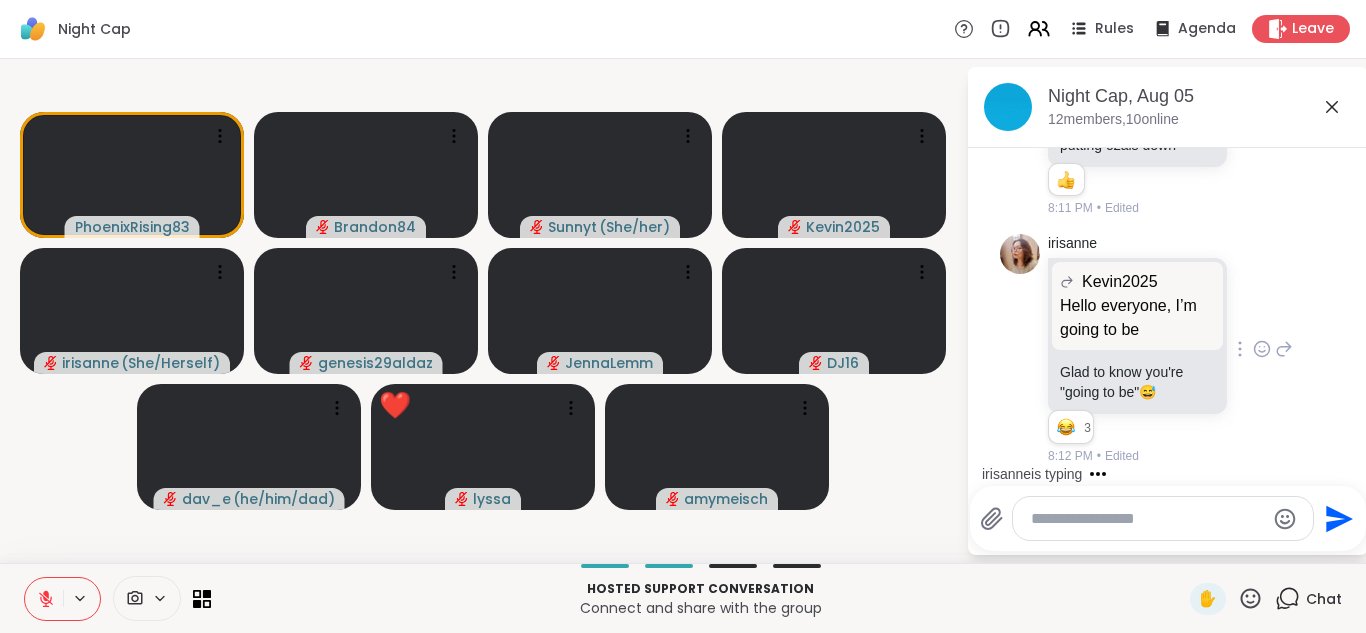 click at bounding box center [44, 599] 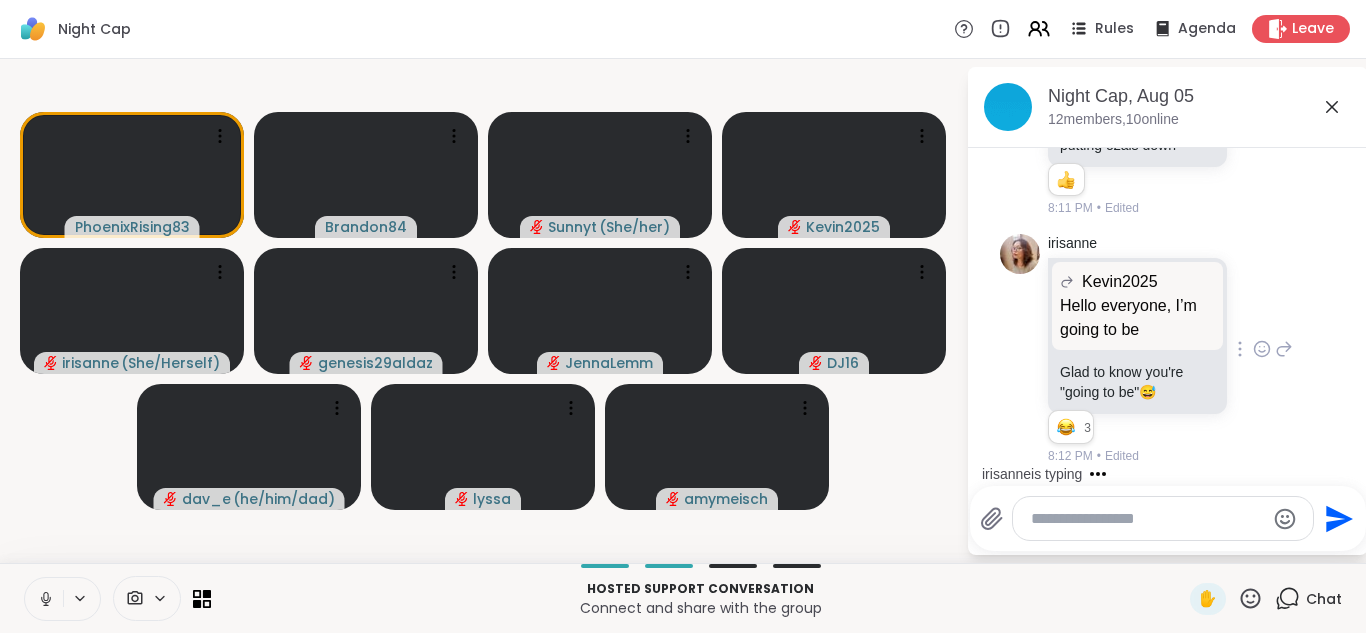 click at bounding box center (44, 599) 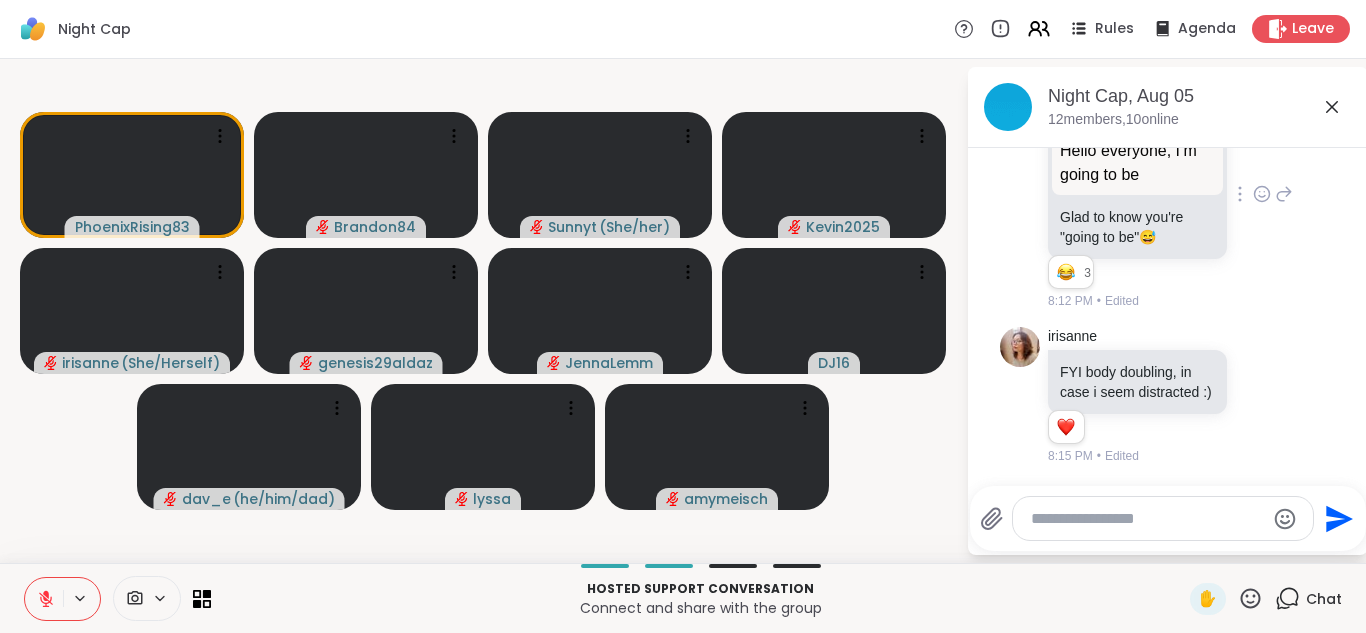 scroll, scrollTop: 1860, scrollLeft: 0, axis: vertical 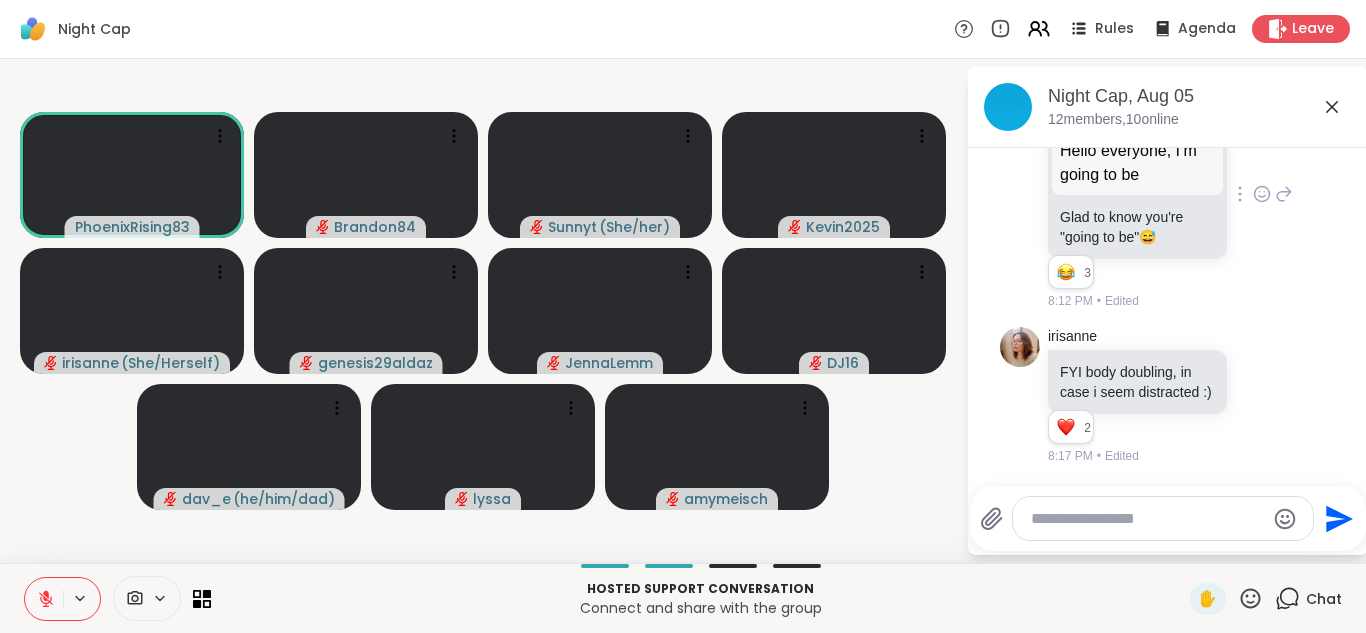 click at bounding box center (1147, 519) 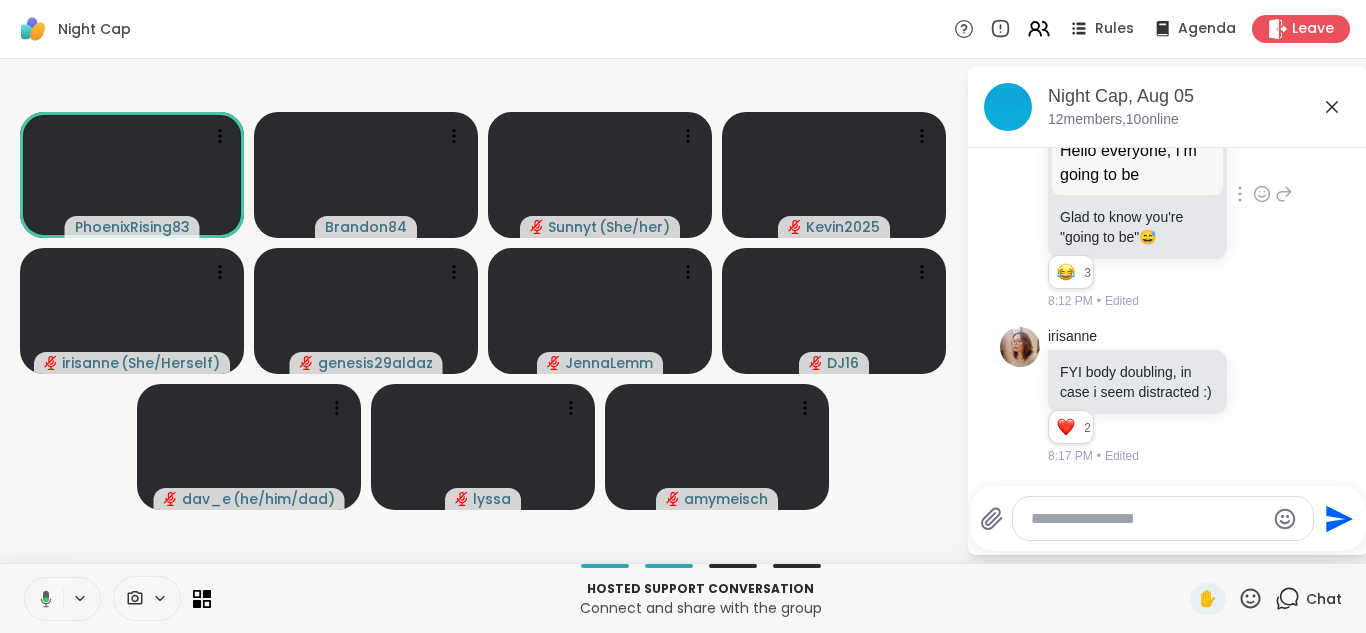 click at bounding box center (42, 599) 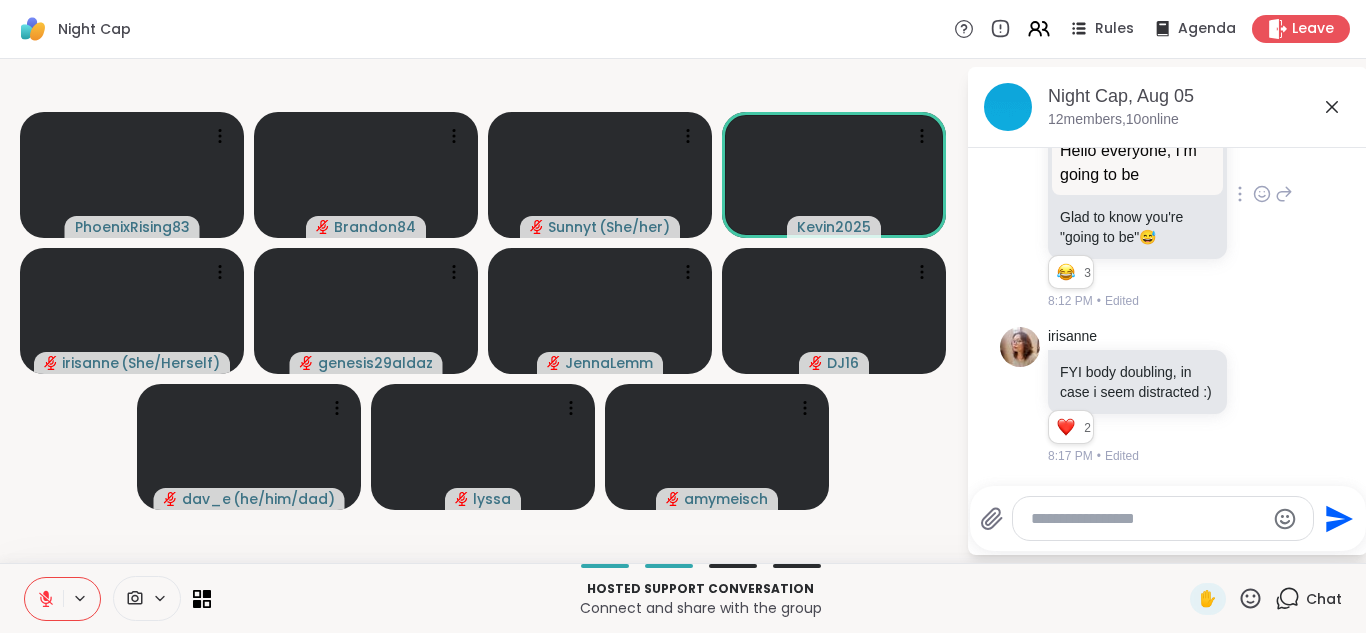 click at bounding box center (44, 599) 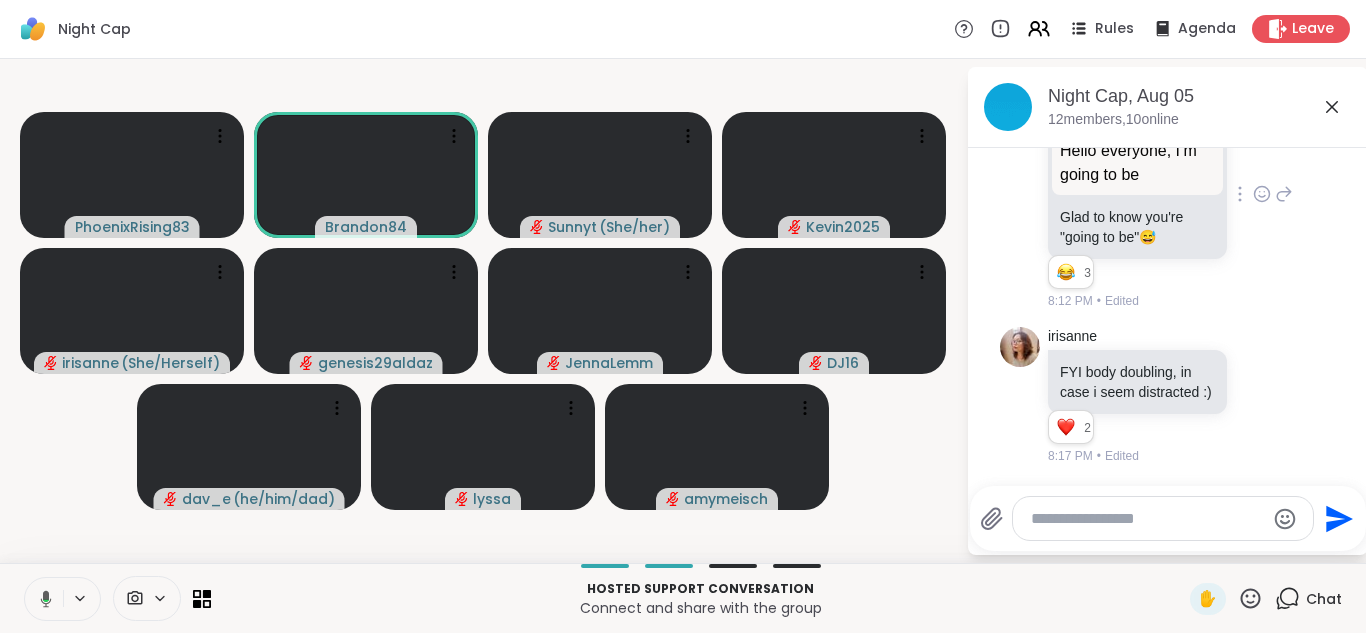 click at bounding box center [42, 599] 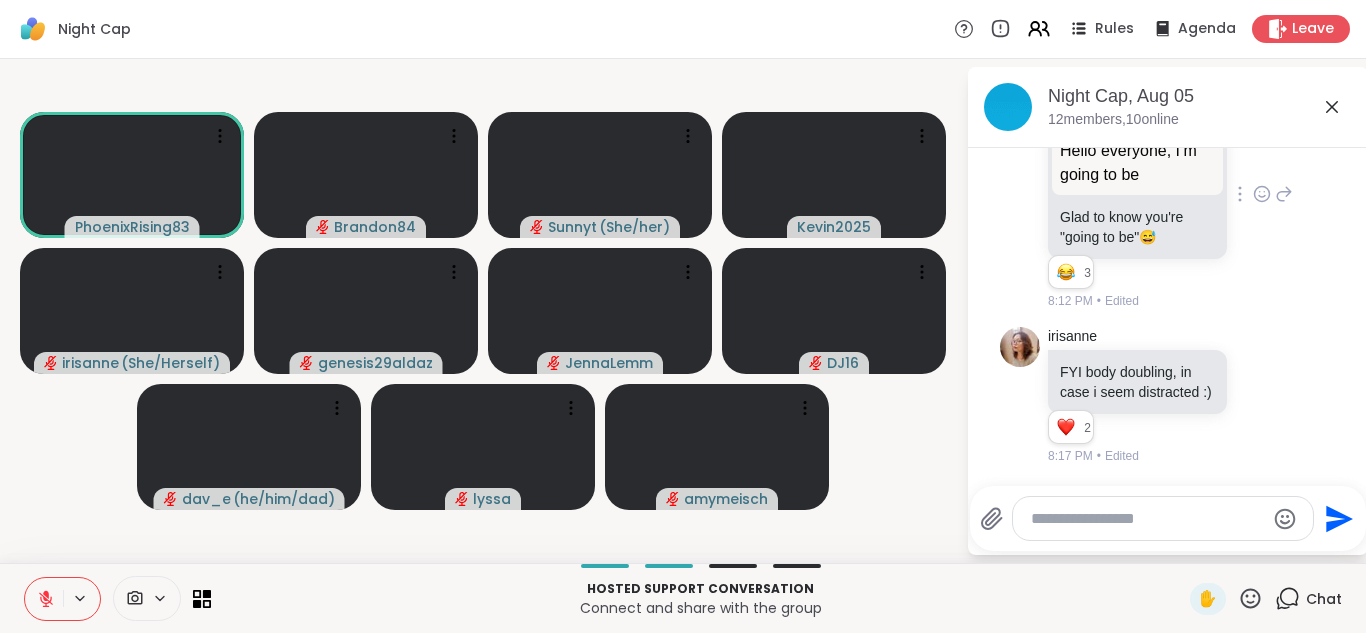click at bounding box center (44, 599) 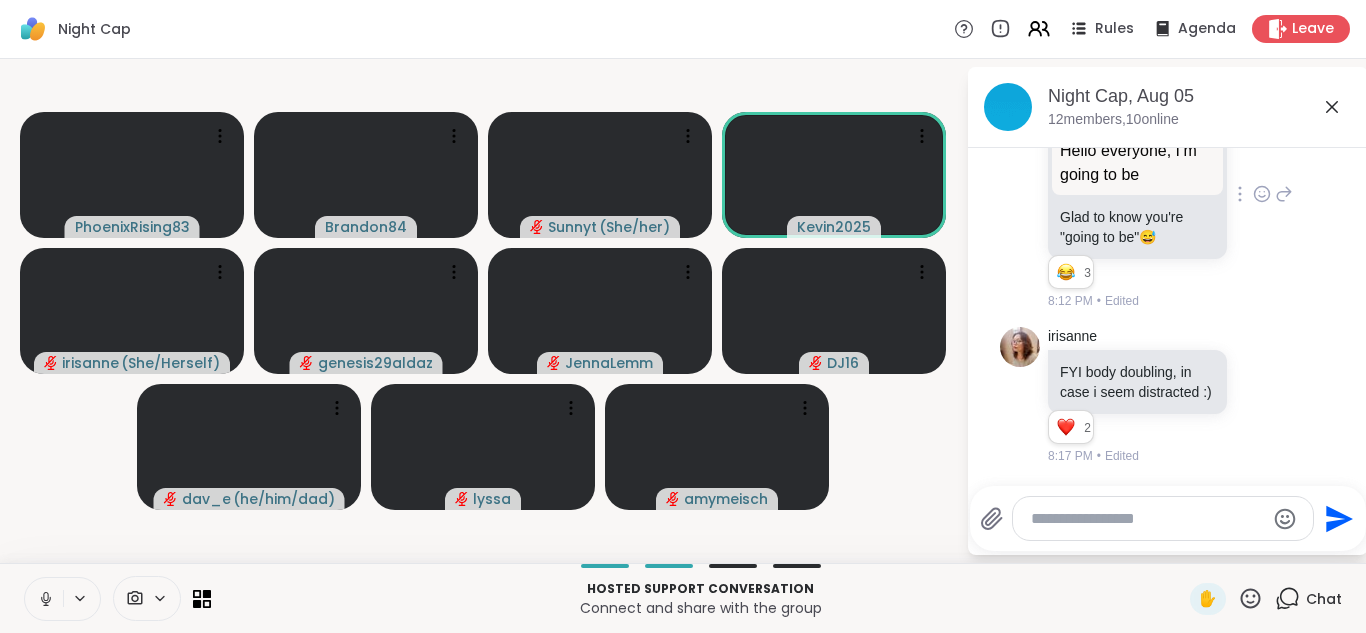 click at bounding box center [44, 599] 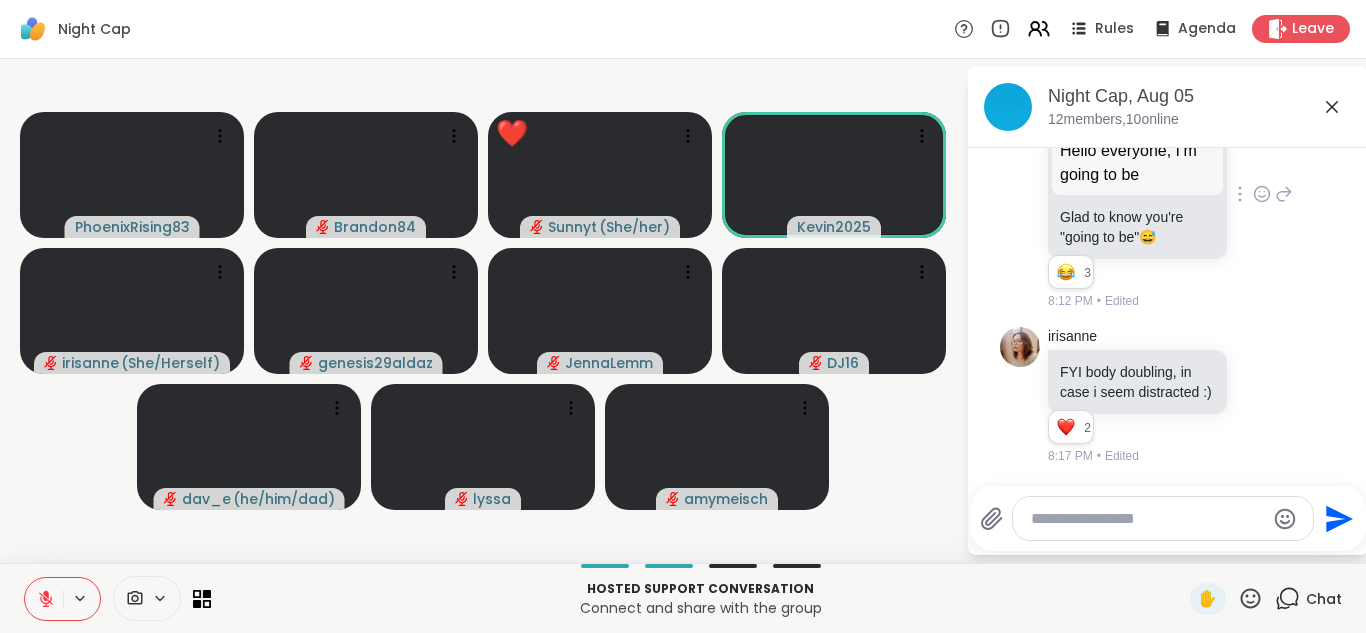 click at bounding box center [44, 599] 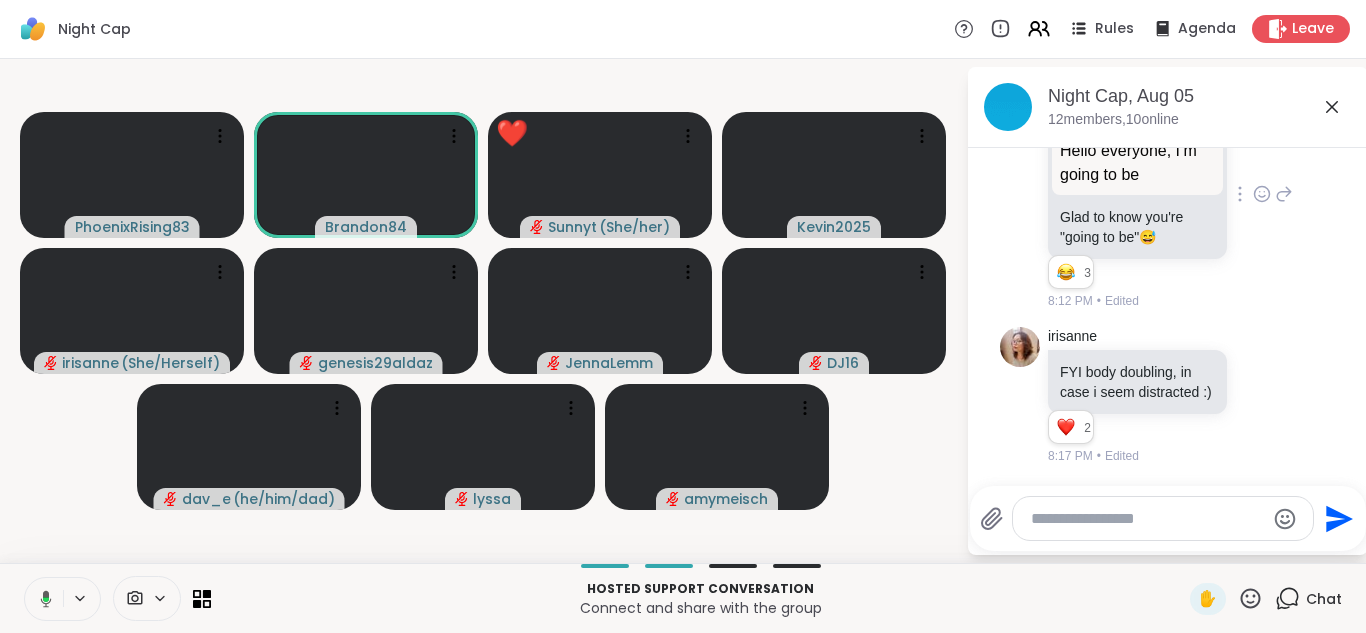 click at bounding box center [42, 599] 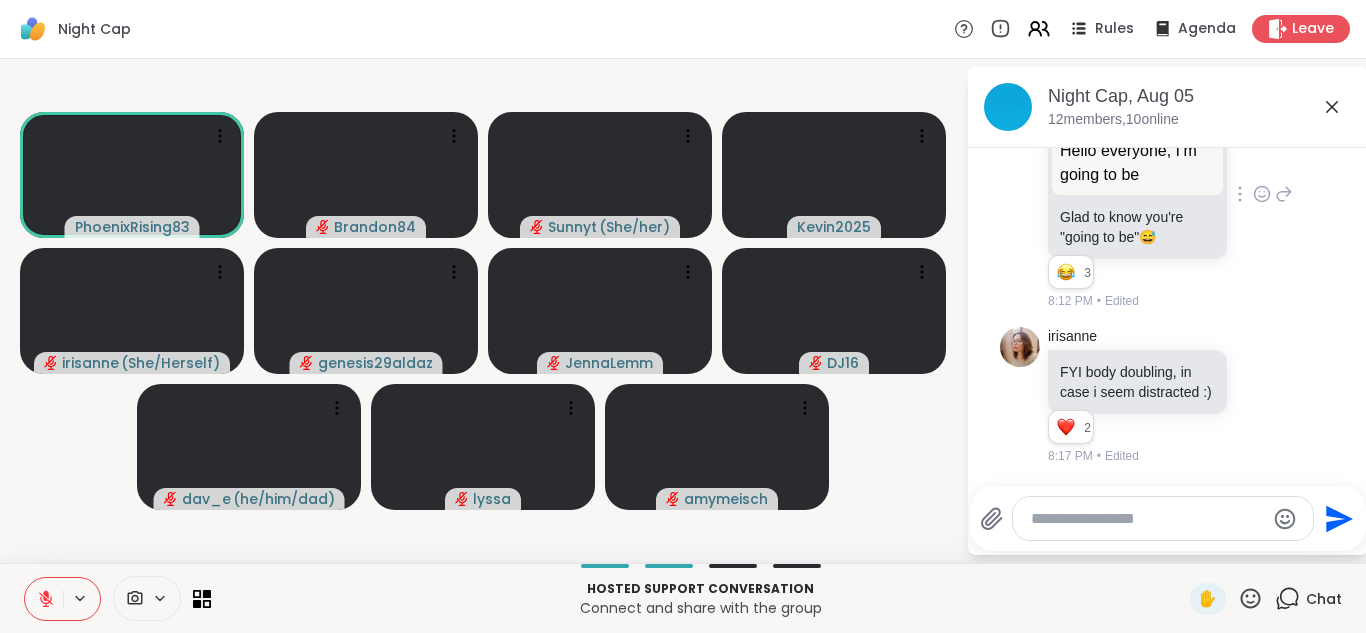 click at bounding box center (44, 599) 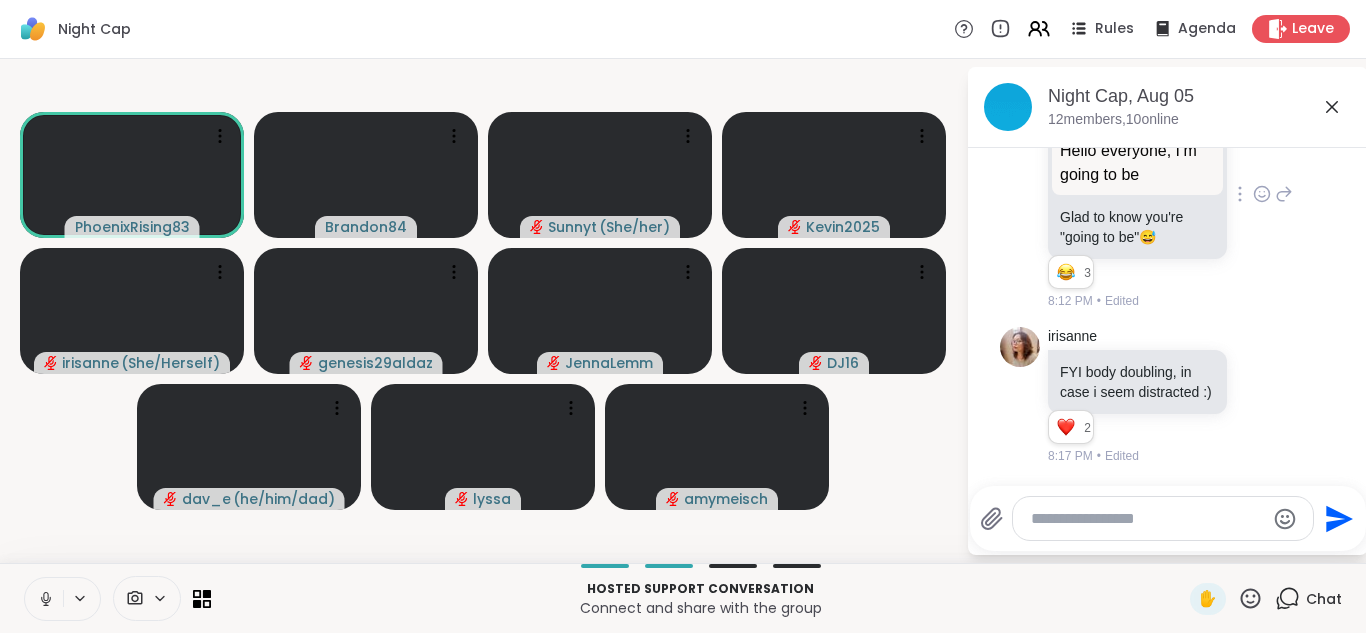 click at bounding box center [44, 599] 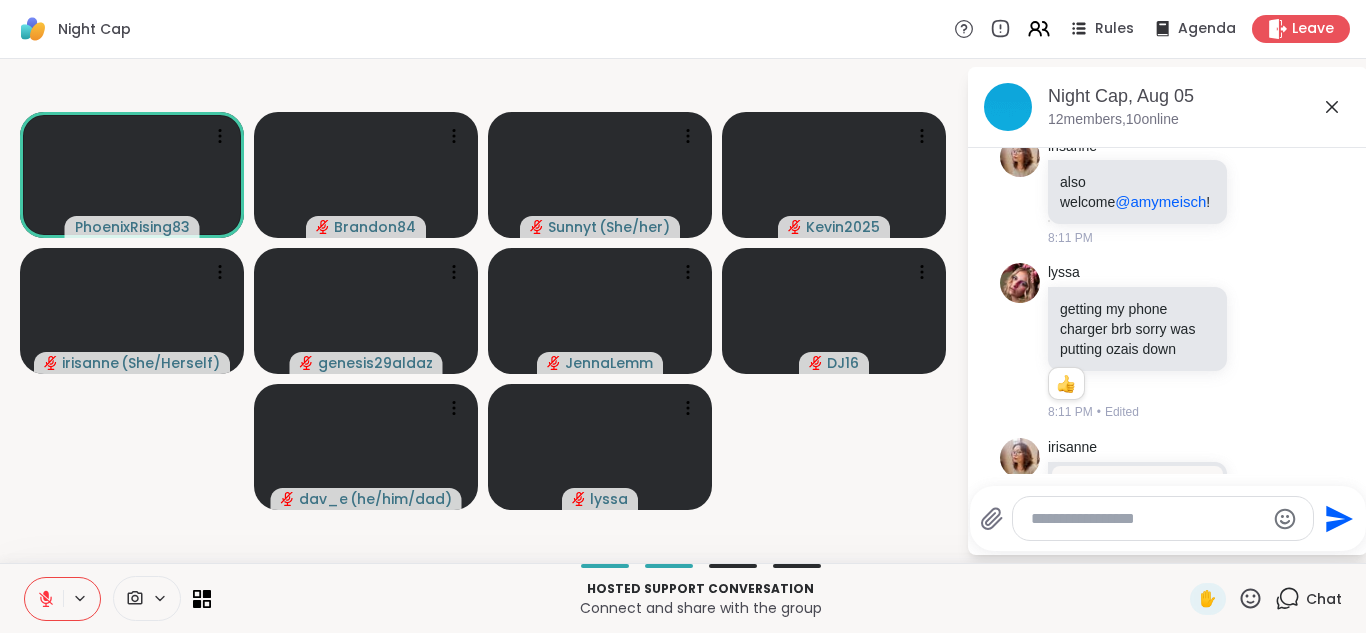 scroll, scrollTop: 1258, scrollLeft: 0, axis: vertical 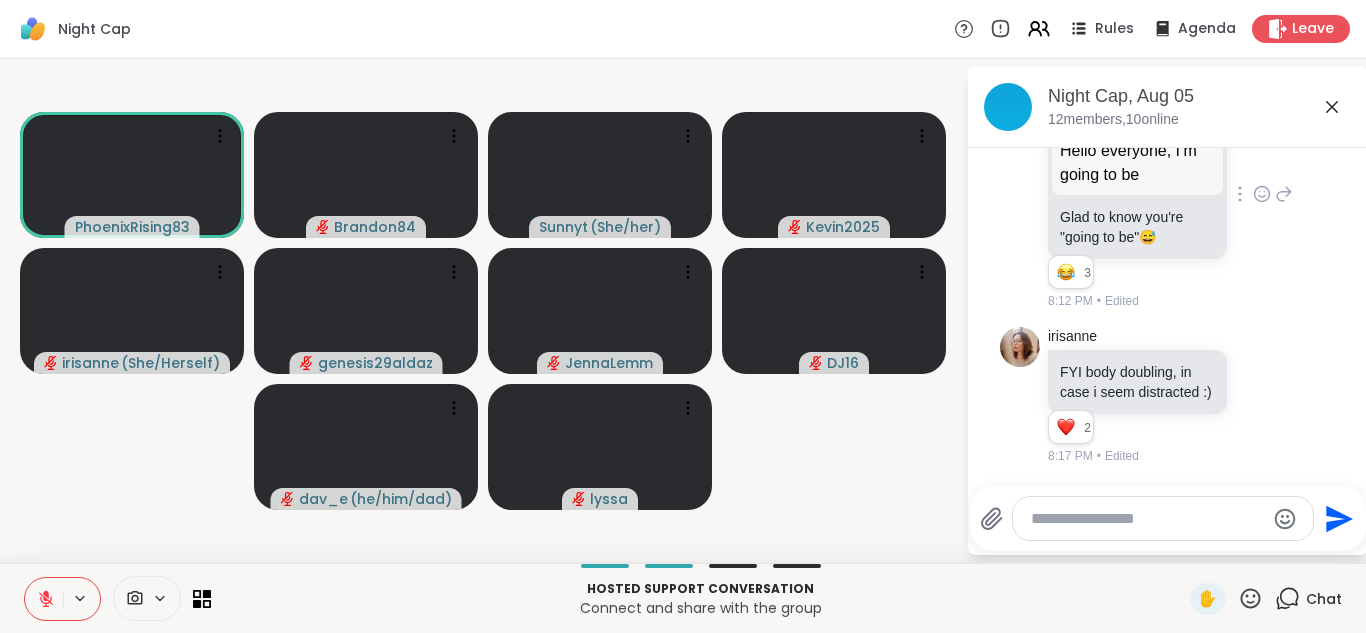 click 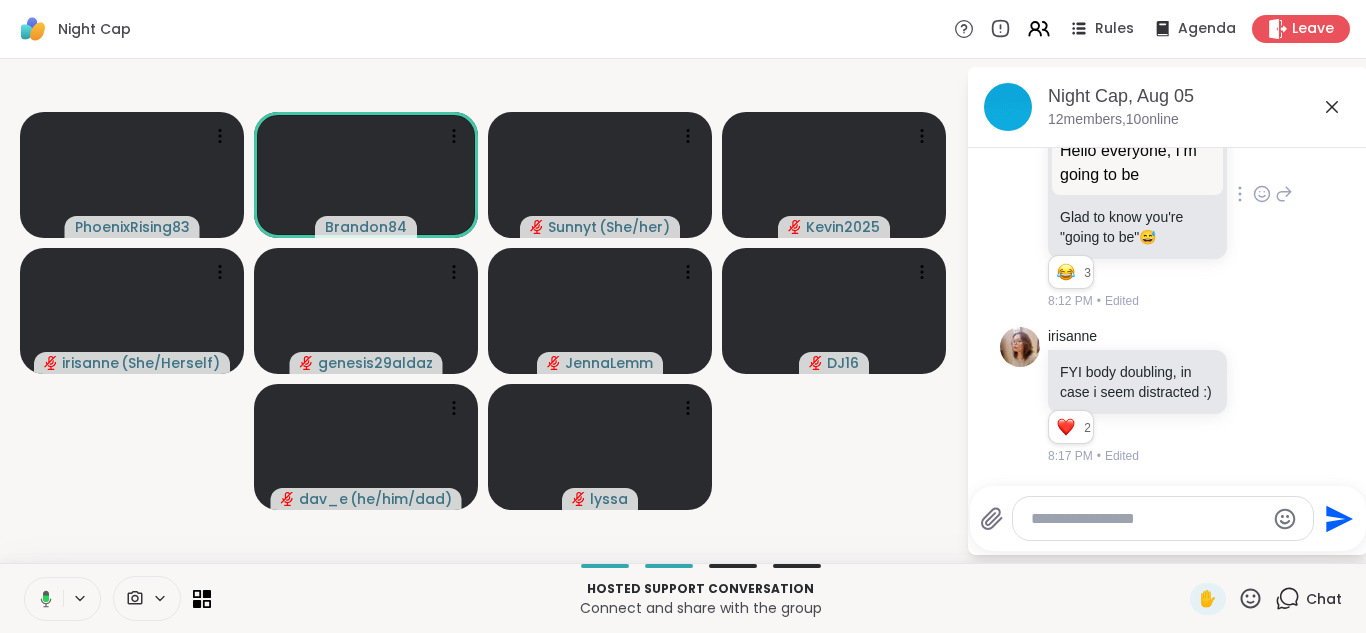 click at bounding box center (42, 599) 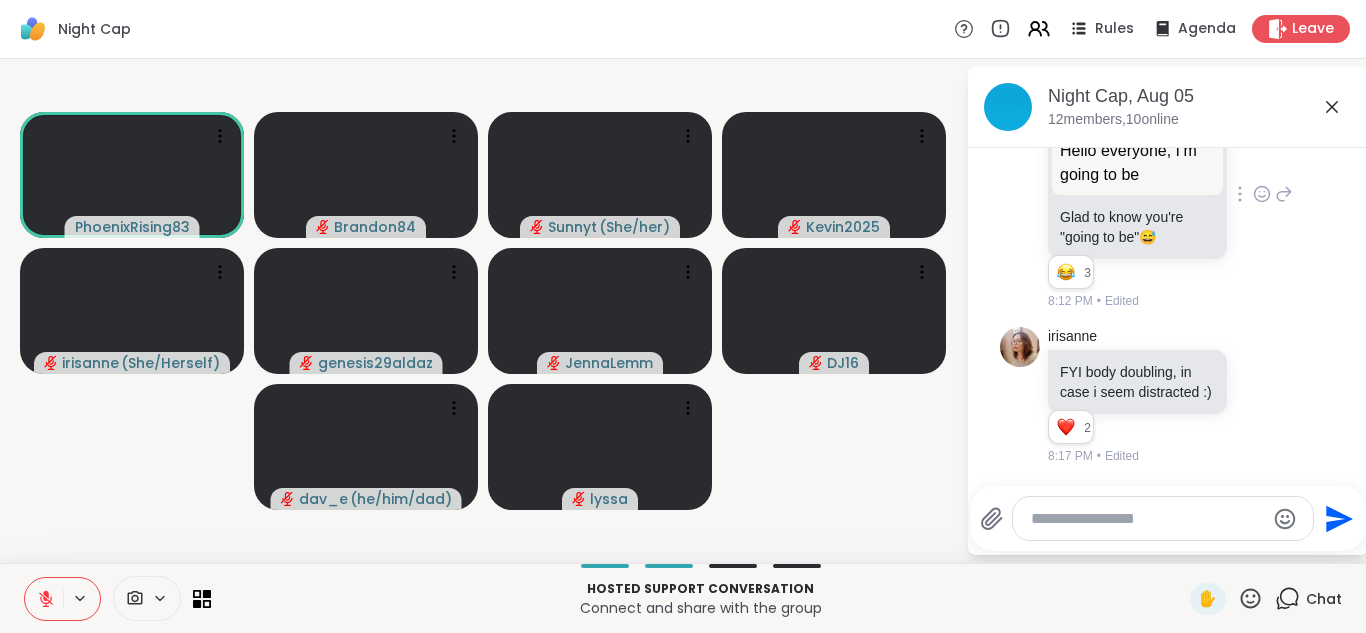 click at bounding box center [44, 599] 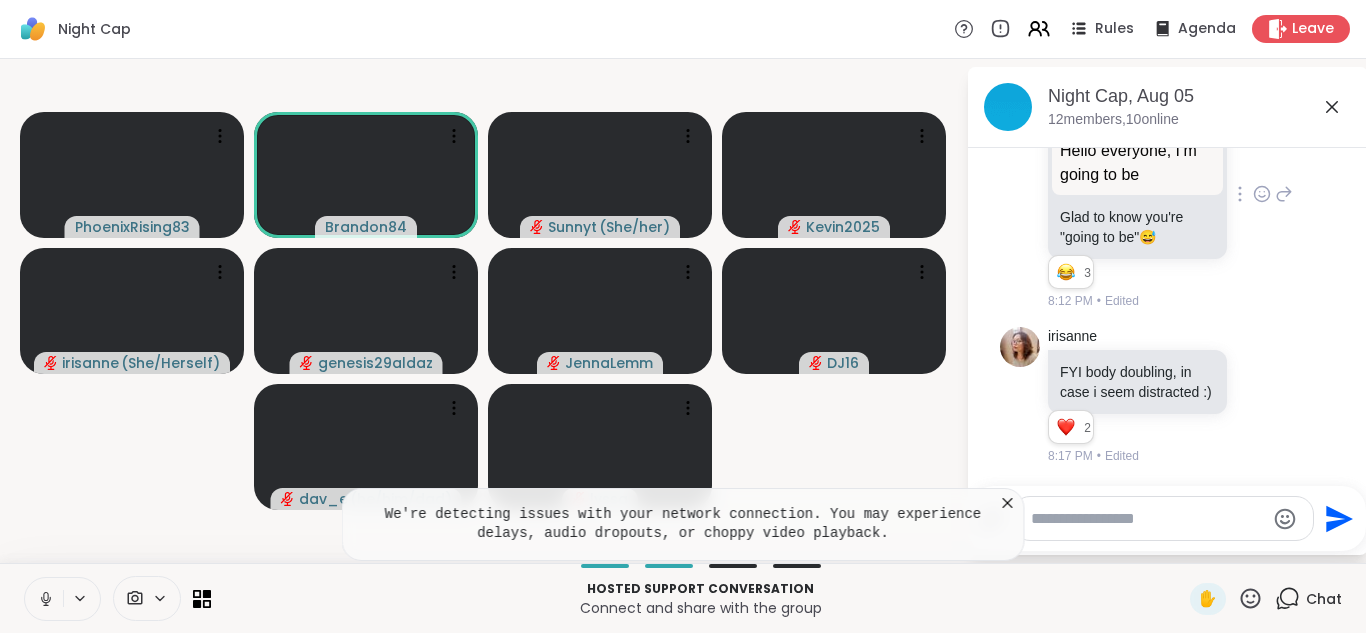 click at bounding box center (44, 599) 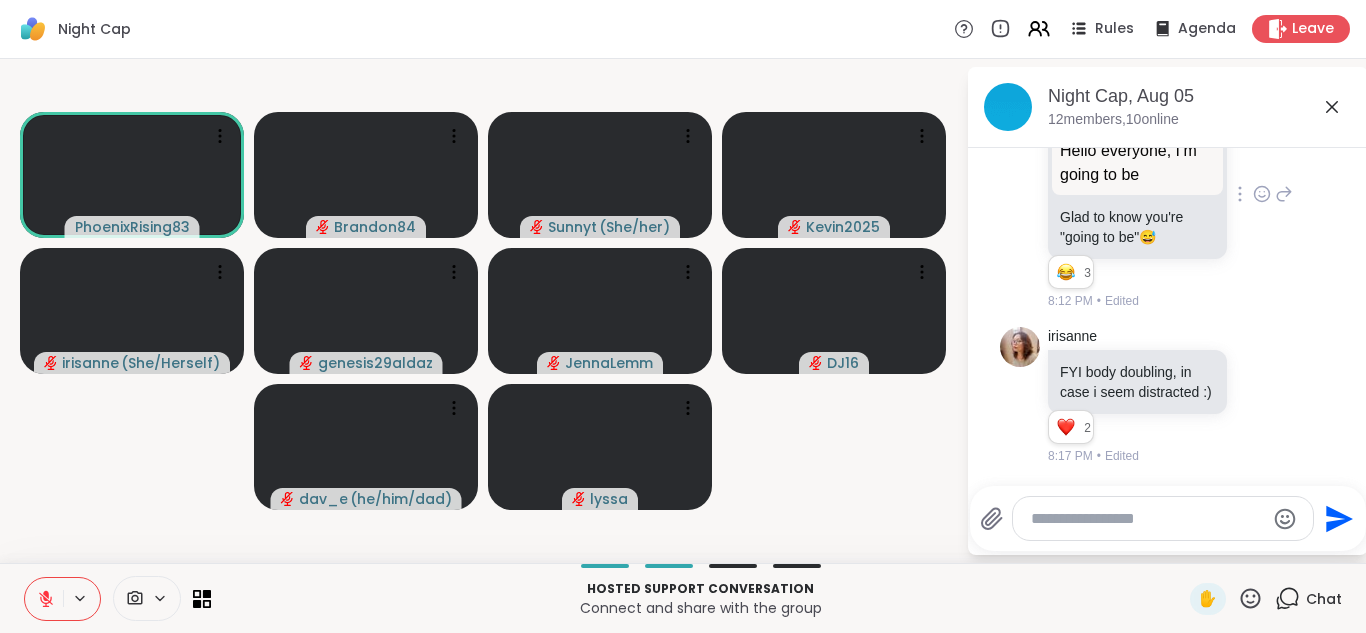 click at bounding box center (44, 599) 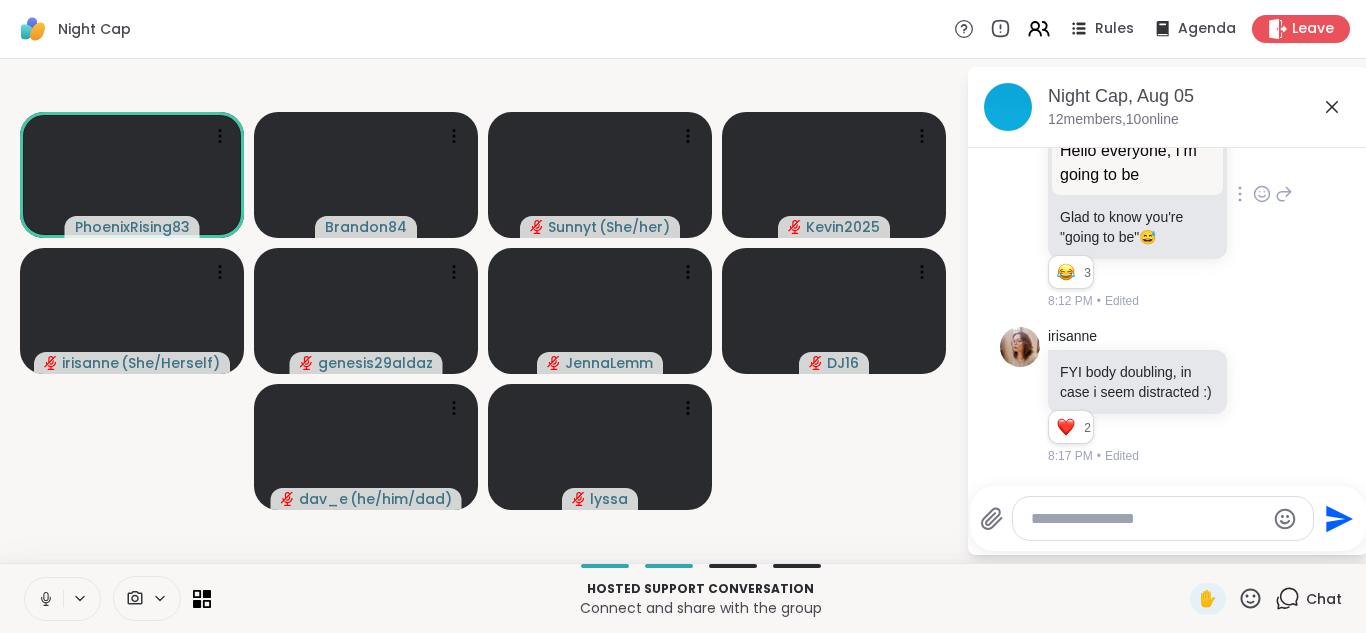 click at bounding box center (44, 599) 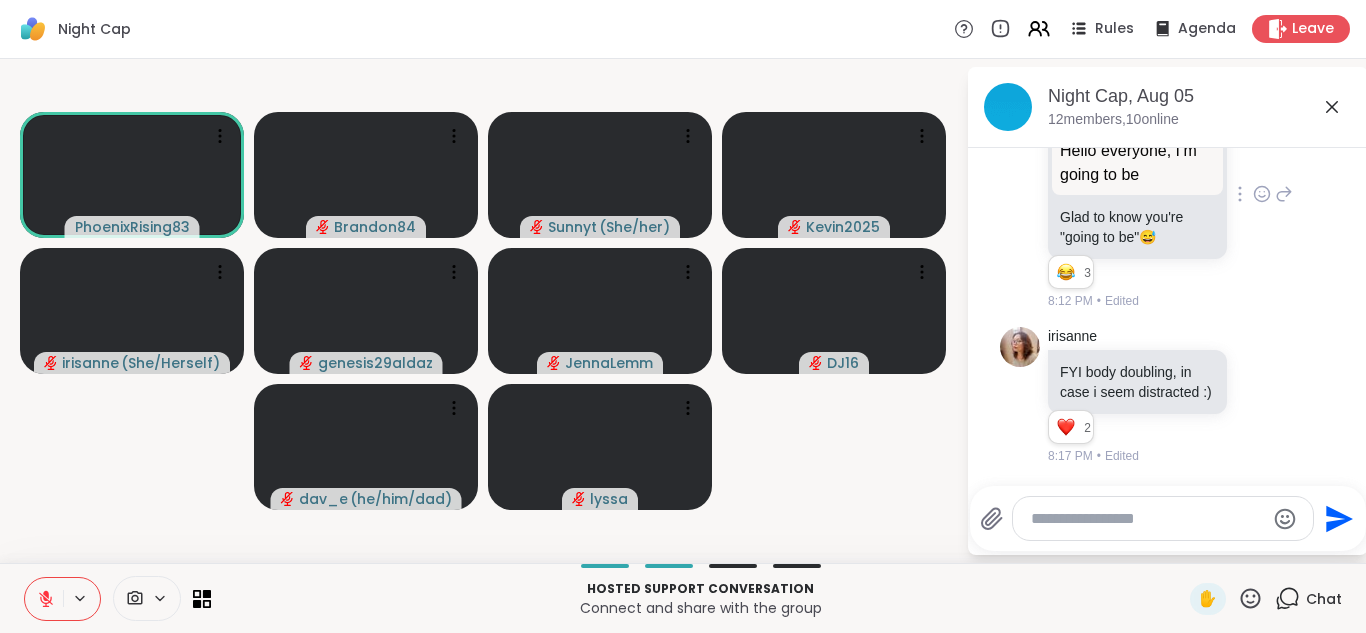 click at bounding box center (44, 599) 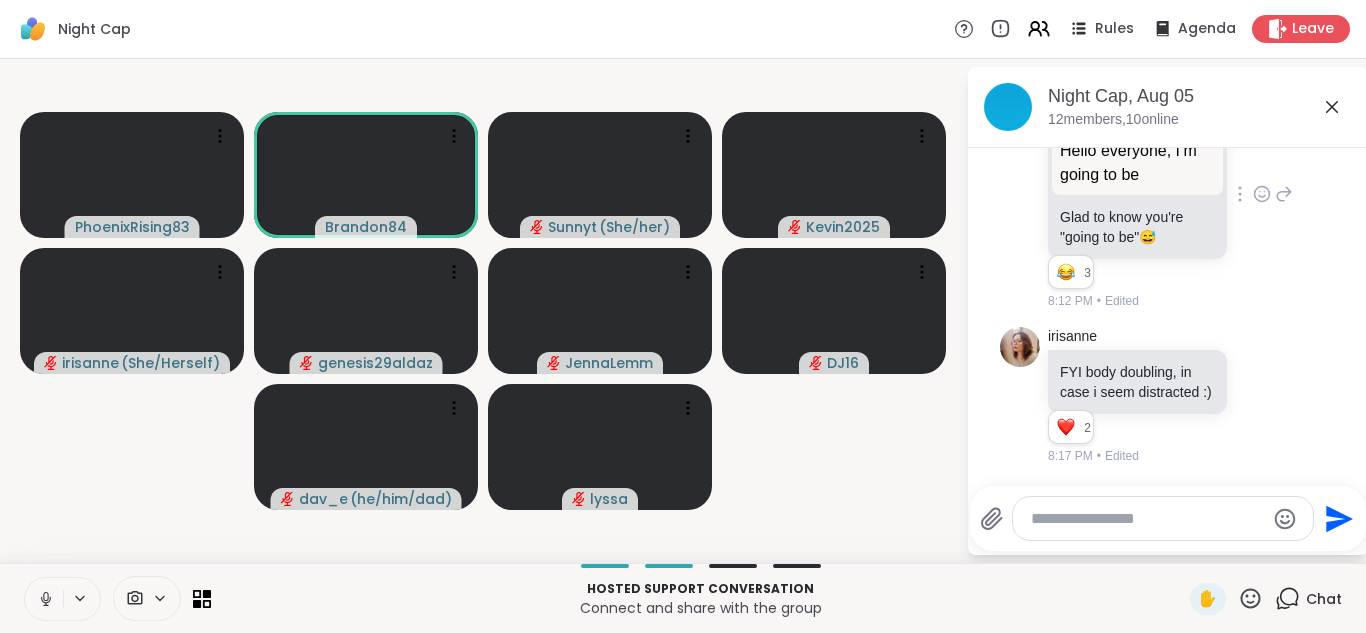 click at bounding box center (44, 599) 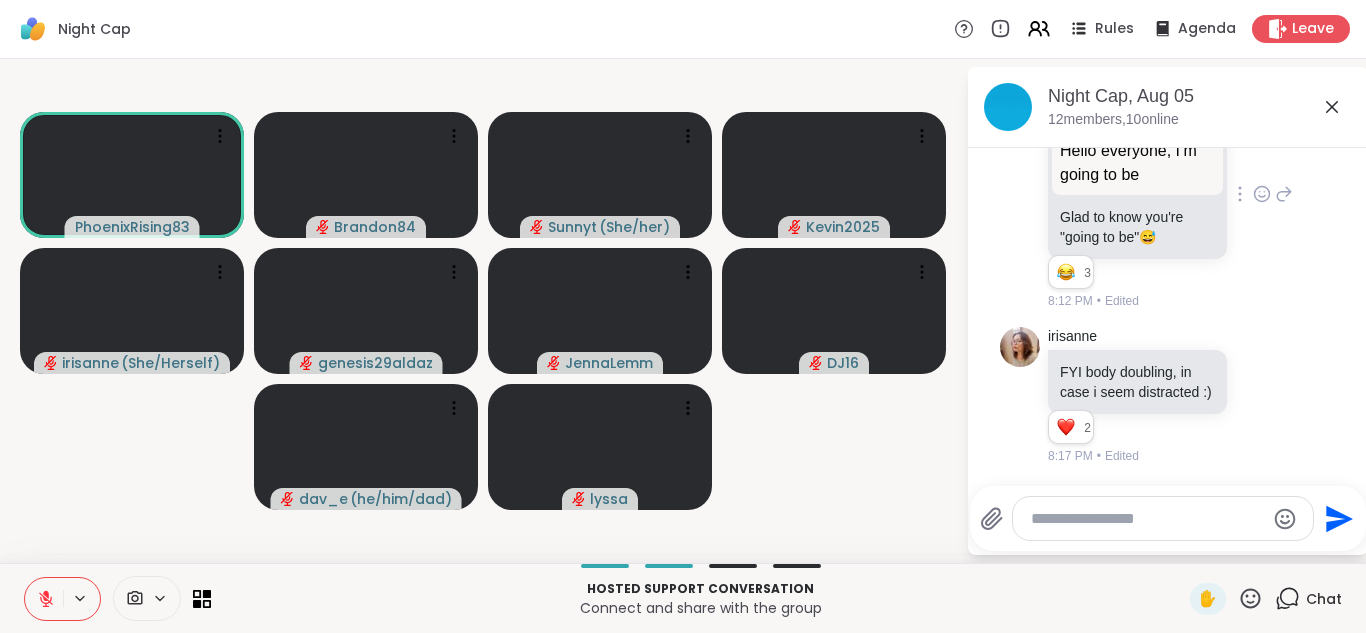 click at bounding box center [44, 599] 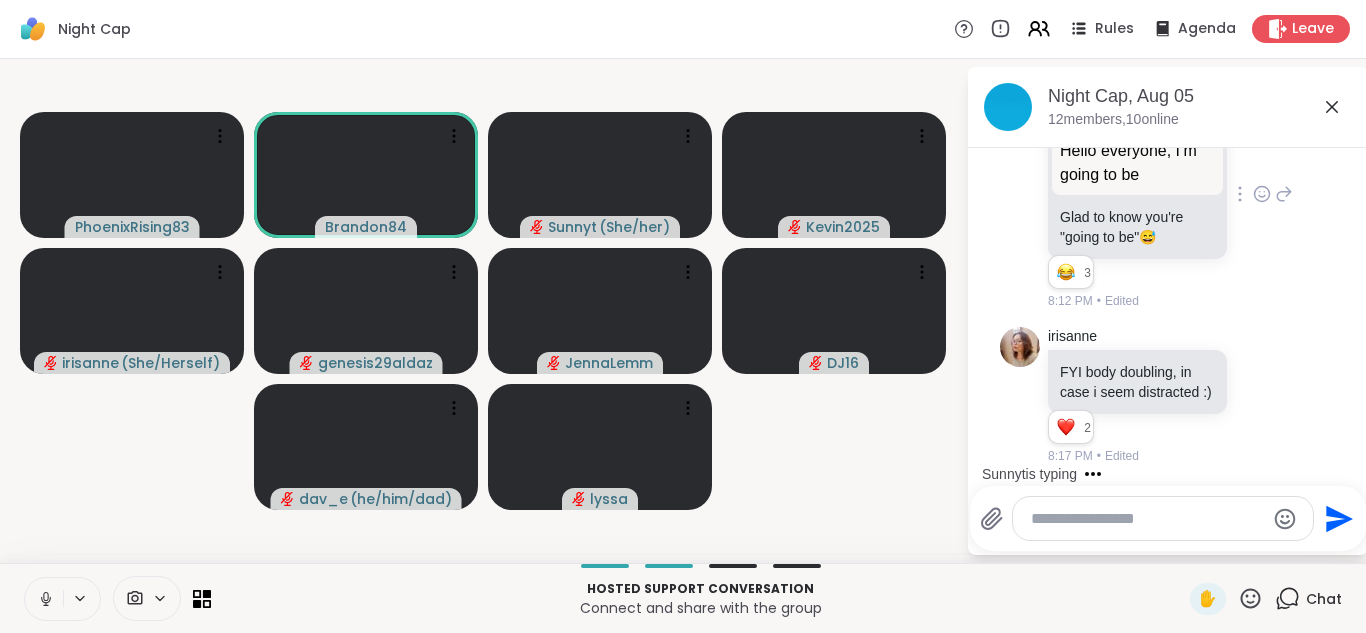 click at bounding box center (44, 599) 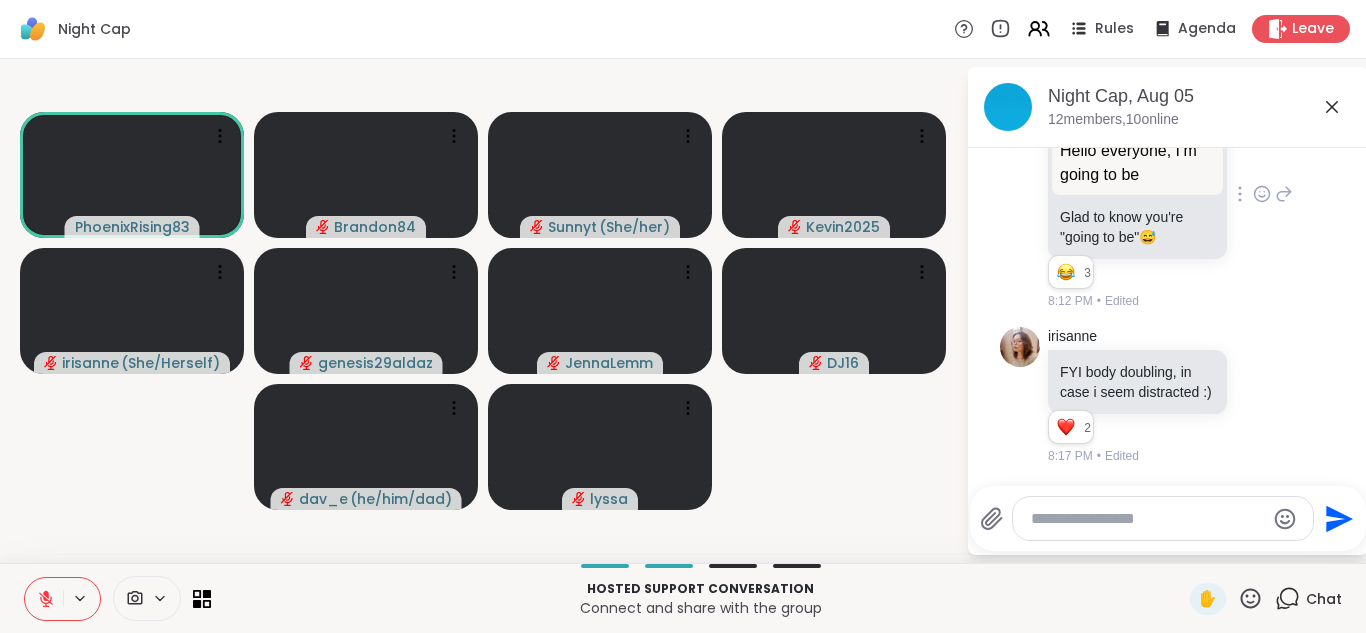 click at bounding box center [44, 599] 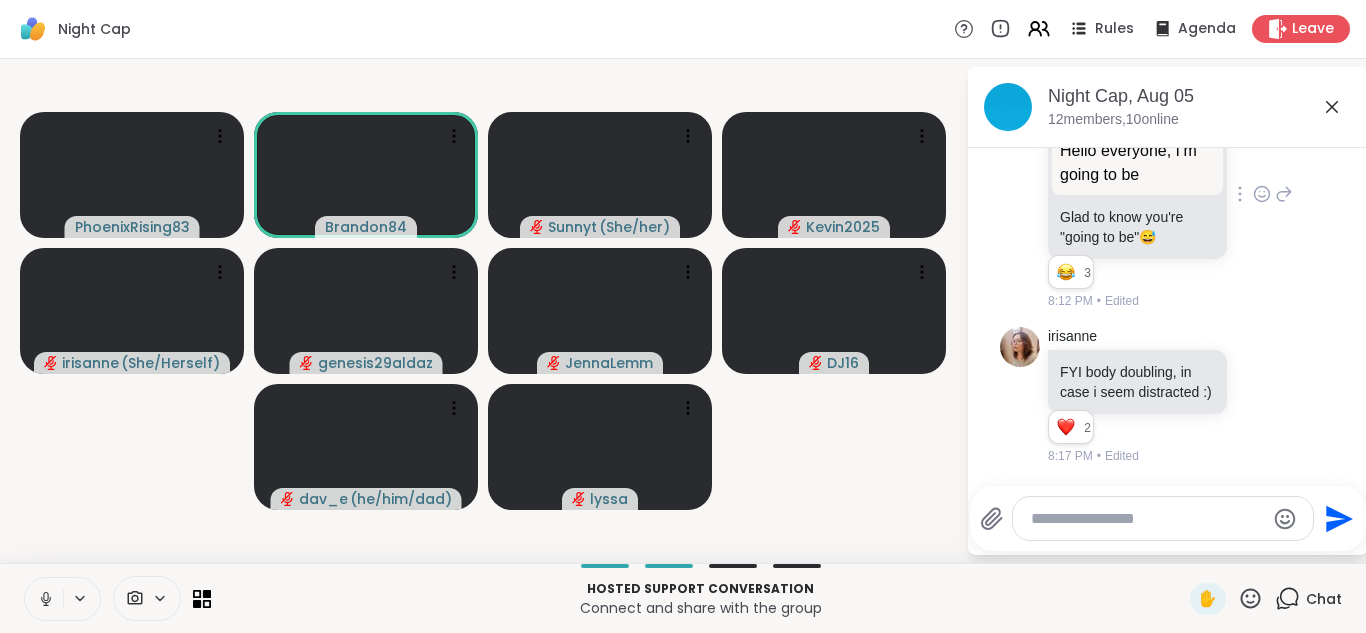 click at bounding box center [44, 599] 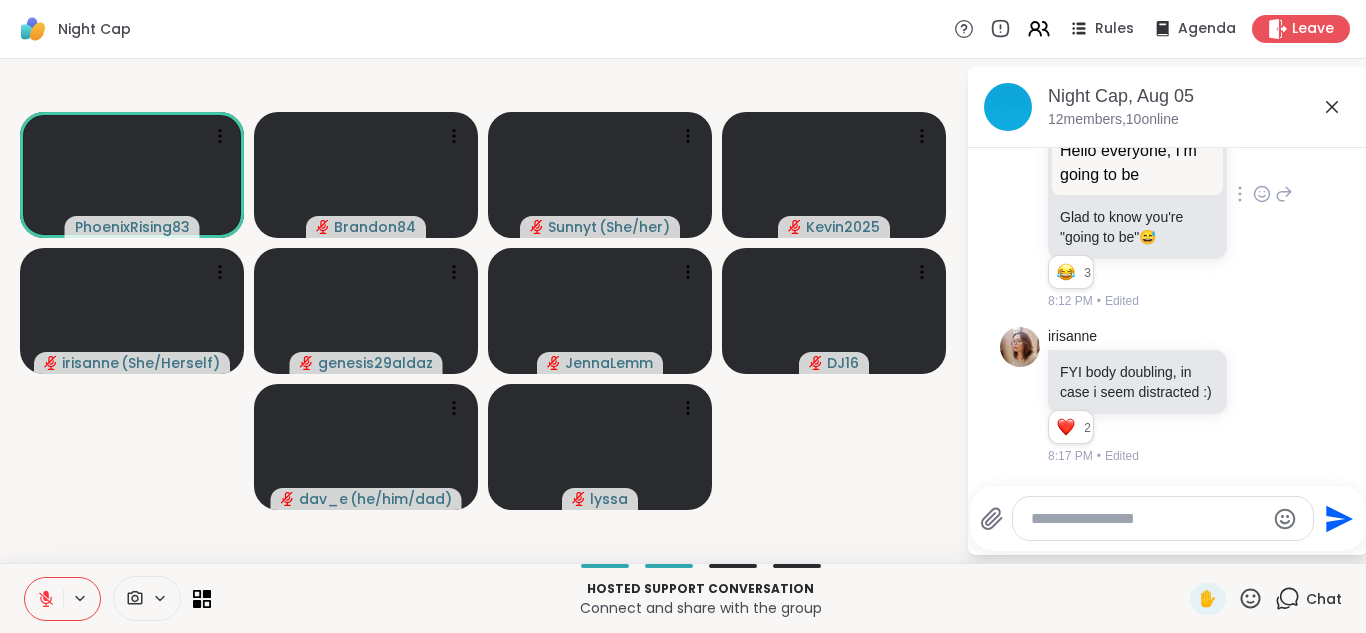 click at bounding box center [44, 599] 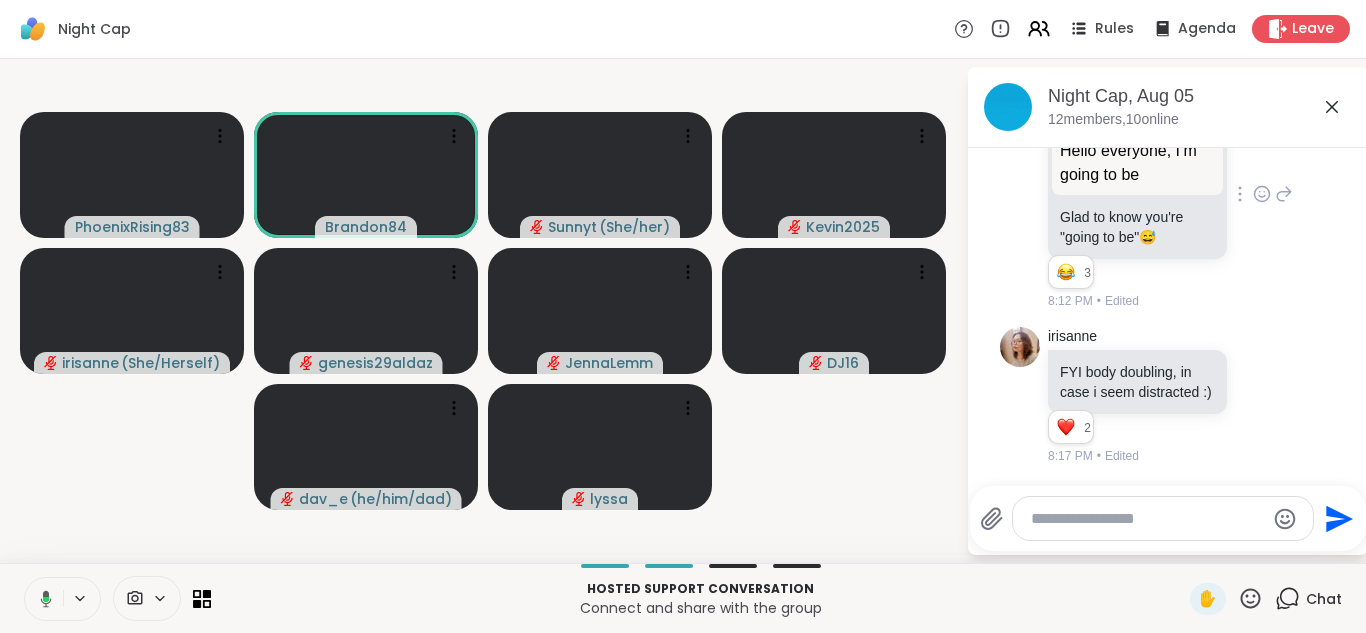 click at bounding box center [42, 599] 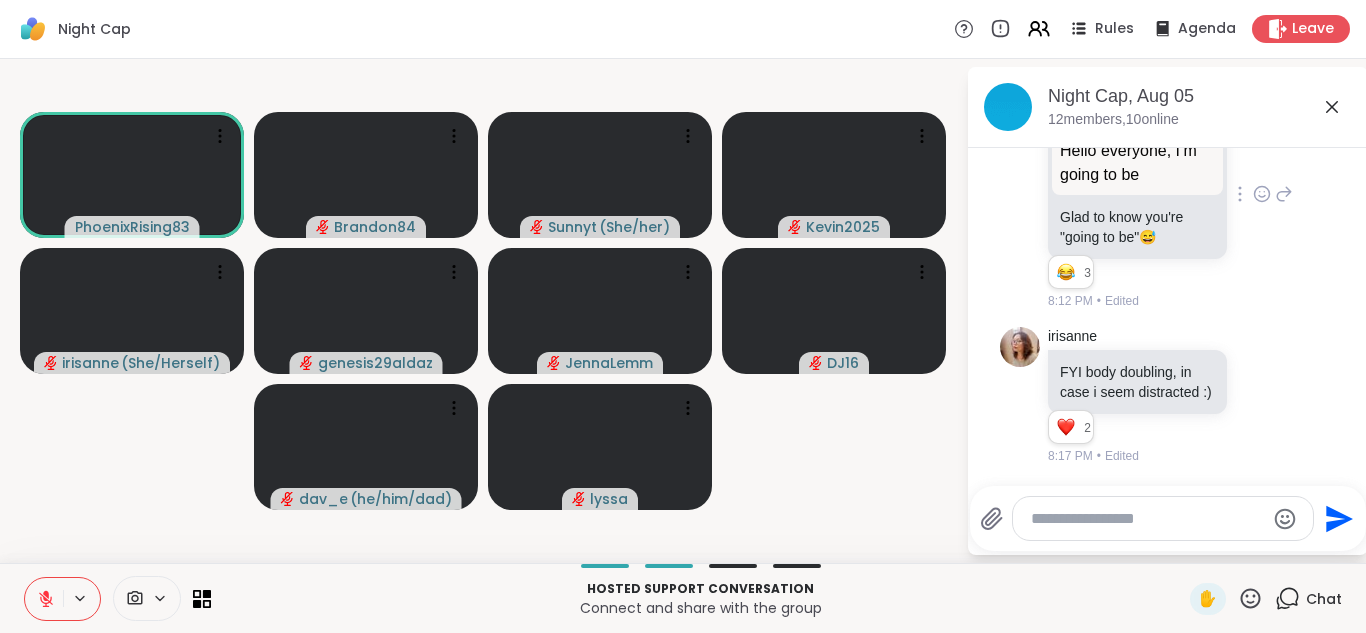 click at bounding box center (44, 599) 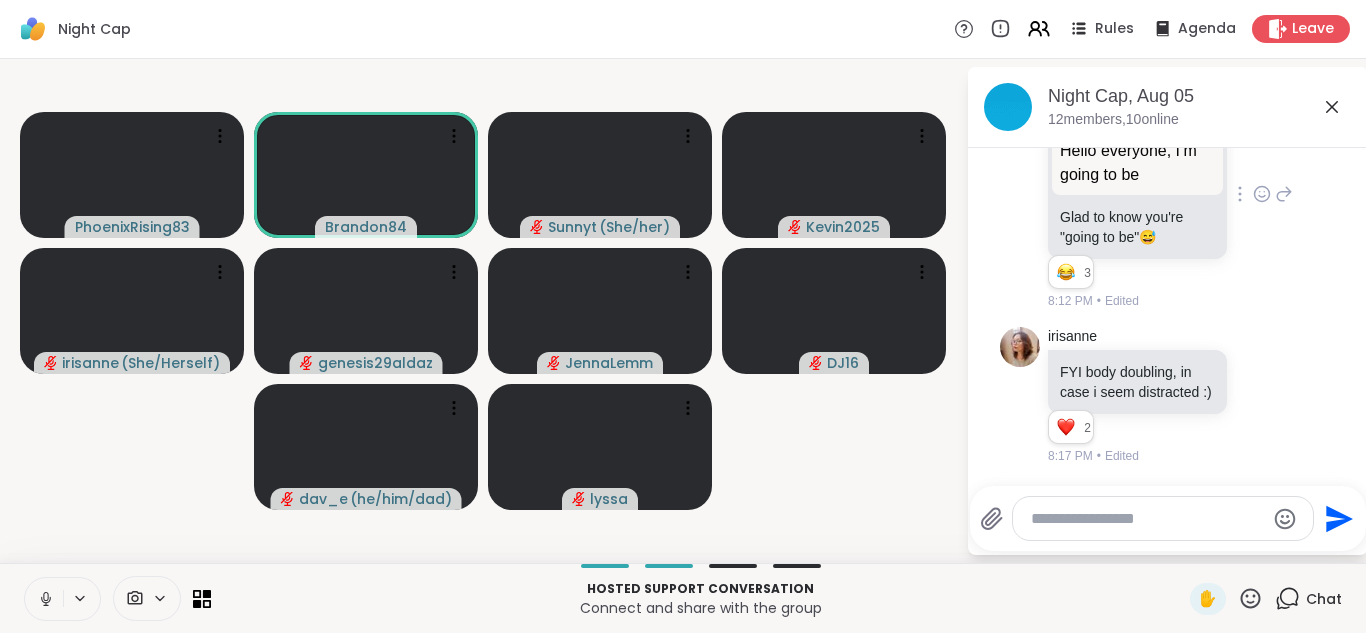 click at bounding box center (44, 599) 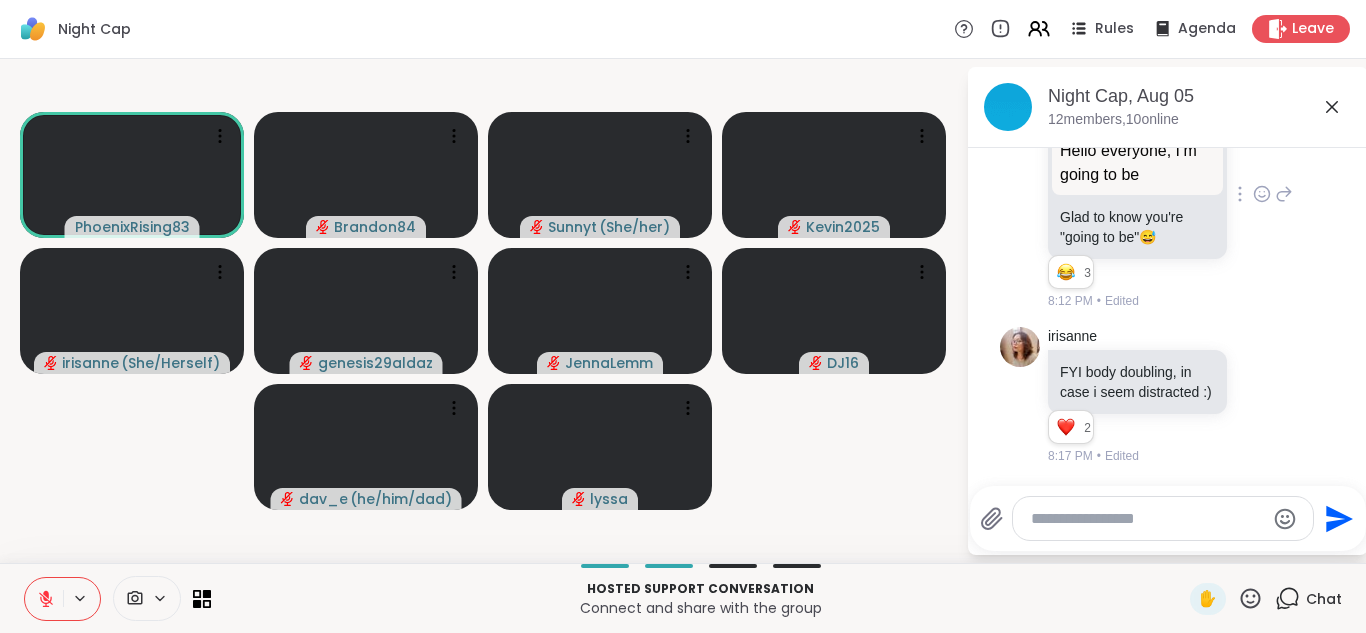click at bounding box center (44, 599) 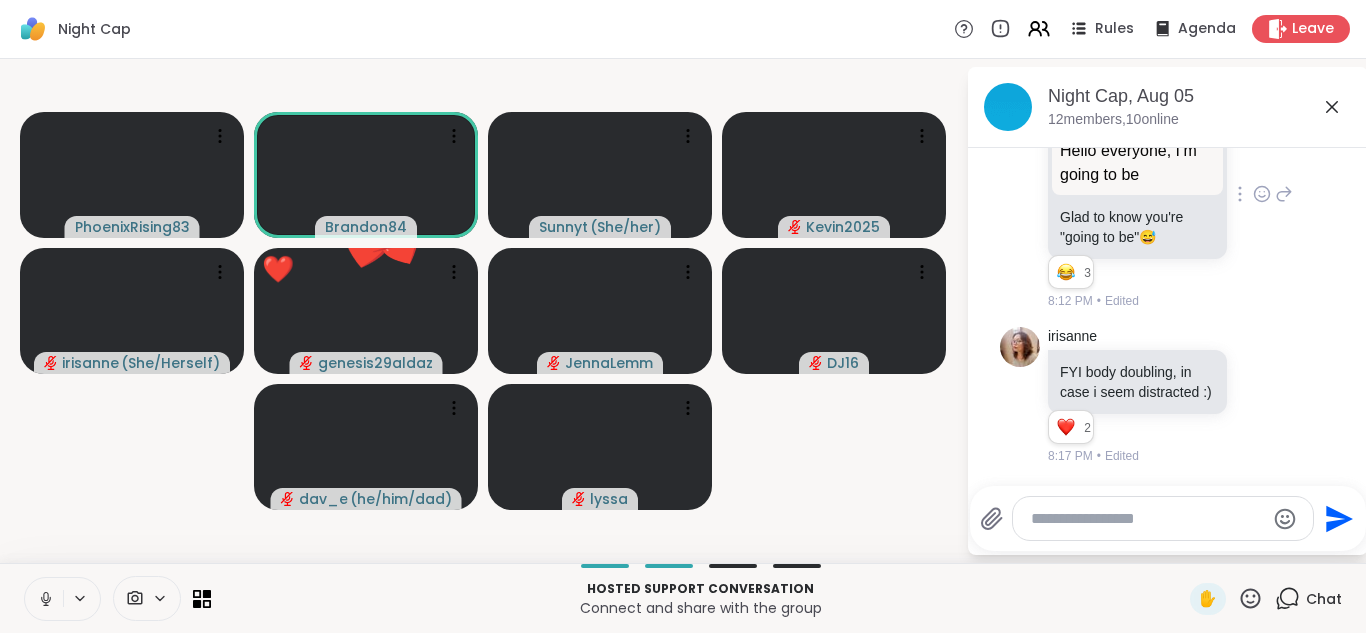 click at bounding box center (44, 599) 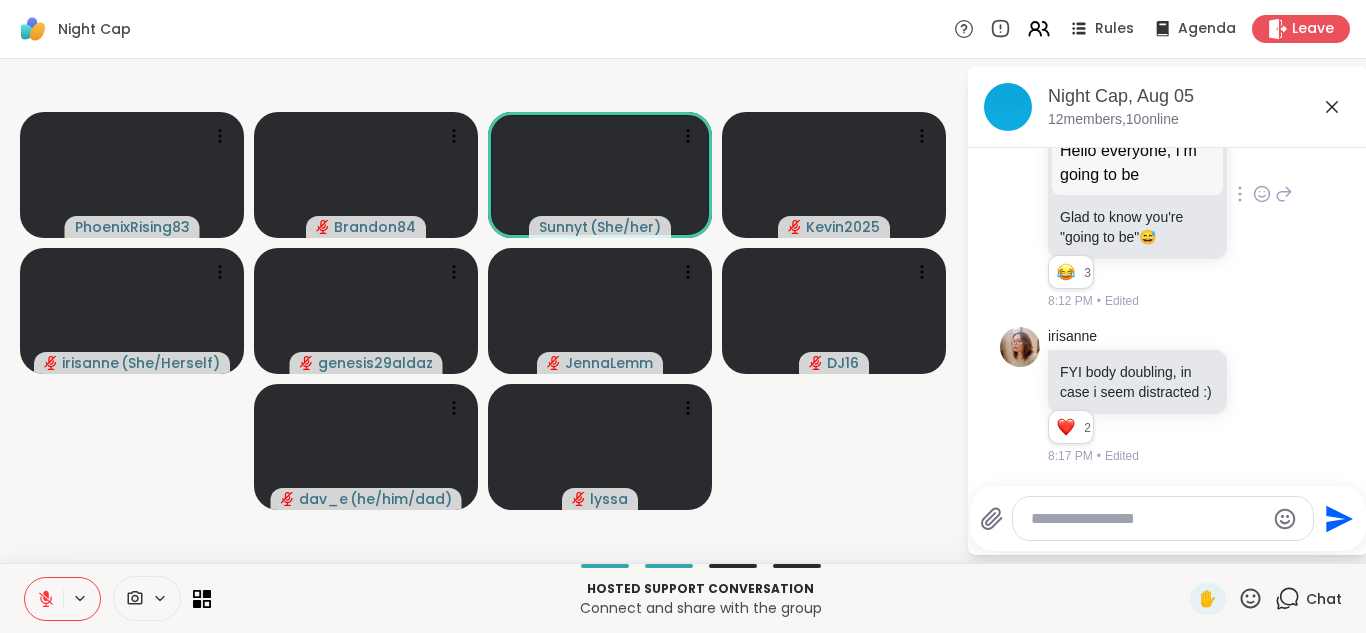 click at bounding box center [44, 599] 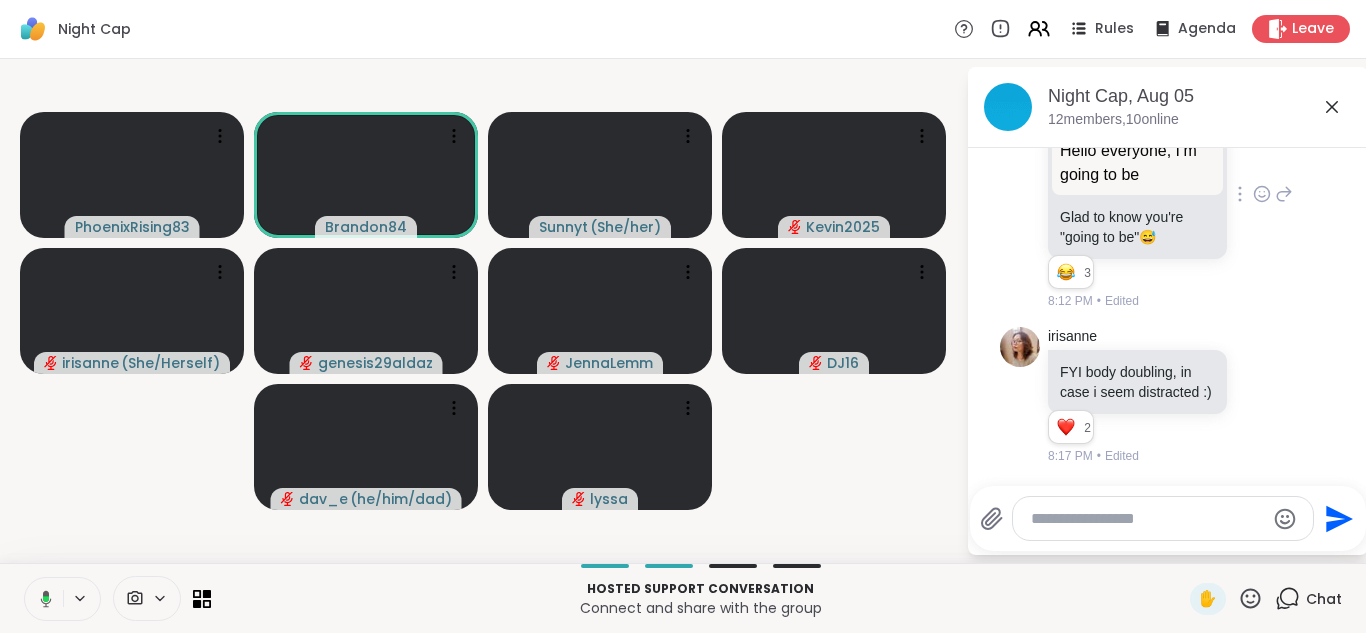 click at bounding box center (42, 599) 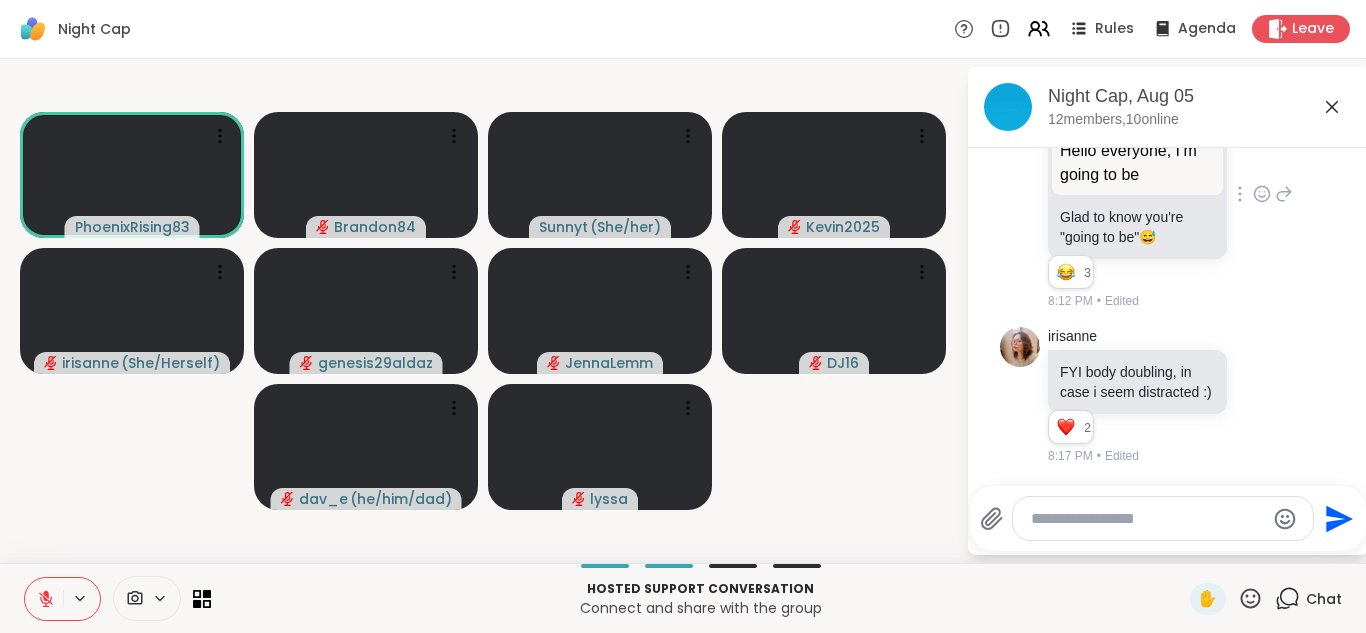 click at bounding box center (44, 599) 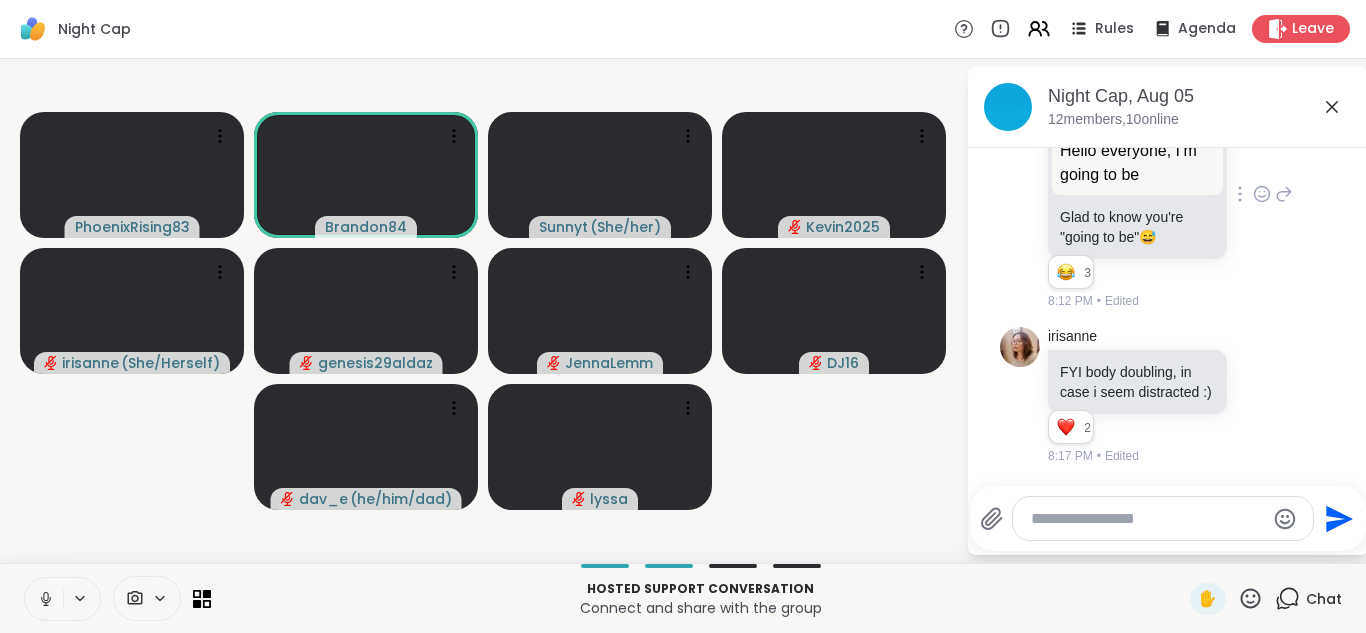 click 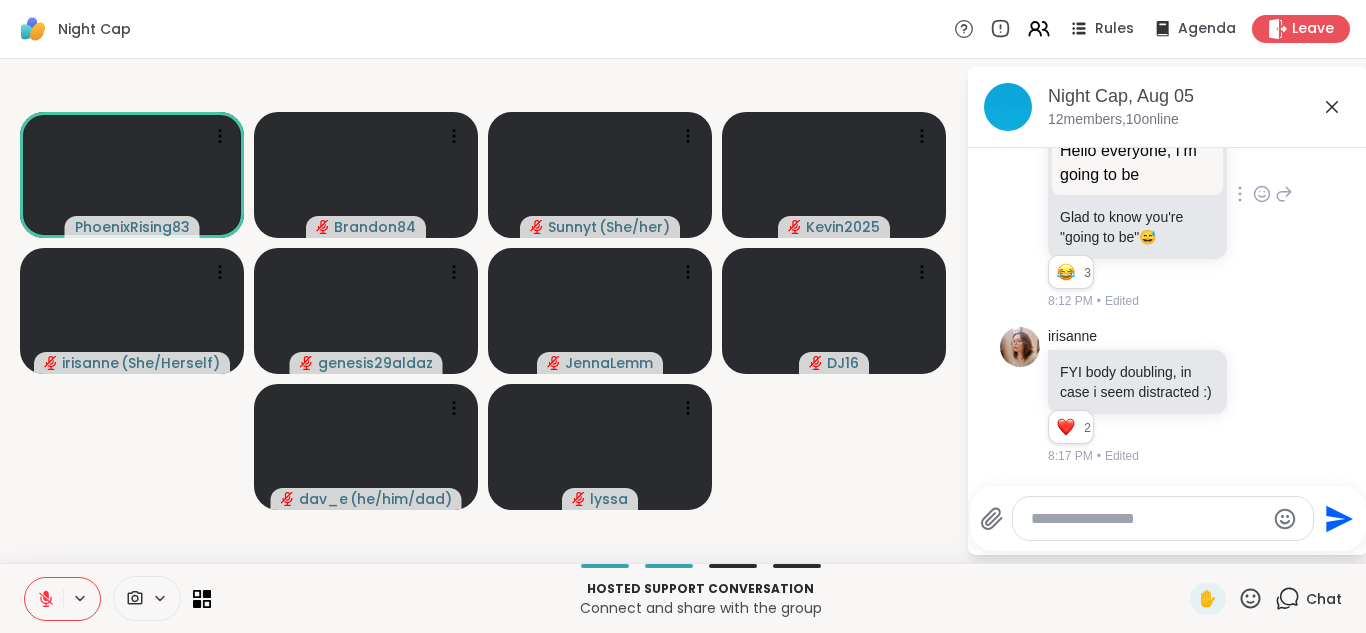 click at bounding box center [44, 599] 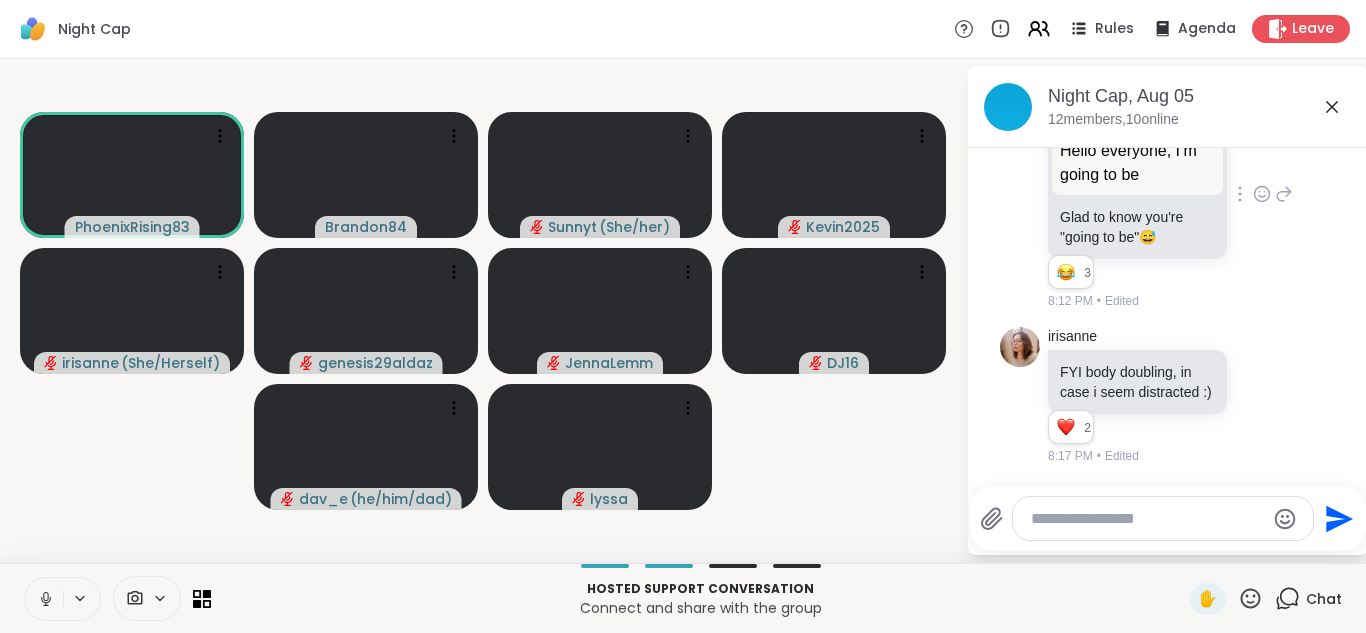 click at bounding box center (44, 599) 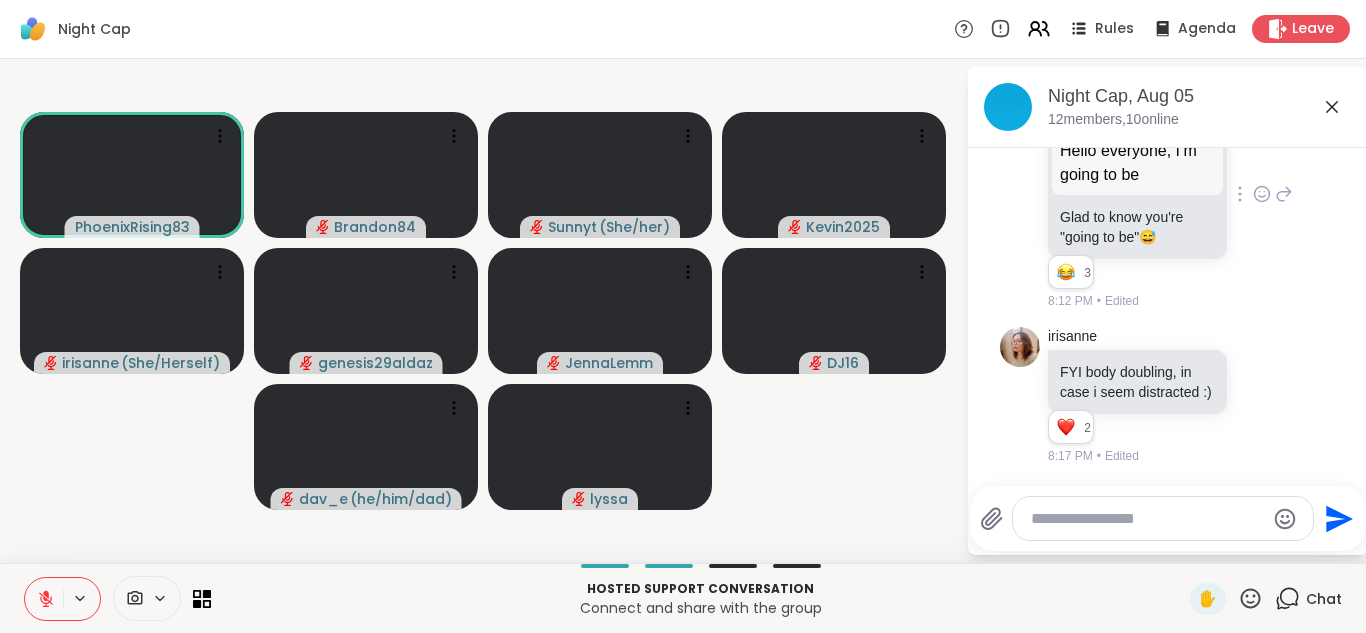 click at bounding box center [44, 599] 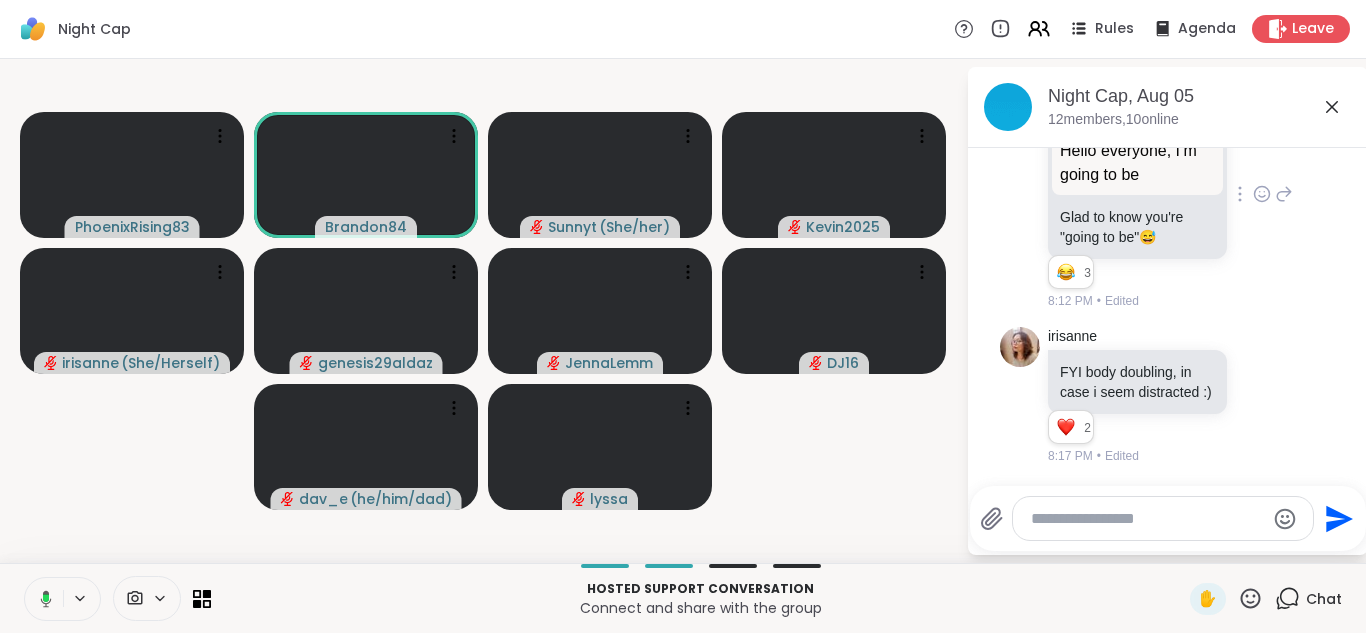 click at bounding box center (42, 599) 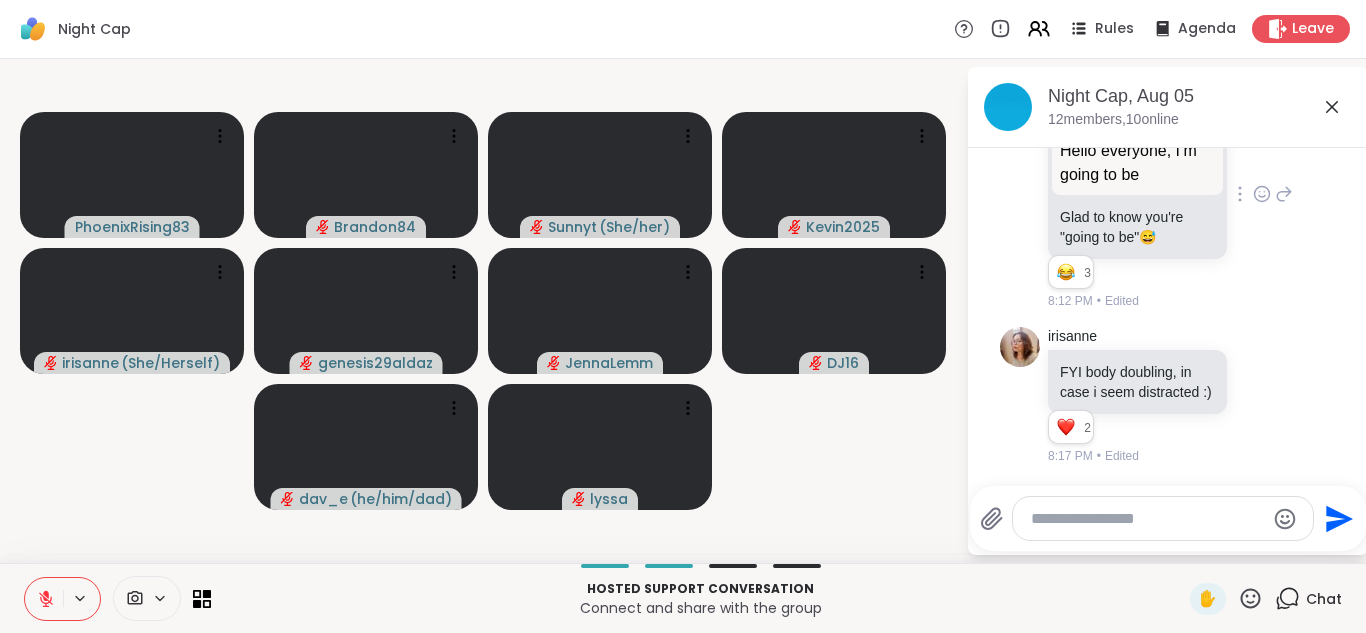 click 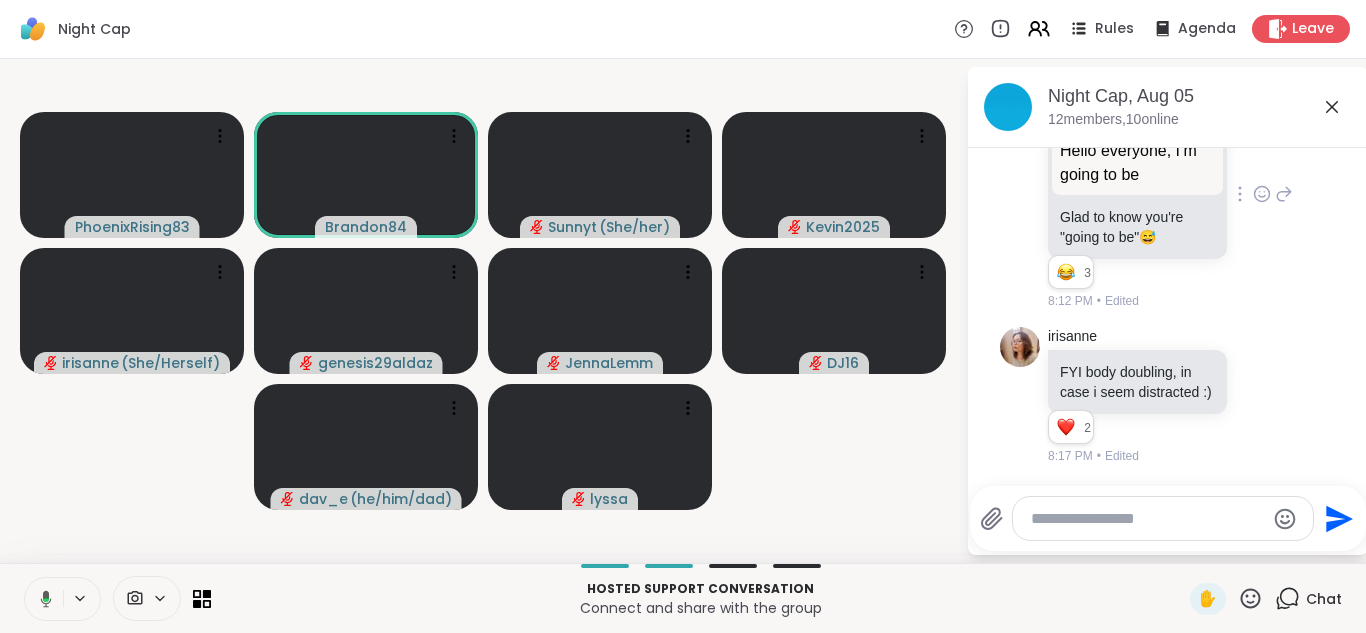 click at bounding box center [42, 599] 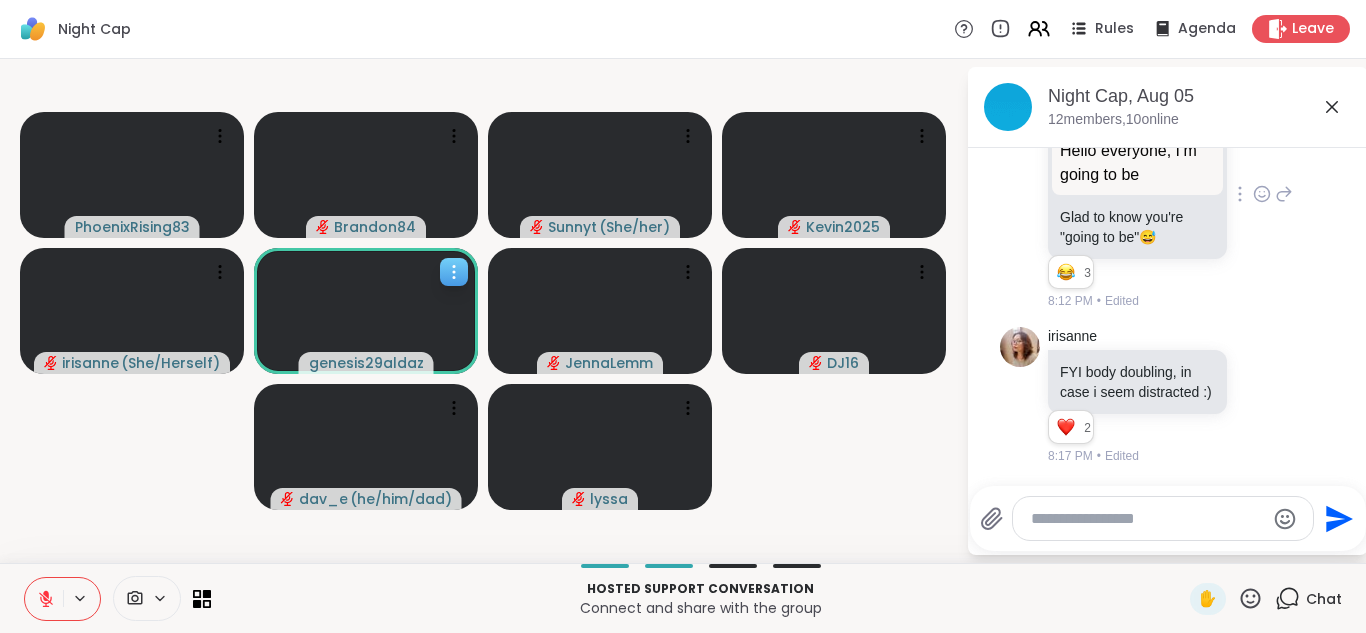 click at bounding box center [454, 272] 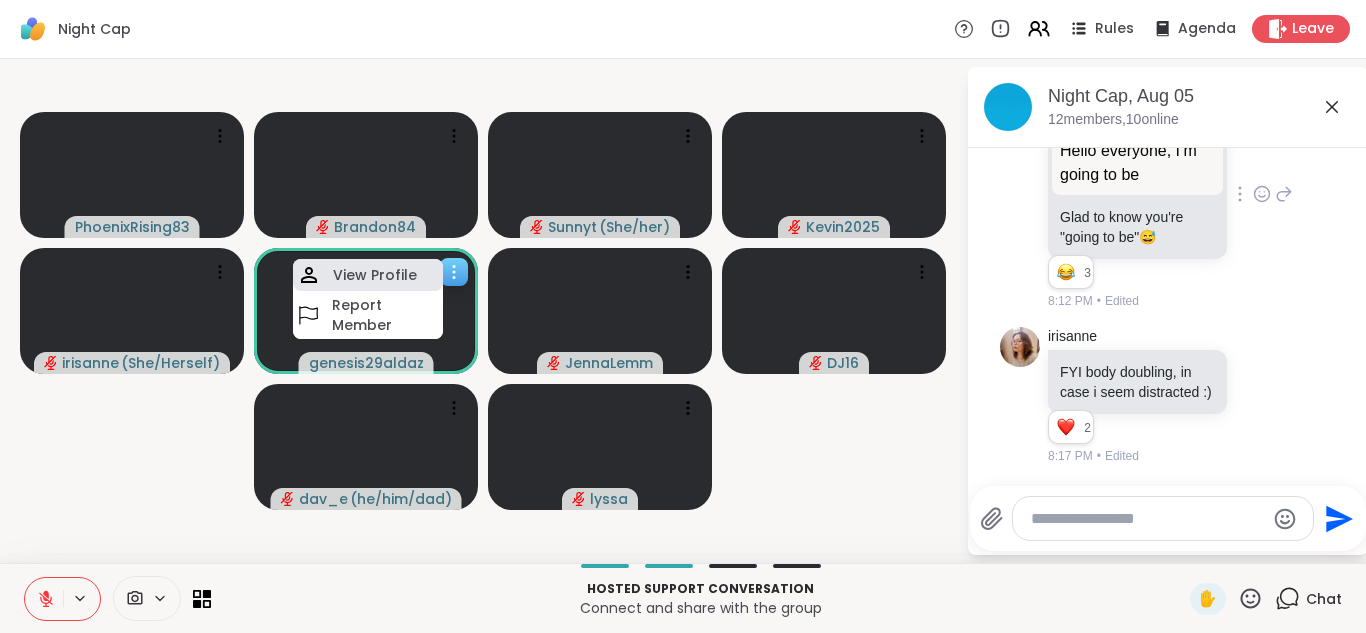 click on "View Profile" at bounding box center (375, 275) 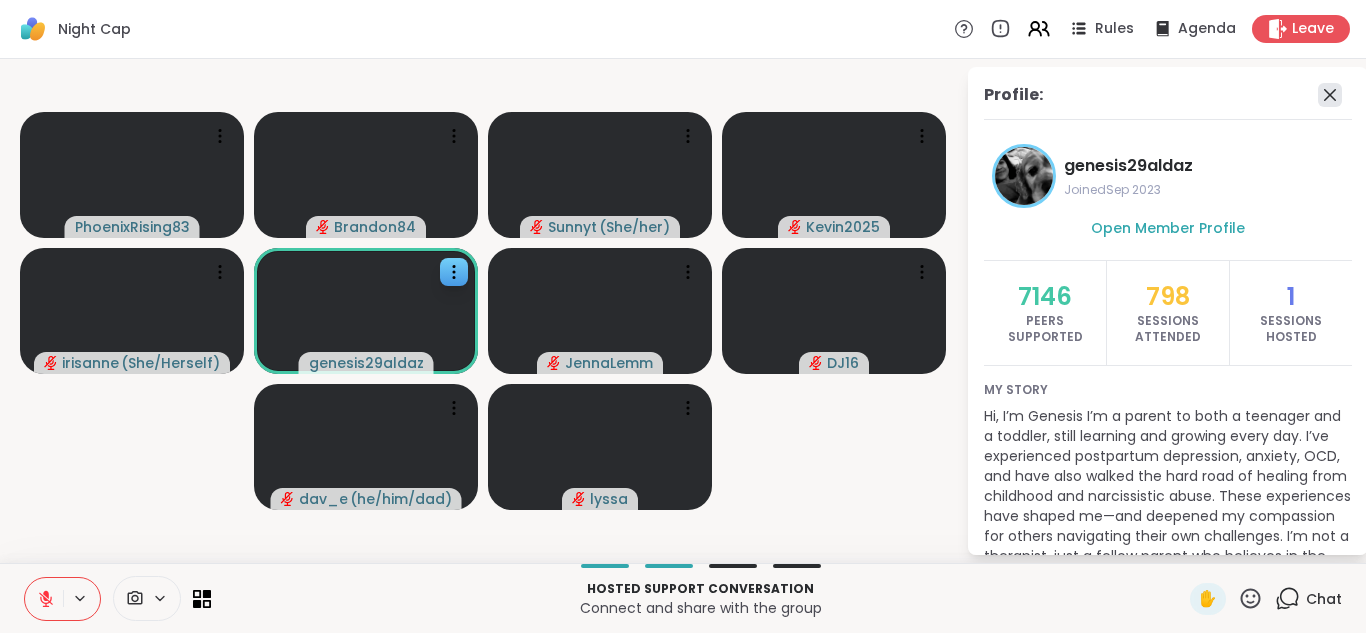 click 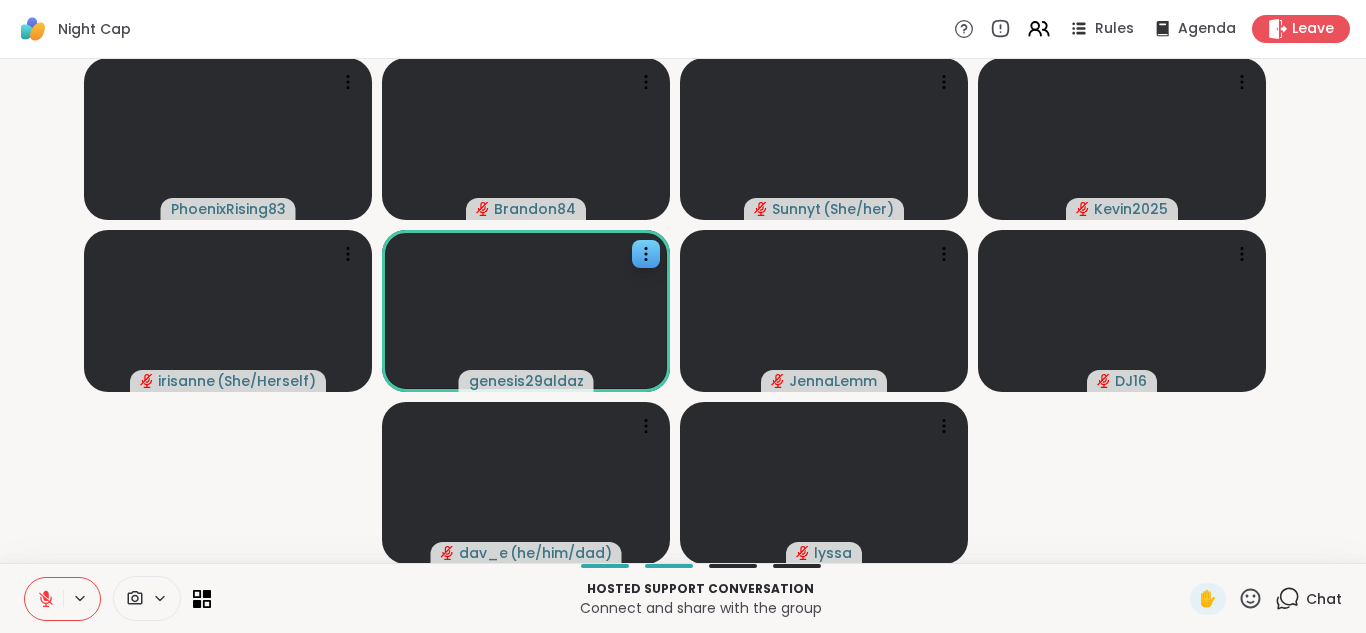 click 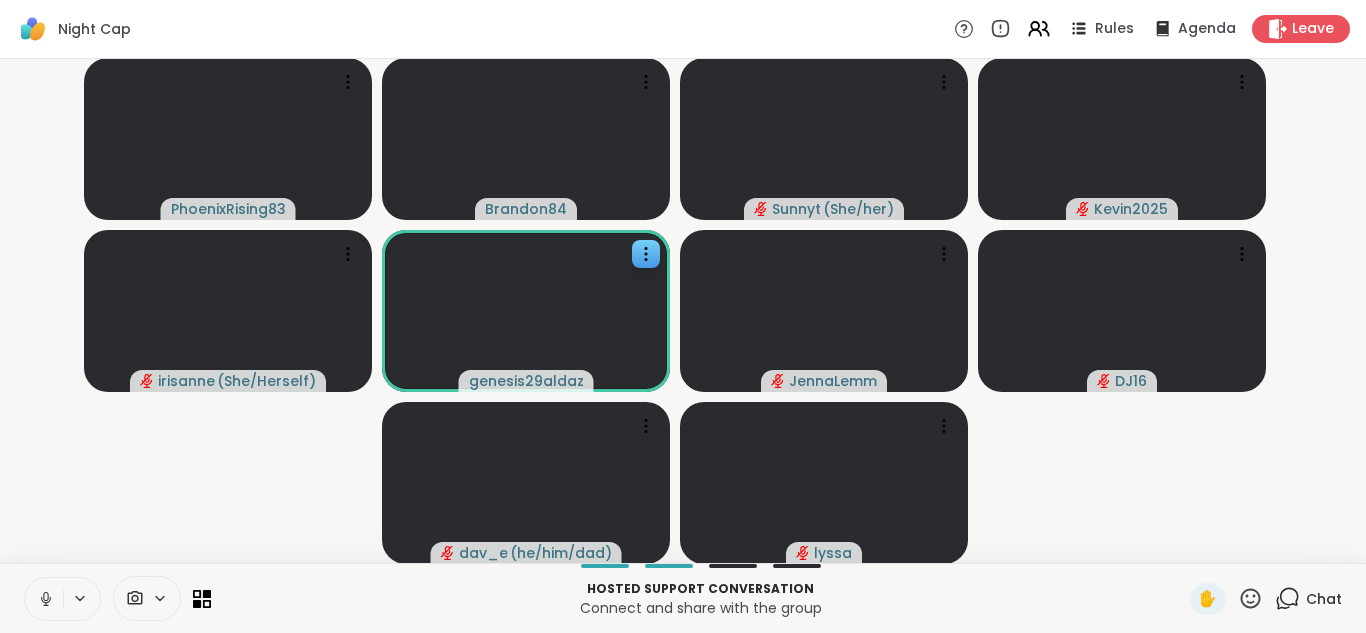 click at bounding box center [44, 599] 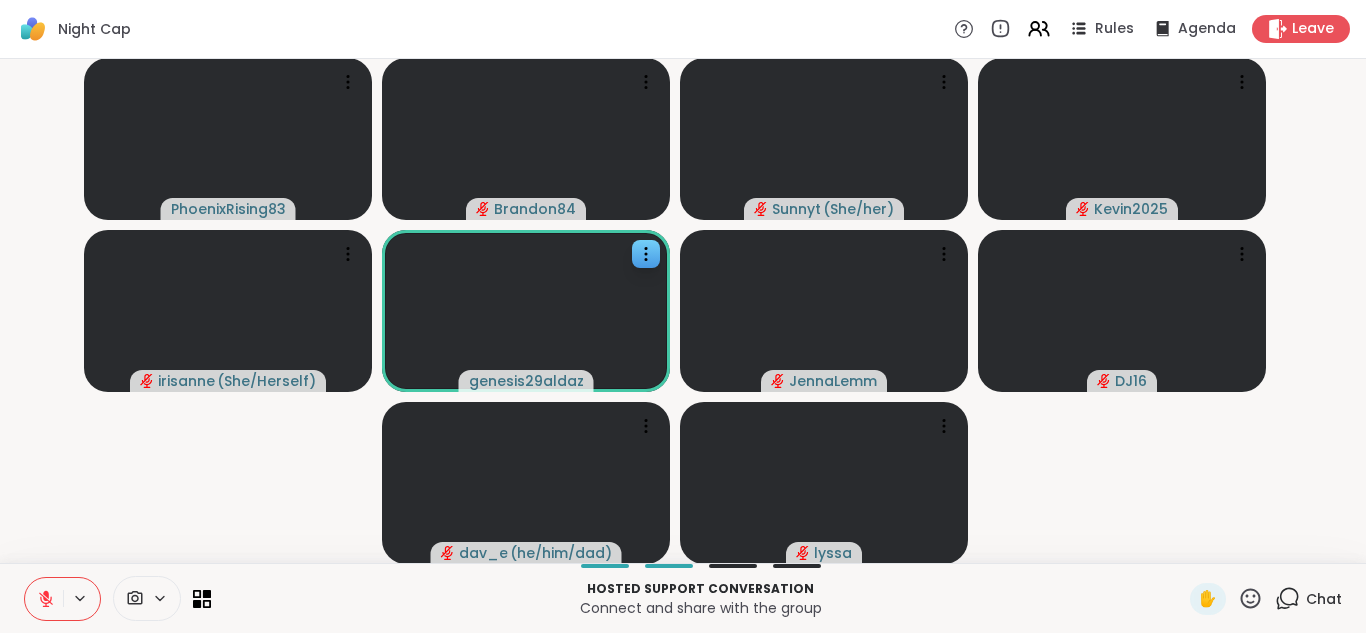 click 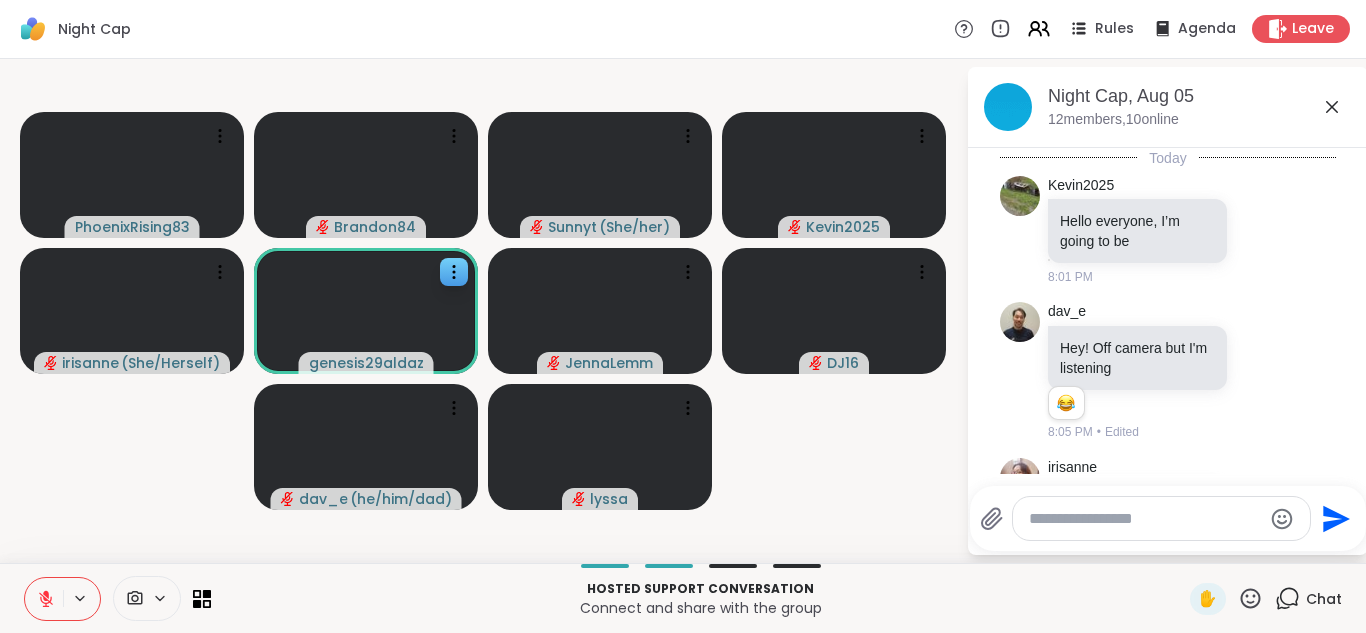 scroll, scrollTop: 1860, scrollLeft: 0, axis: vertical 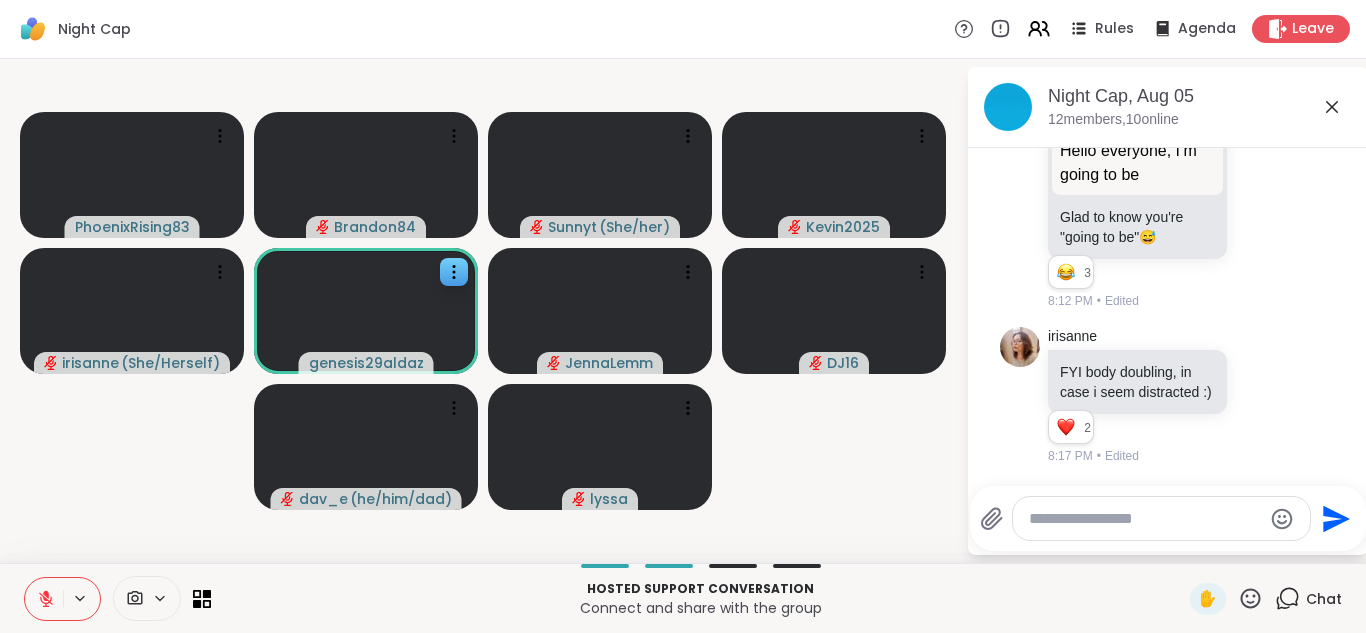 click at bounding box center [1145, 519] 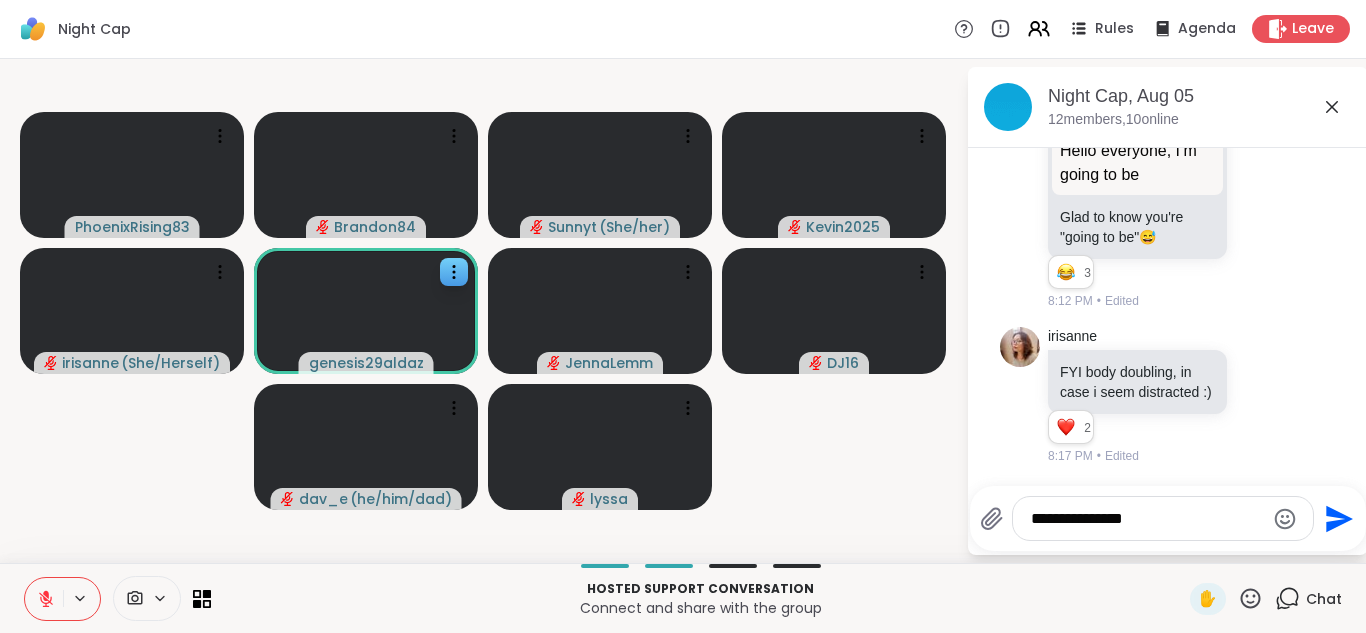 click 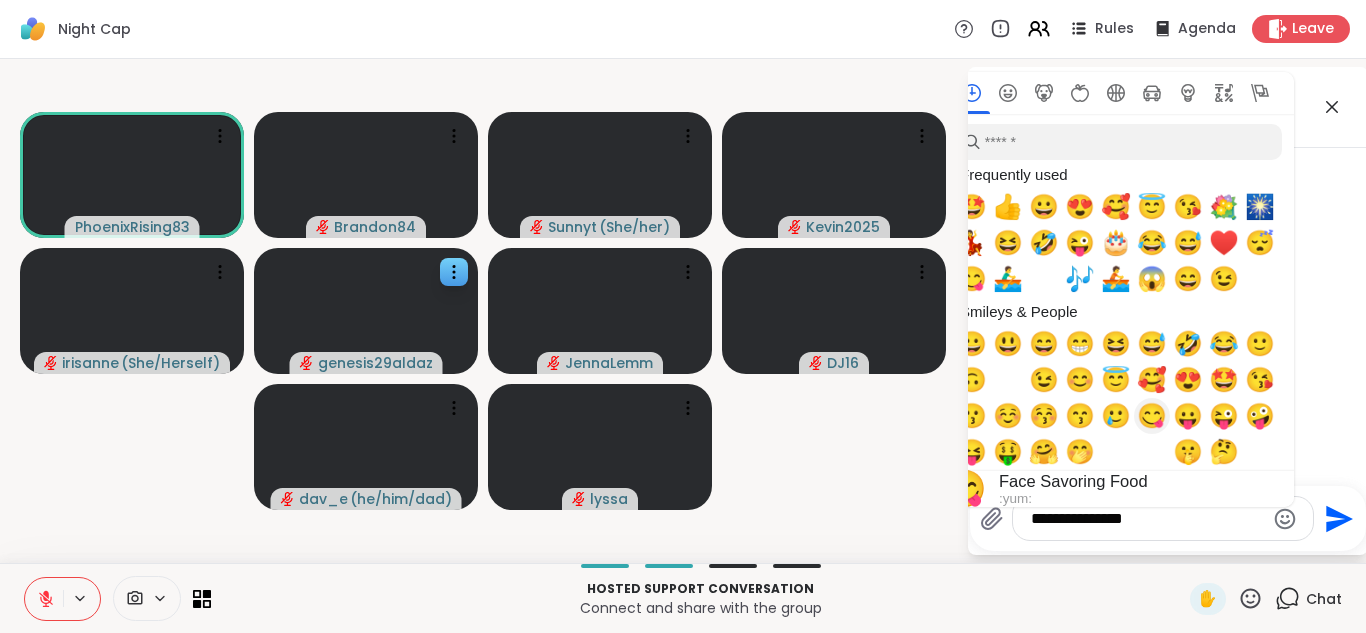 click on "😋" at bounding box center (1152, 416) 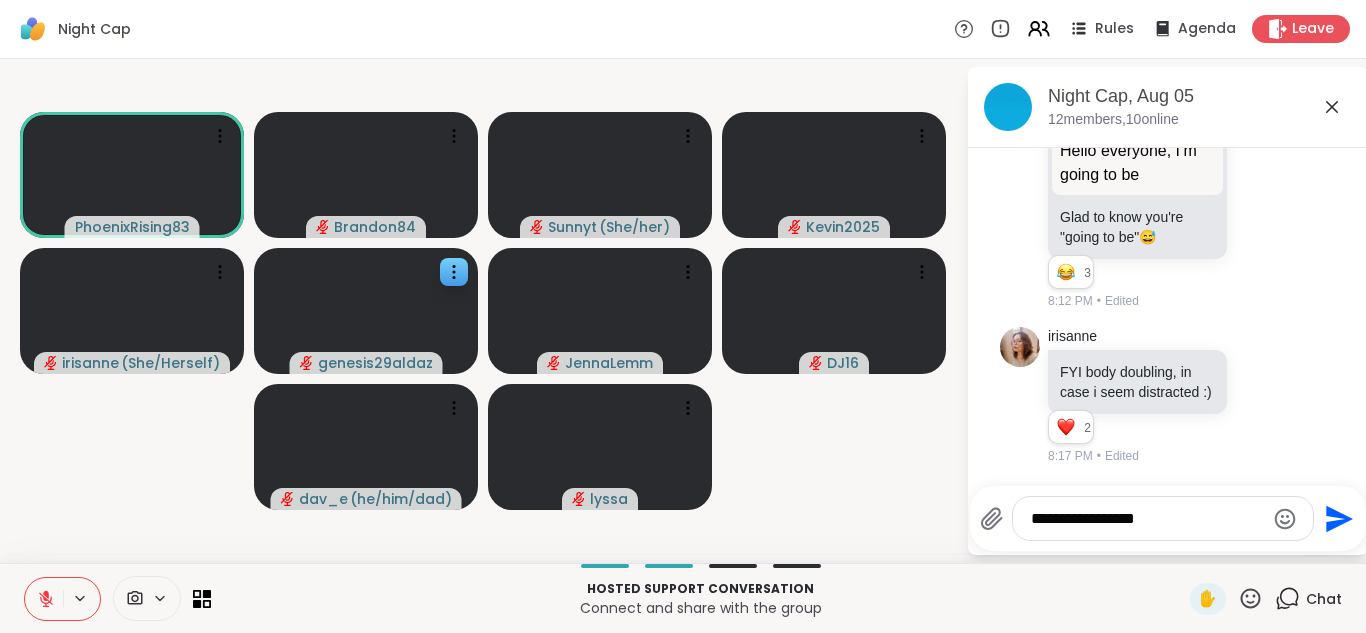 click 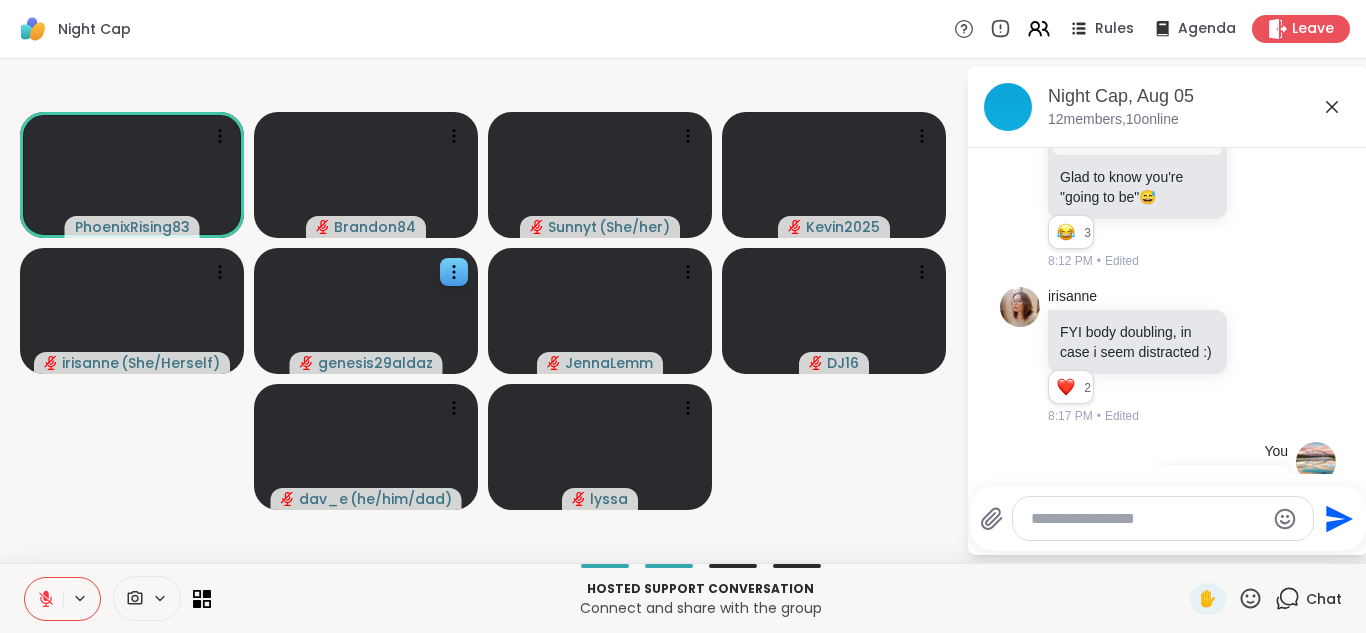 scroll, scrollTop: 1966, scrollLeft: 0, axis: vertical 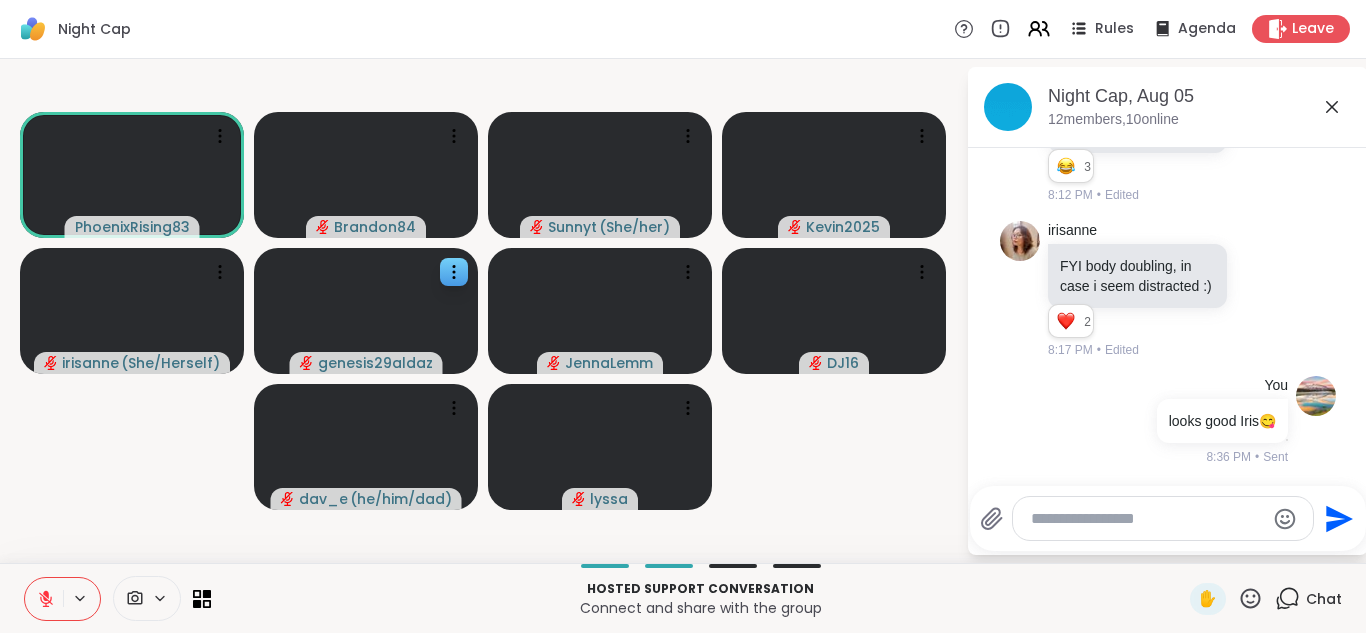click 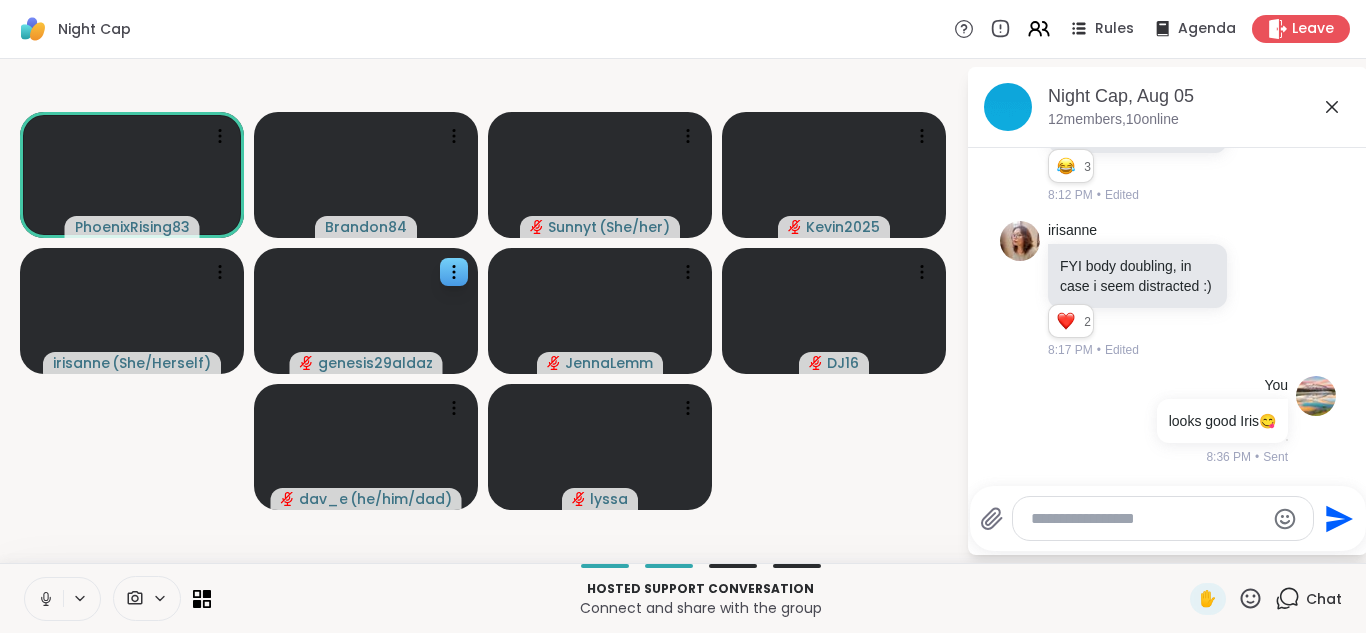 click at bounding box center [44, 599] 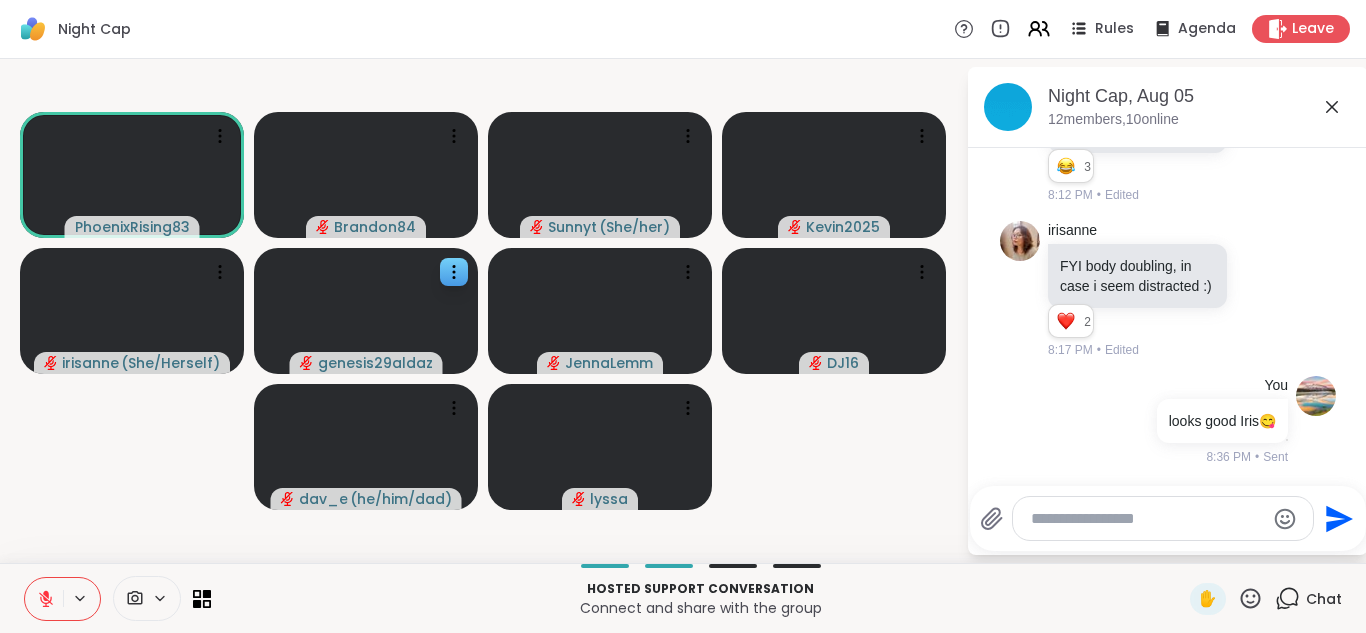 click 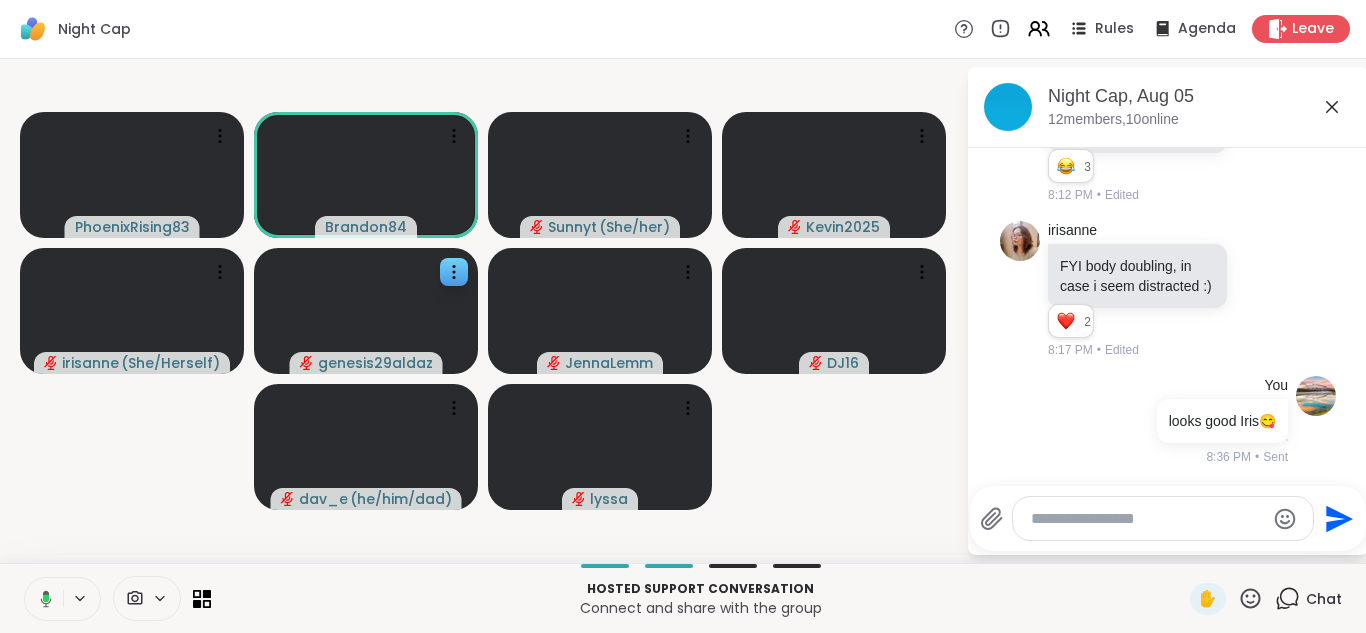 click at bounding box center [42, 599] 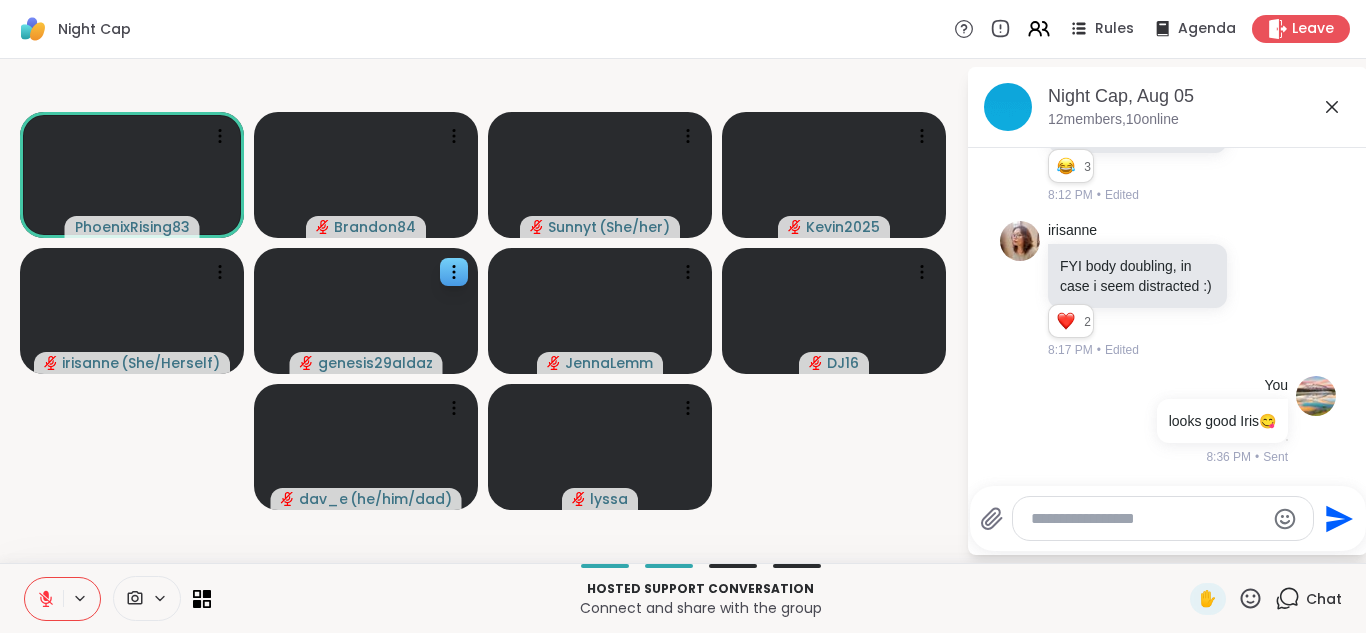 click at bounding box center (44, 599) 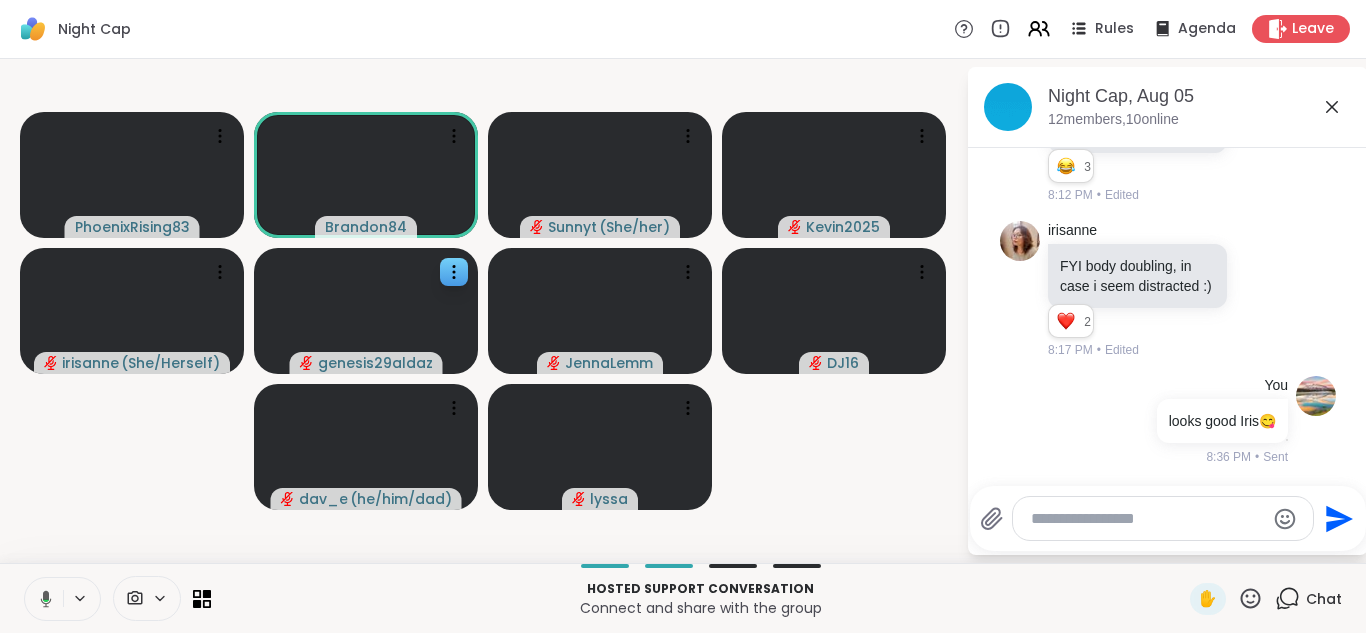 click at bounding box center (42, 599) 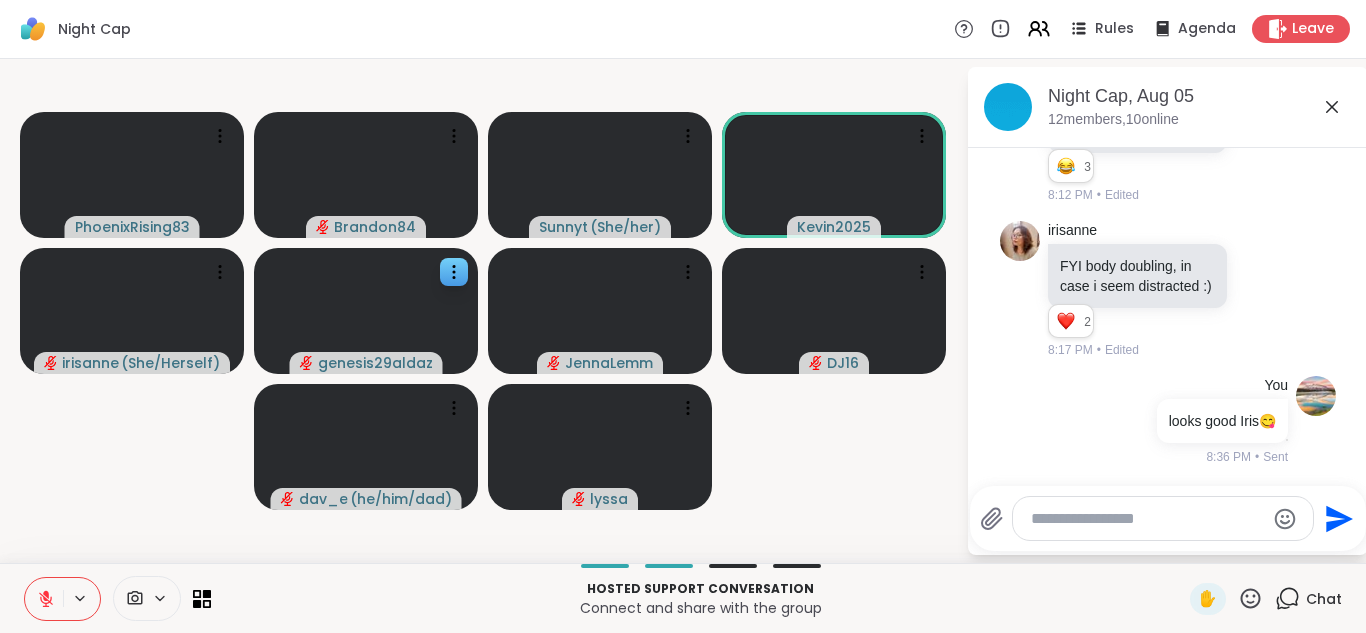 scroll, scrollTop: 2093, scrollLeft: 0, axis: vertical 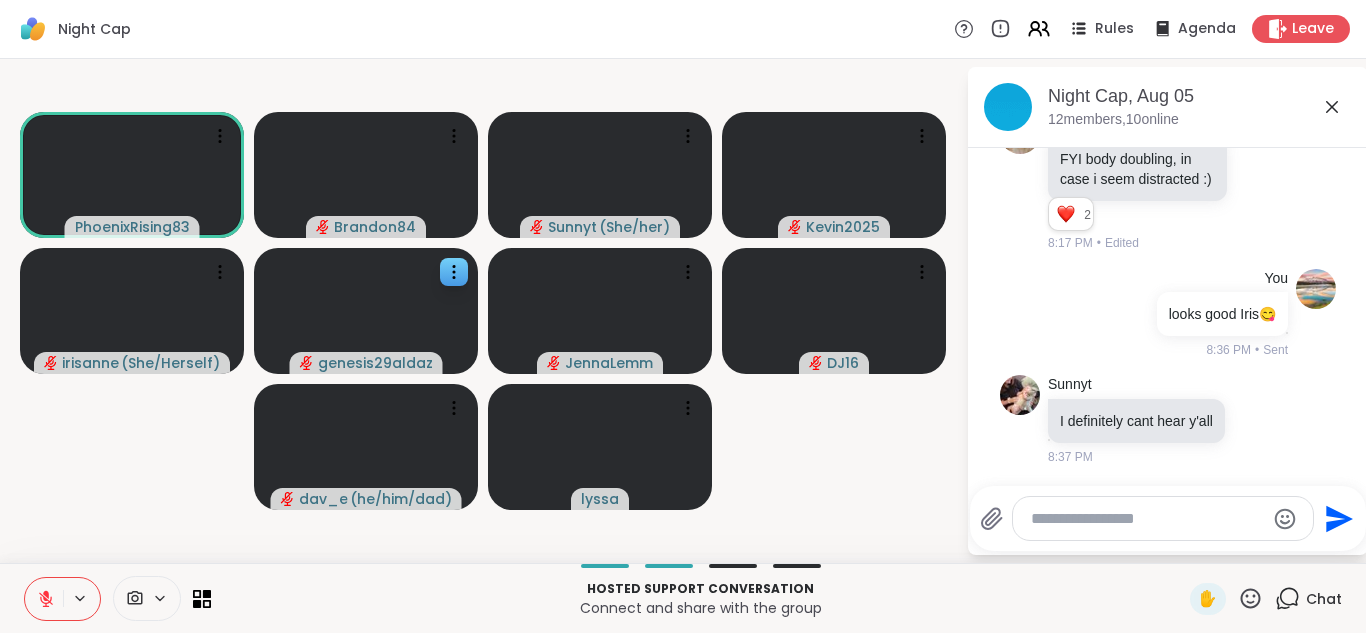click at bounding box center [44, 599] 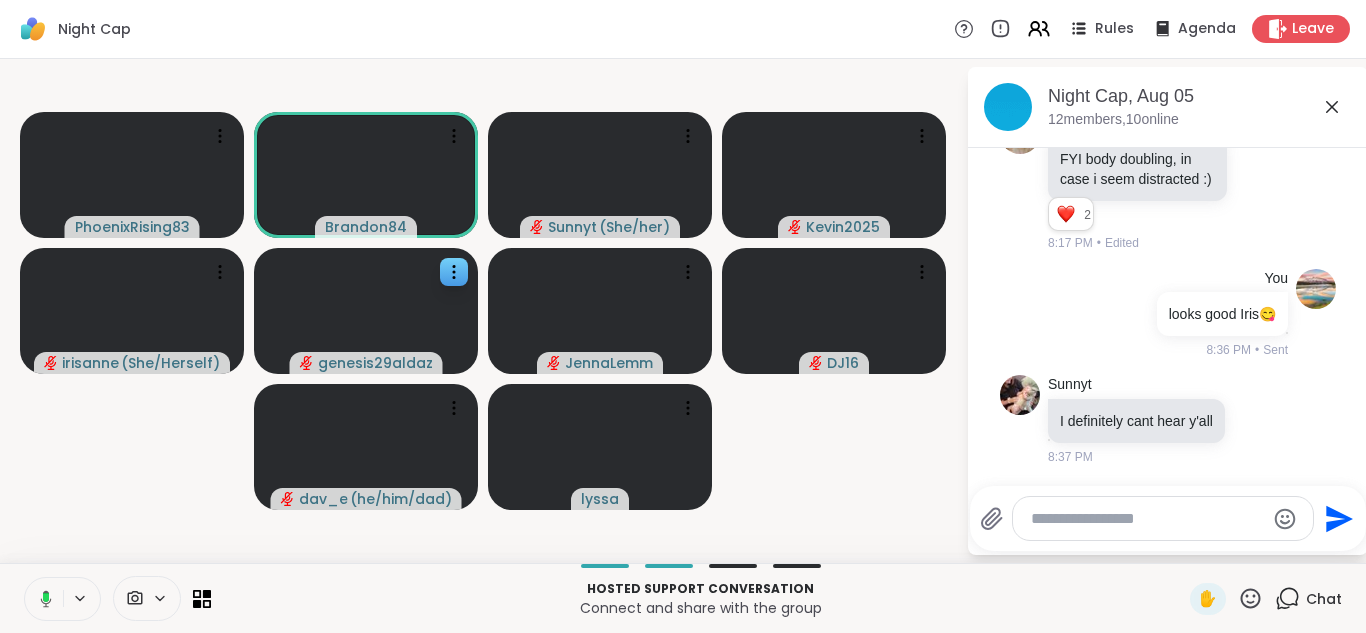 click at bounding box center (42, 599) 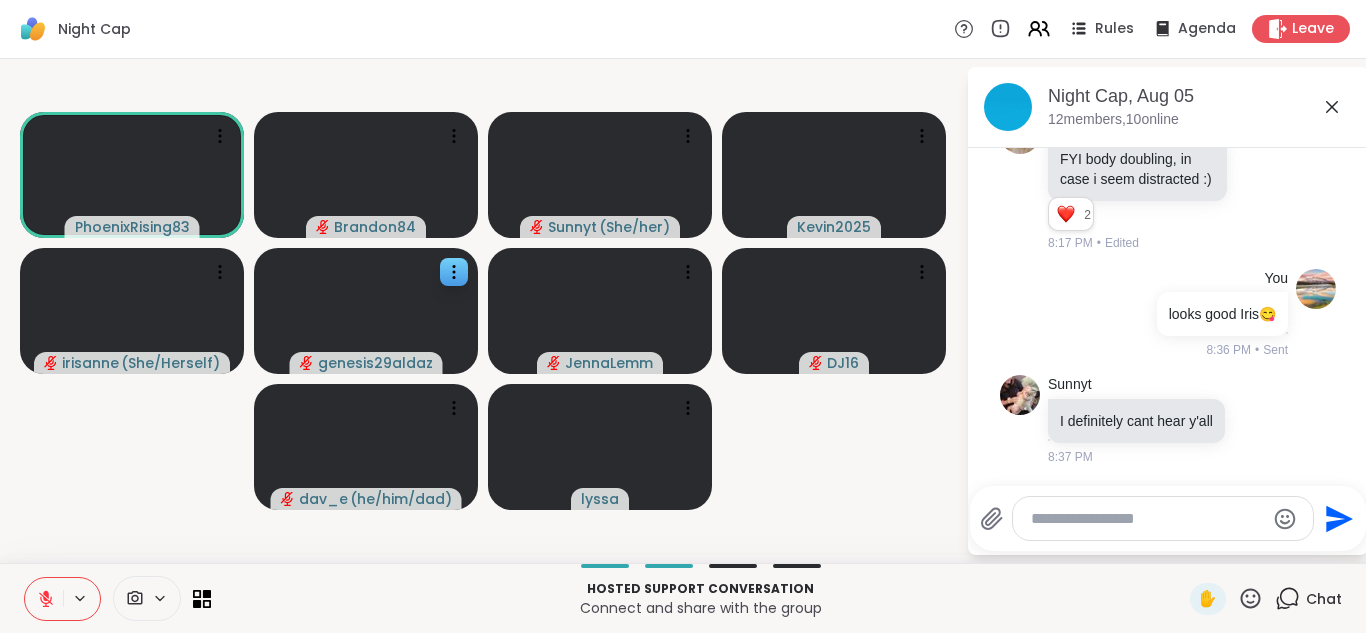click 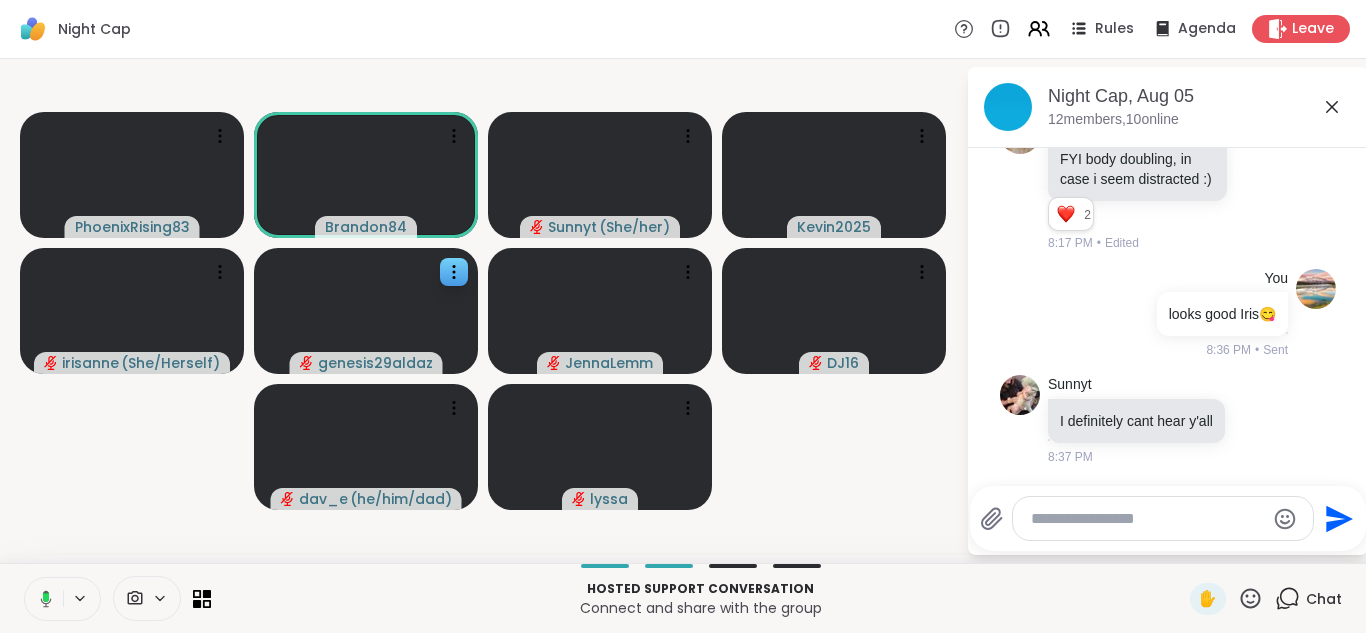click 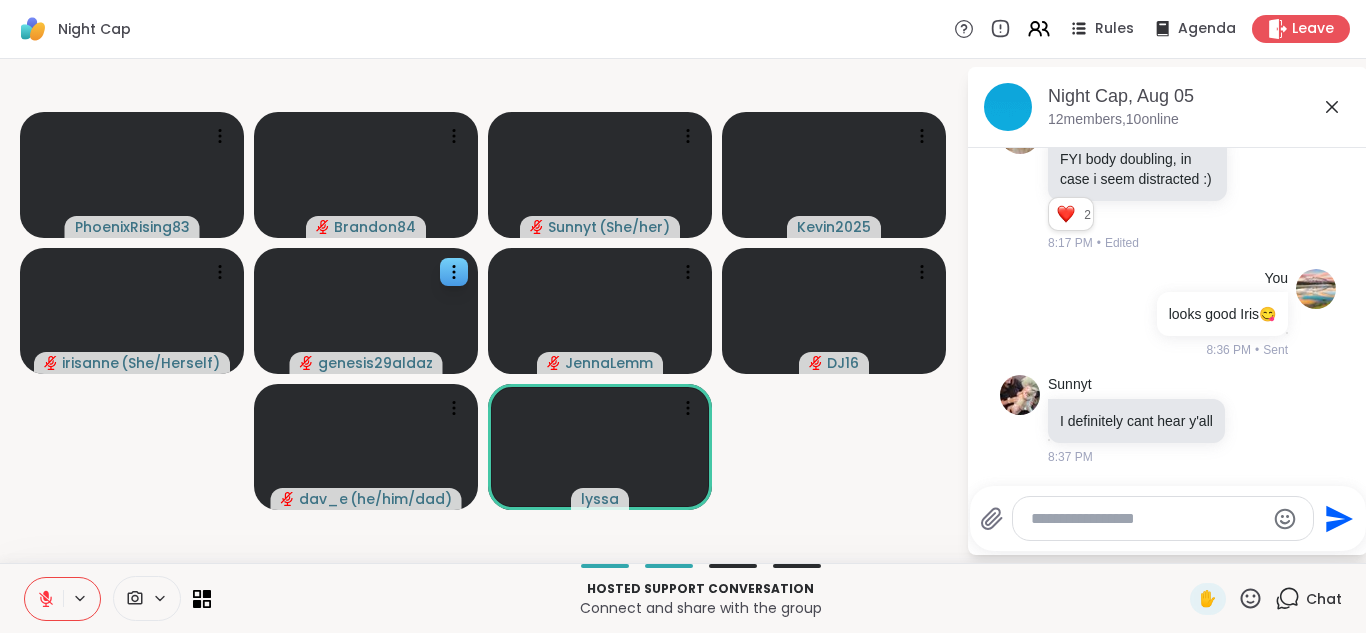 click at bounding box center [44, 599] 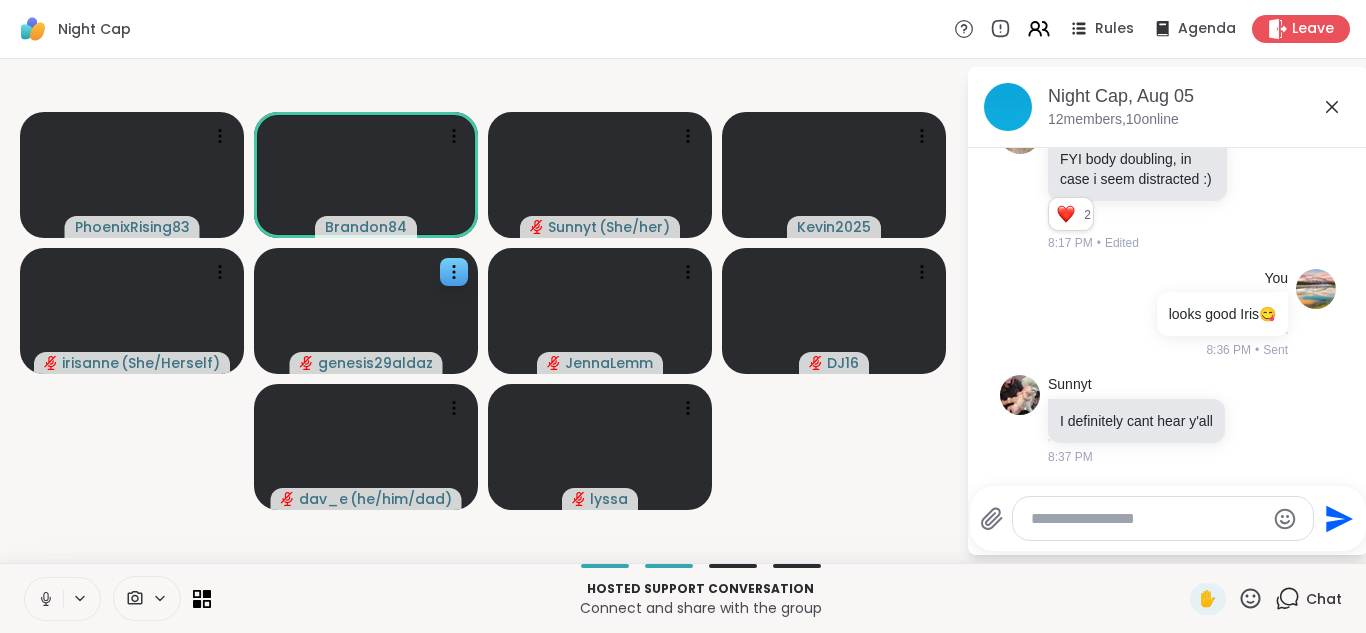 click 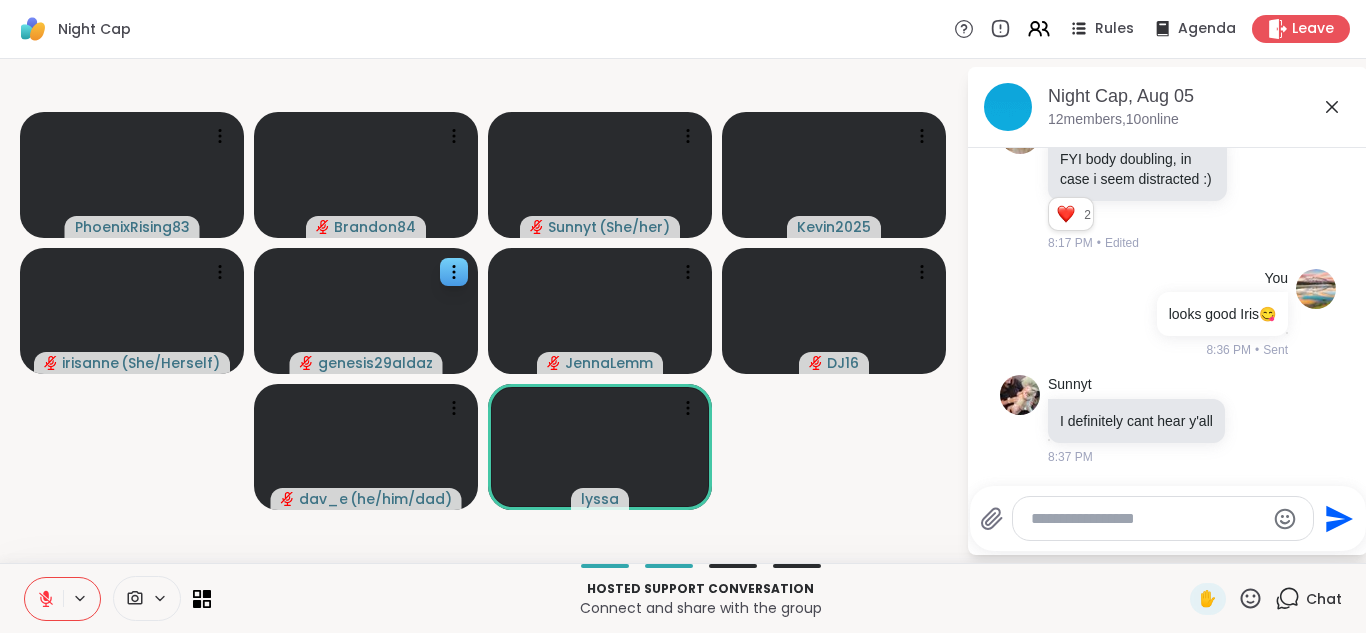 click 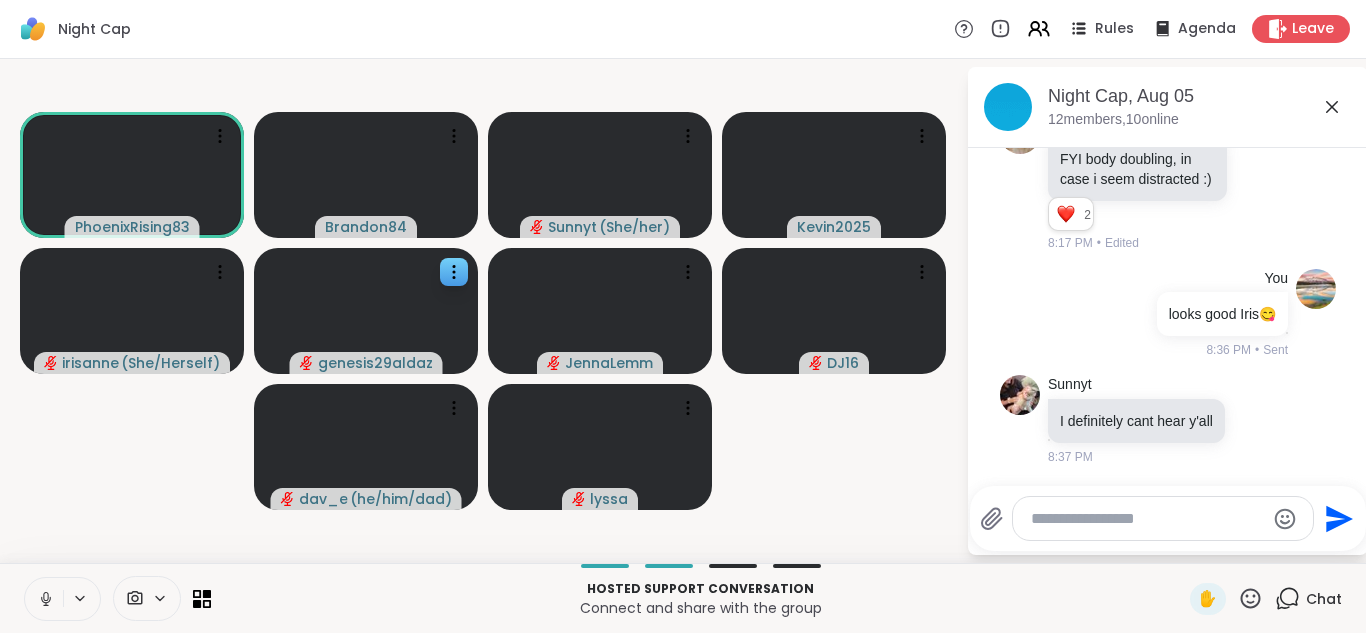 click at bounding box center (44, 599) 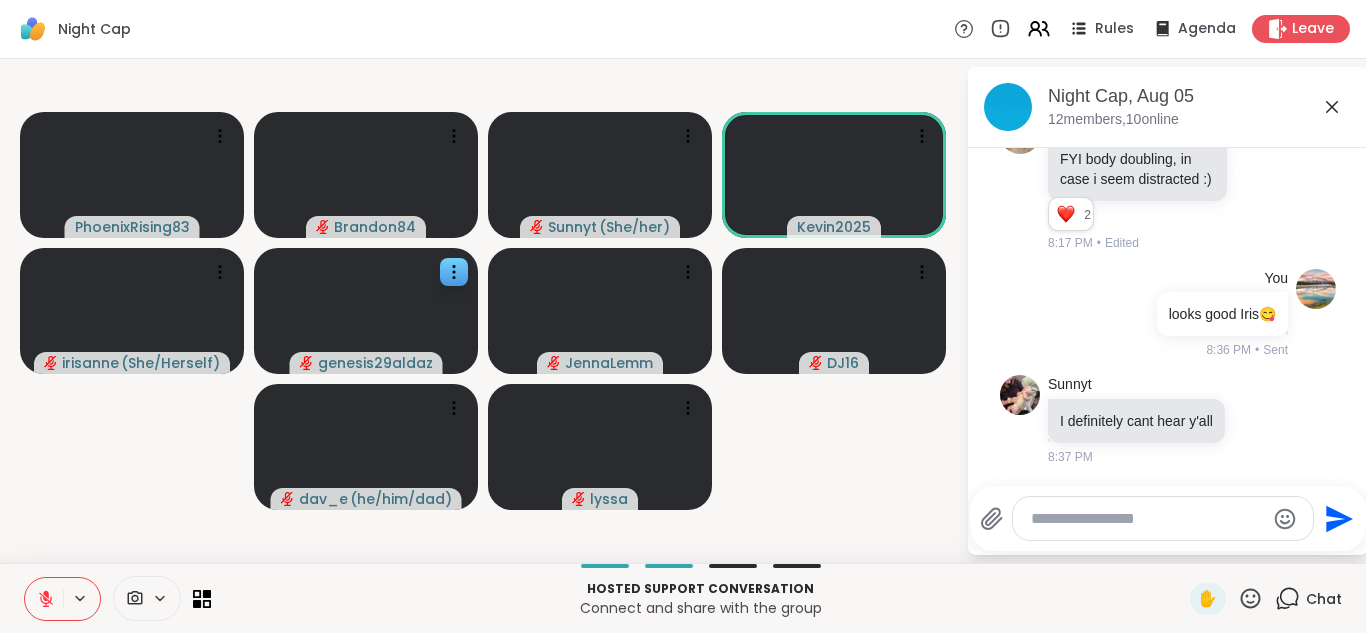 click at bounding box center (44, 599) 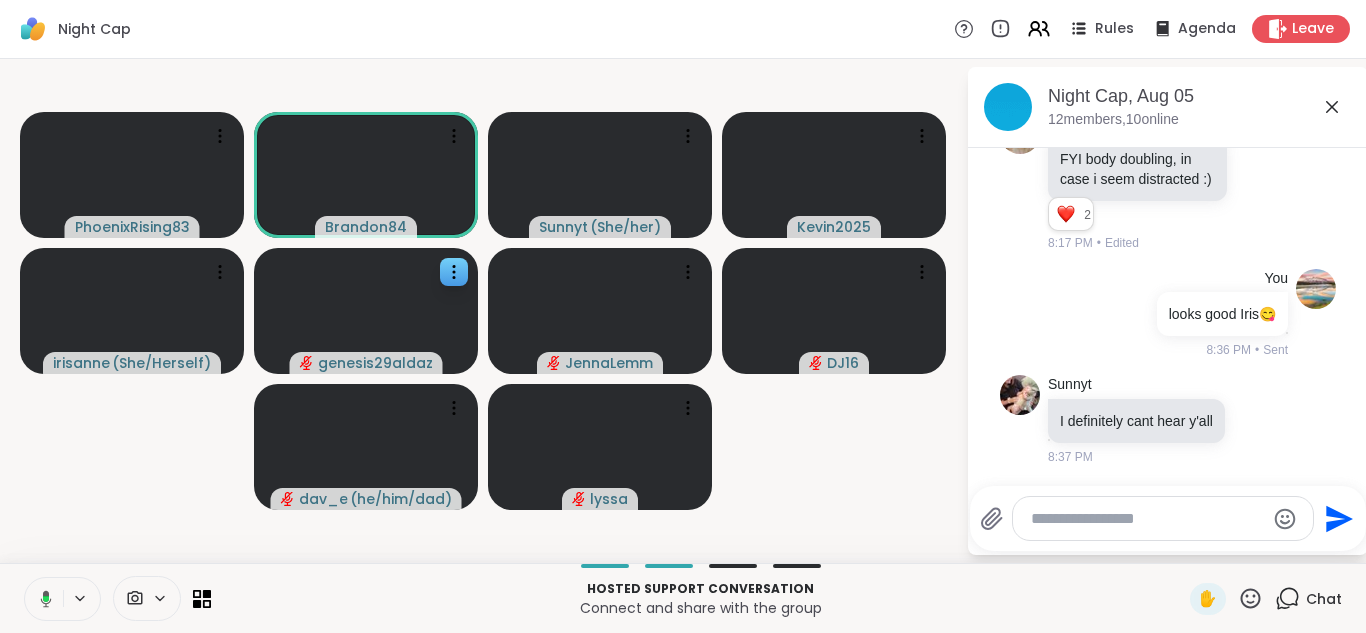 click at bounding box center (42, 599) 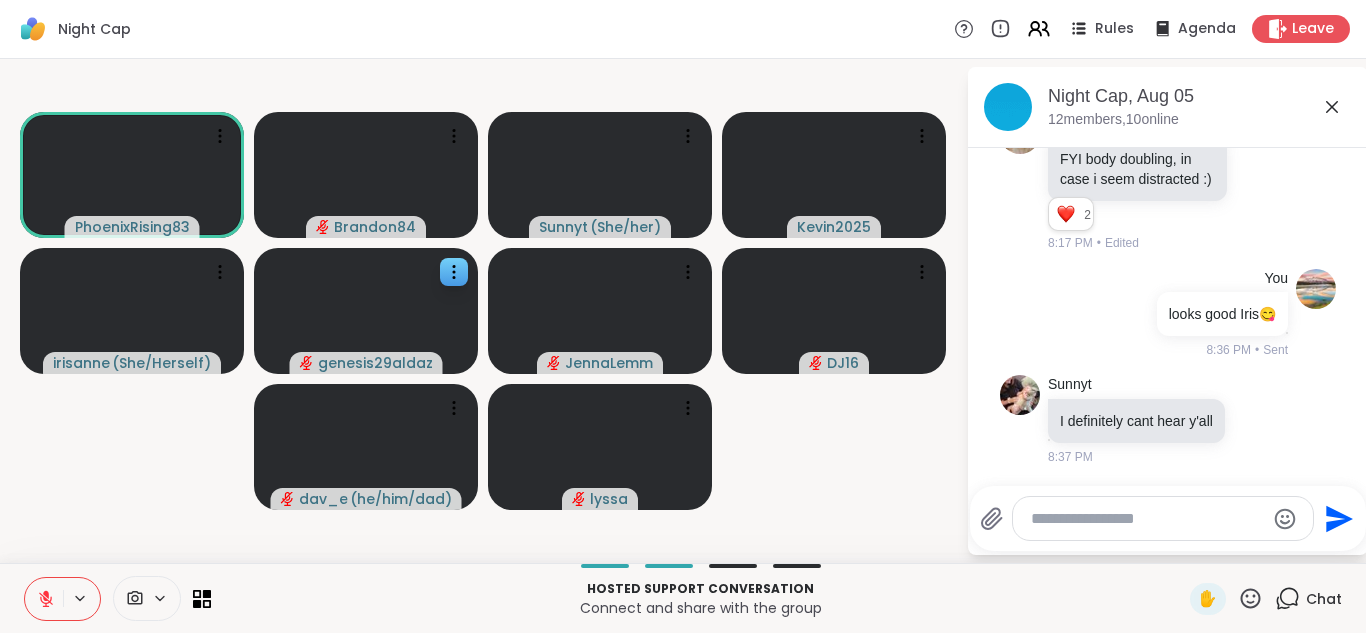 click at bounding box center [44, 599] 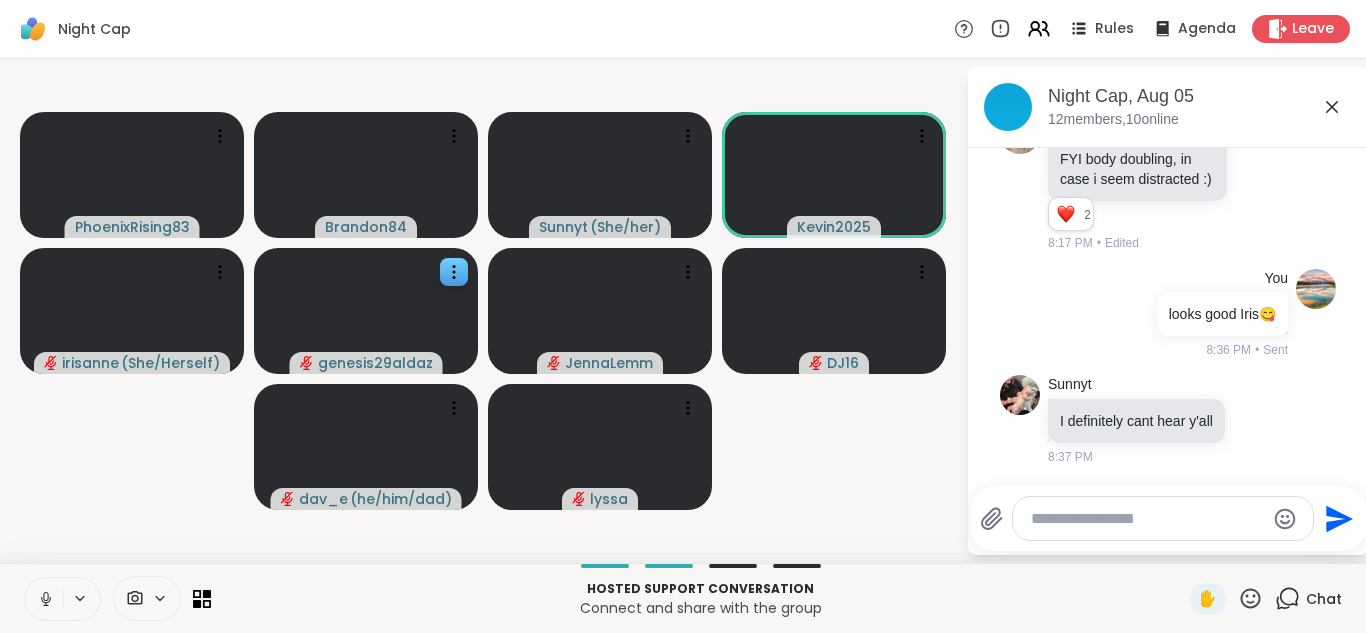 click at bounding box center (44, 599) 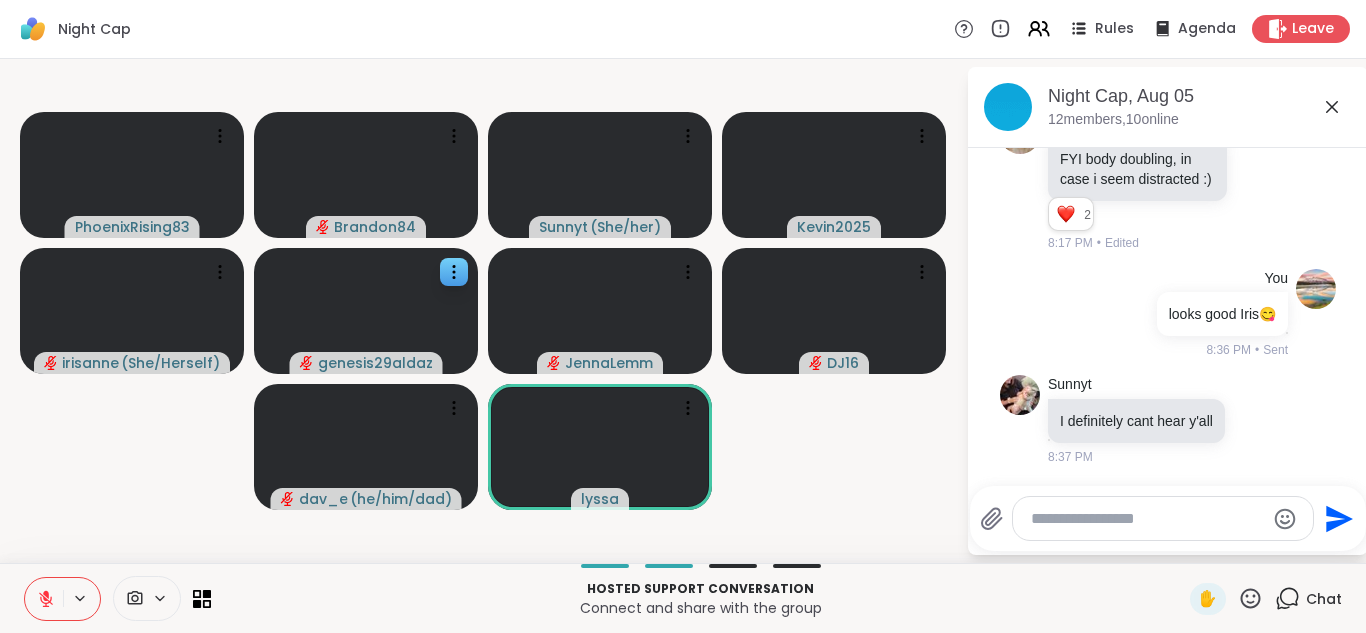 click at bounding box center [44, 599] 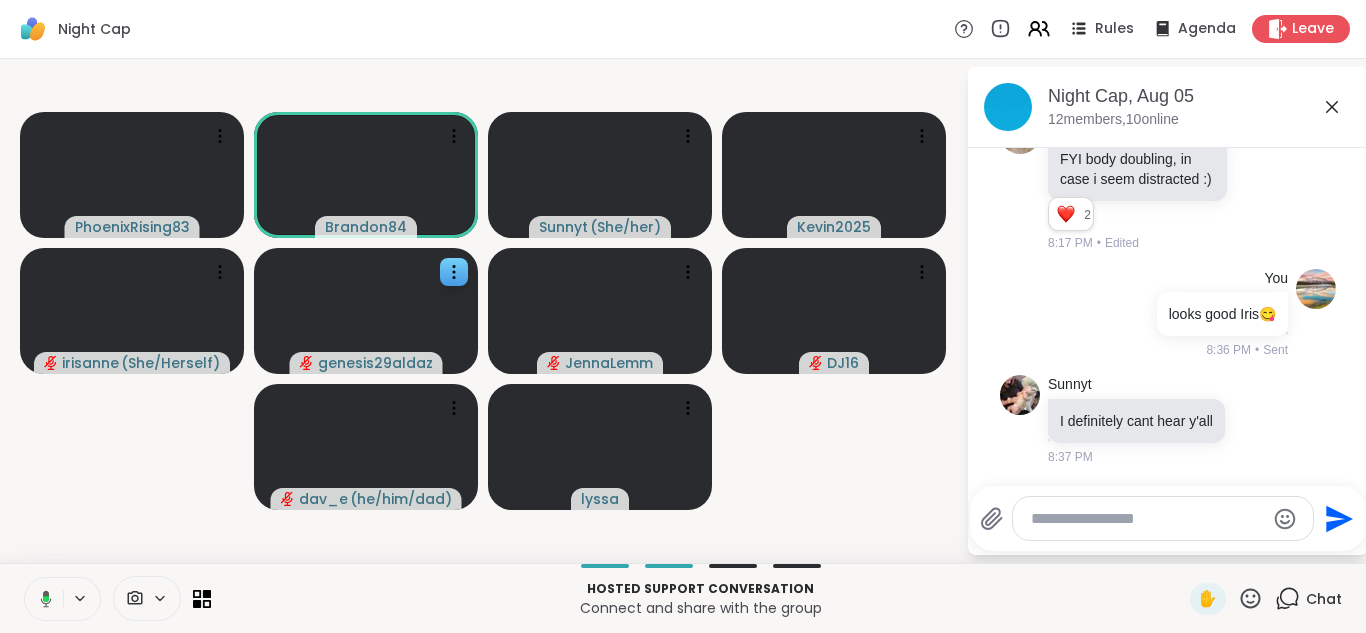 click at bounding box center (42, 599) 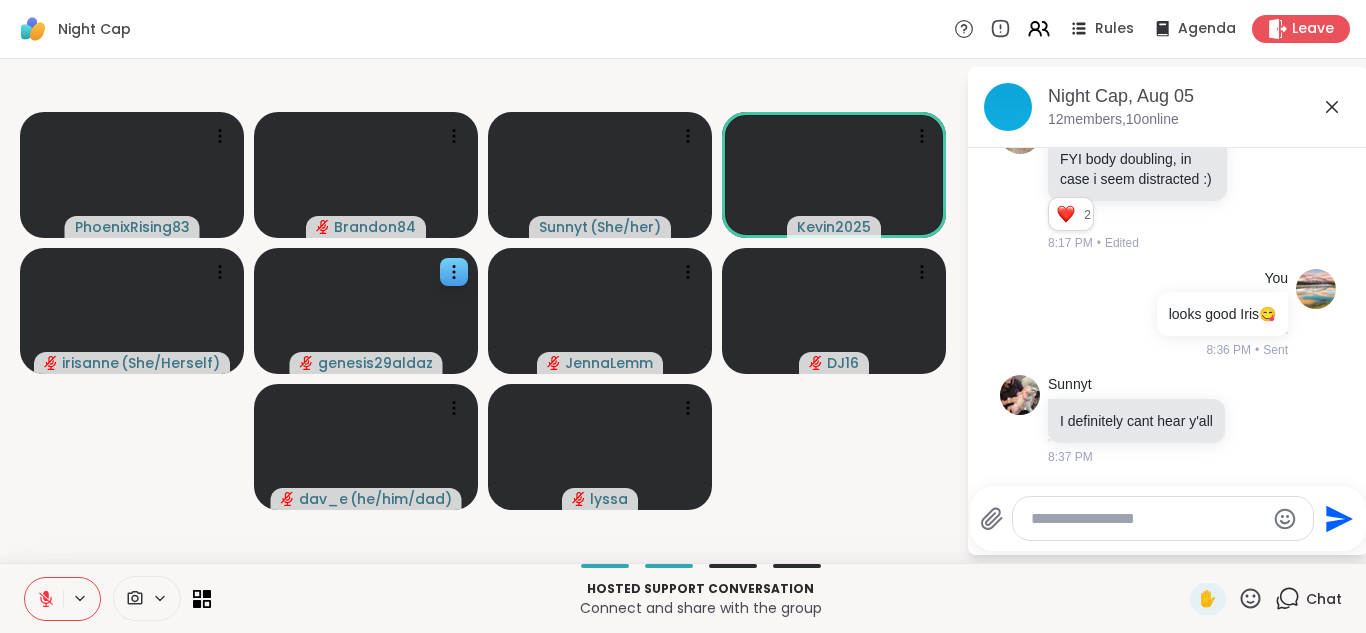 click at bounding box center [44, 599] 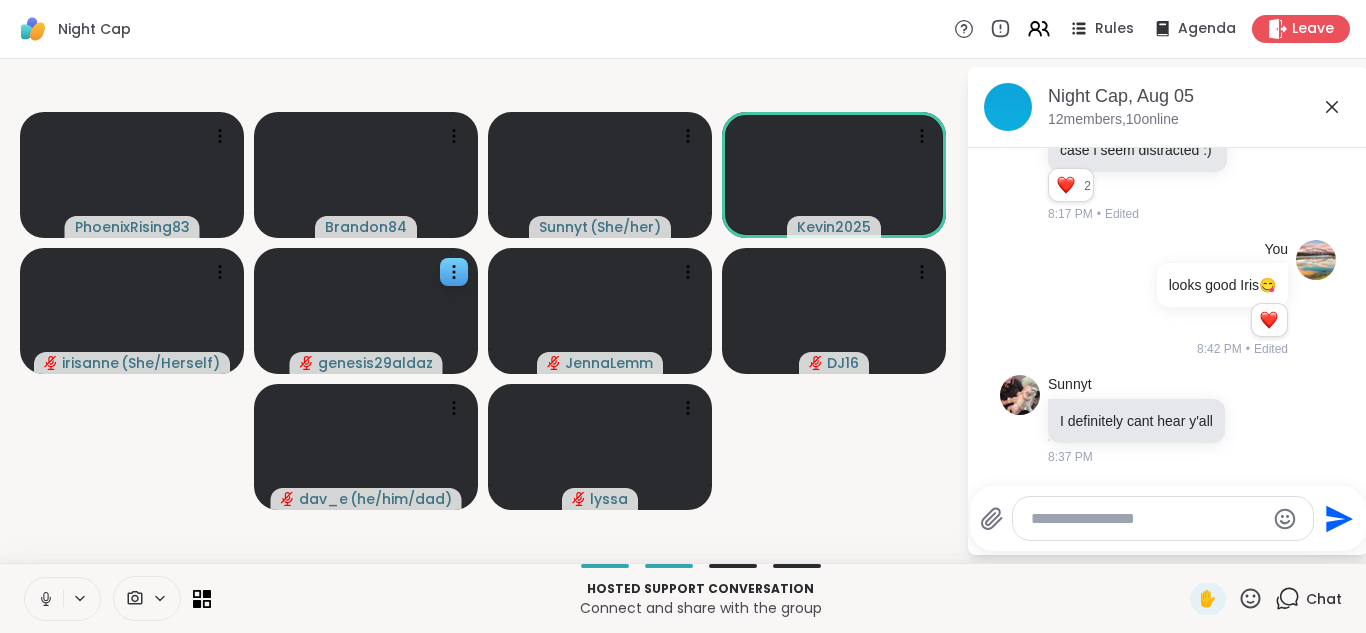 click at bounding box center [44, 599] 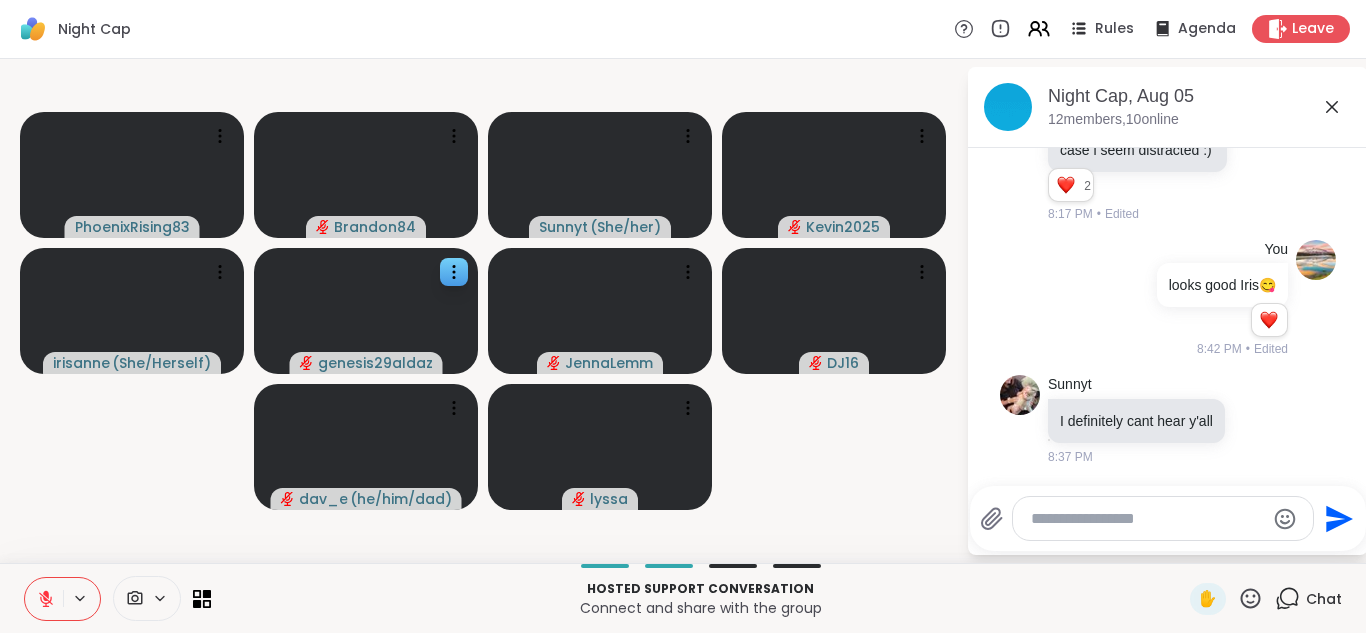 click at bounding box center (44, 599) 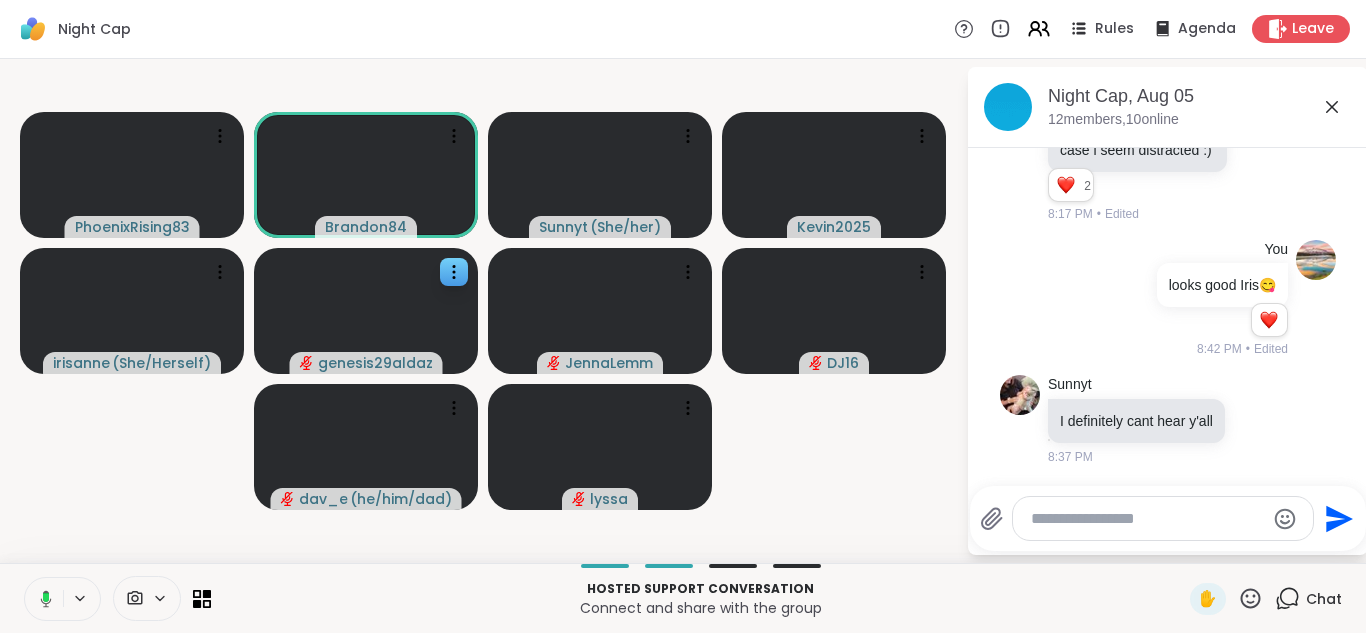 click at bounding box center [42, 599] 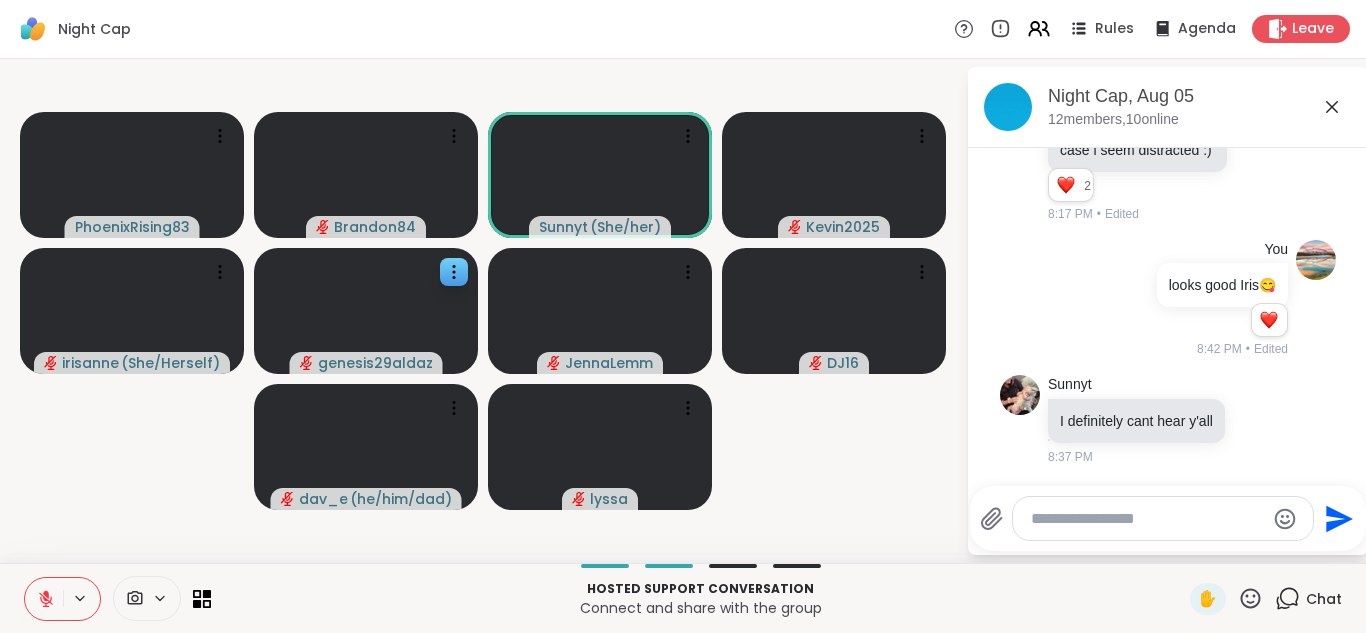 click 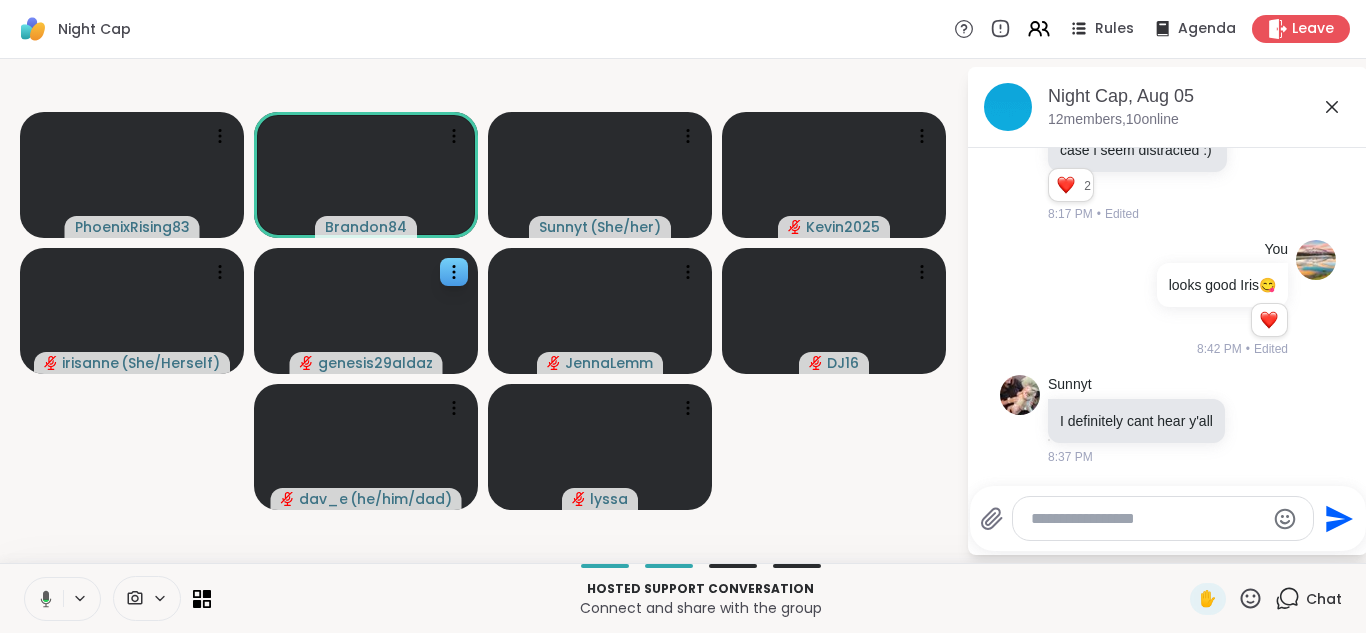 click 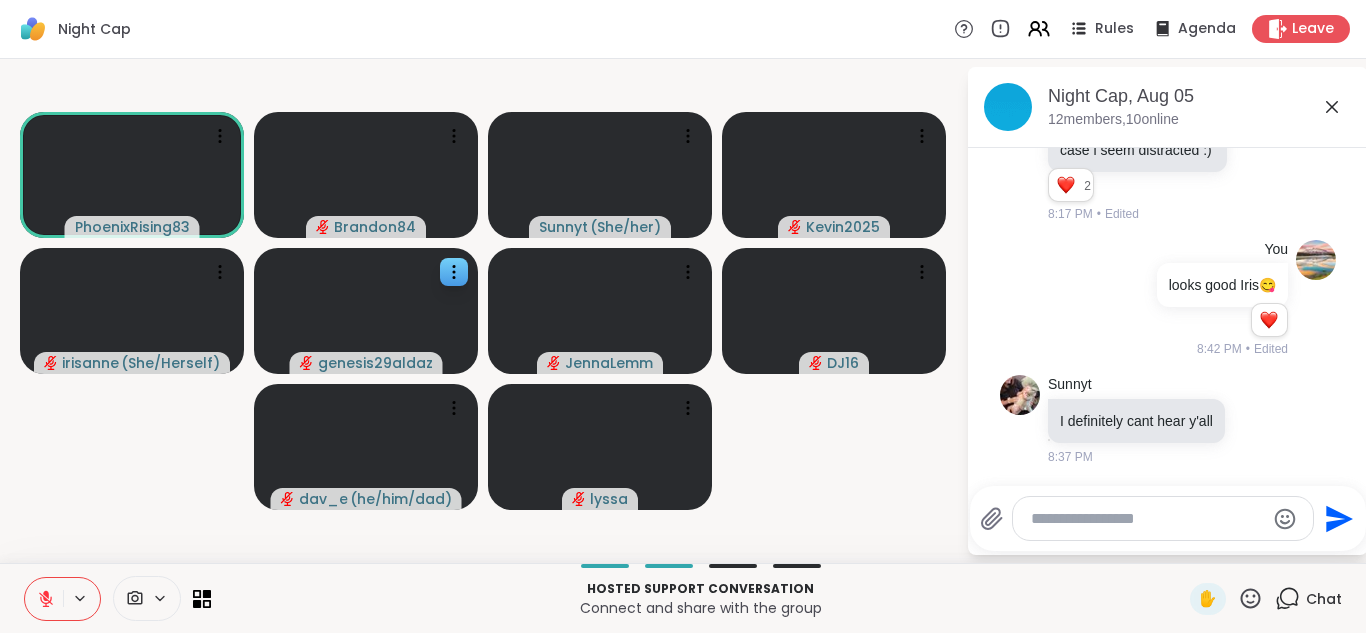 click at bounding box center (44, 599) 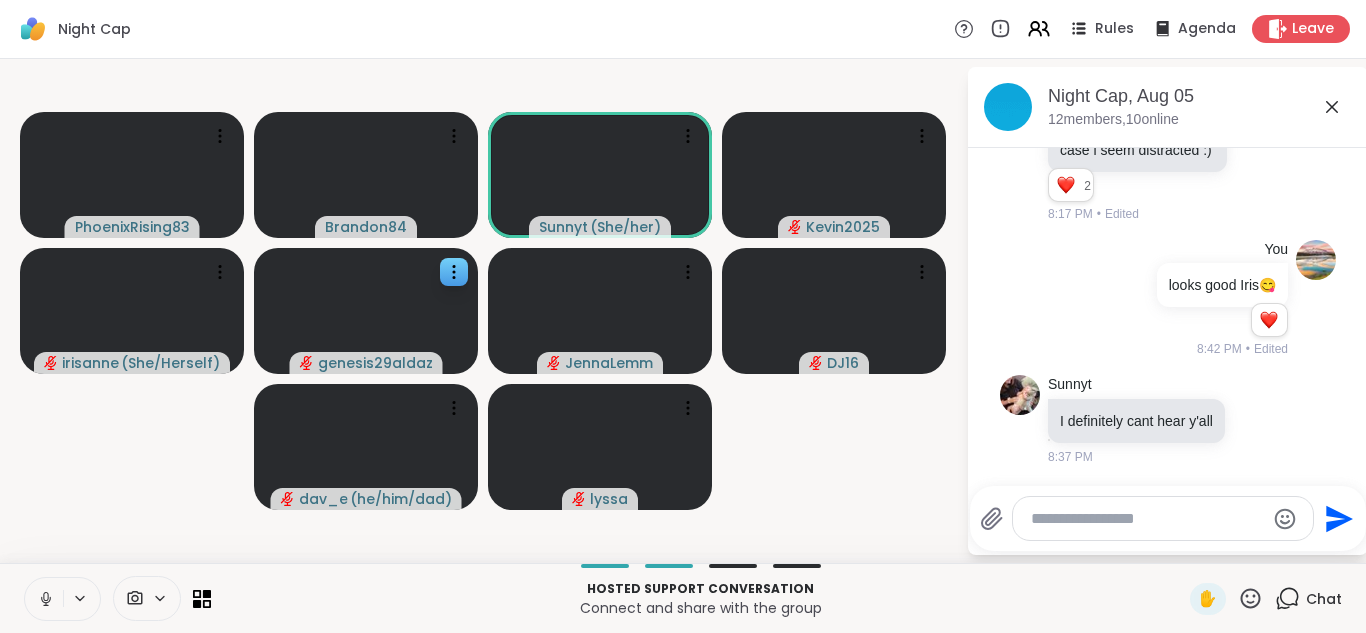 click at bounding box center (44, 599) 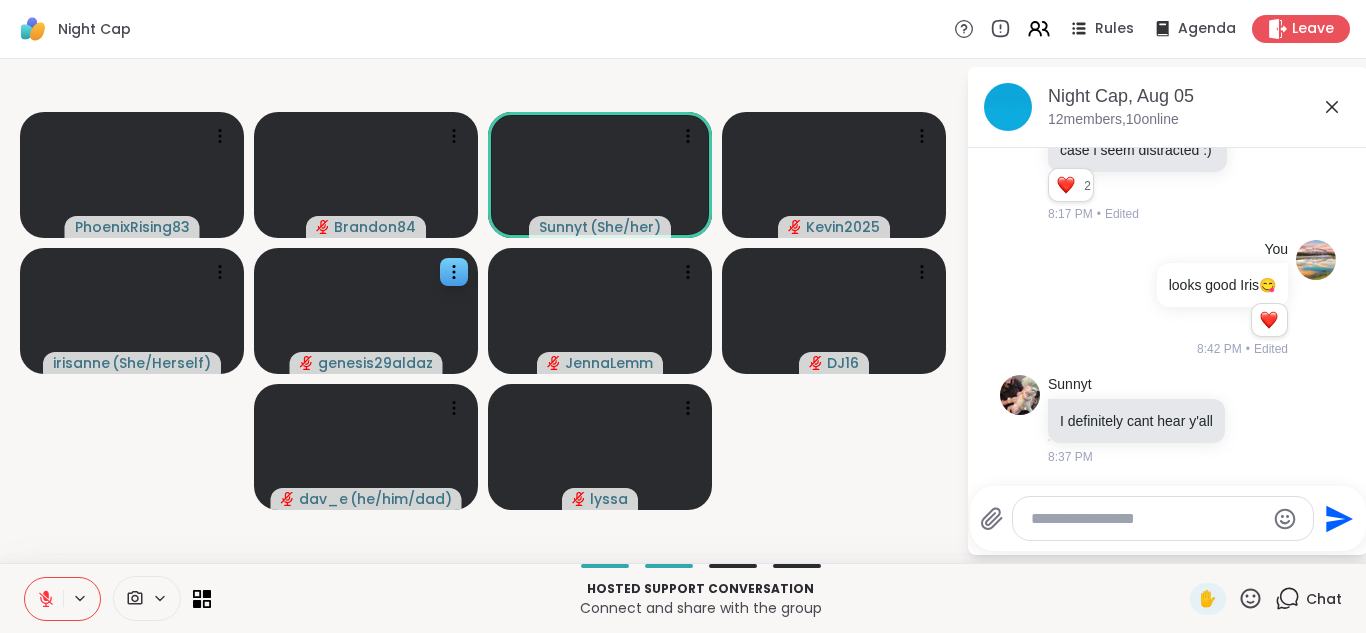 click at bounding box center (44, 599) 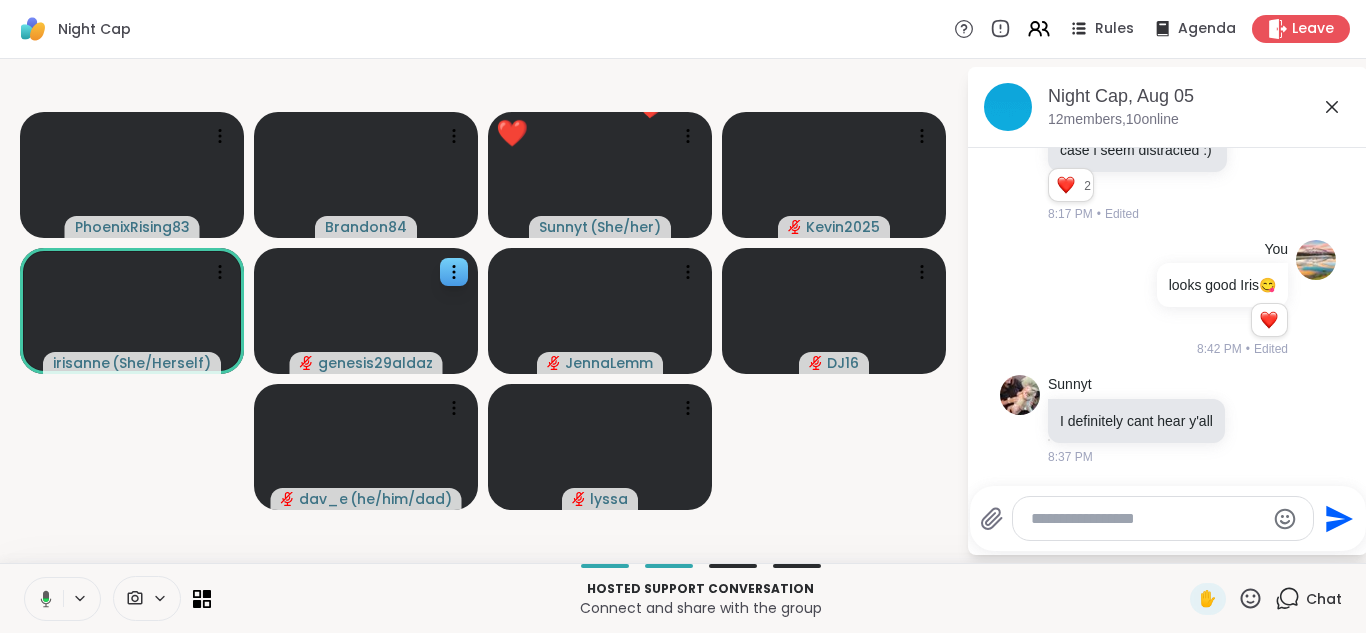 click at bounding box center [42, 599] 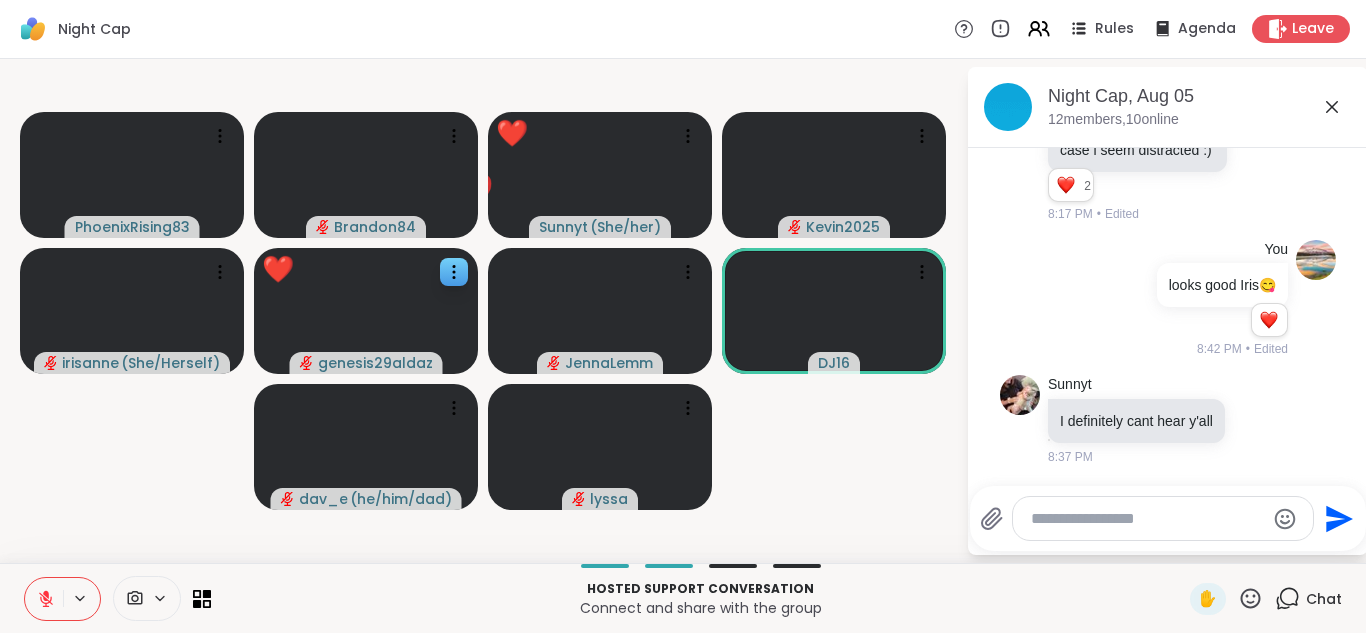 click at bounding box center [44, 599] 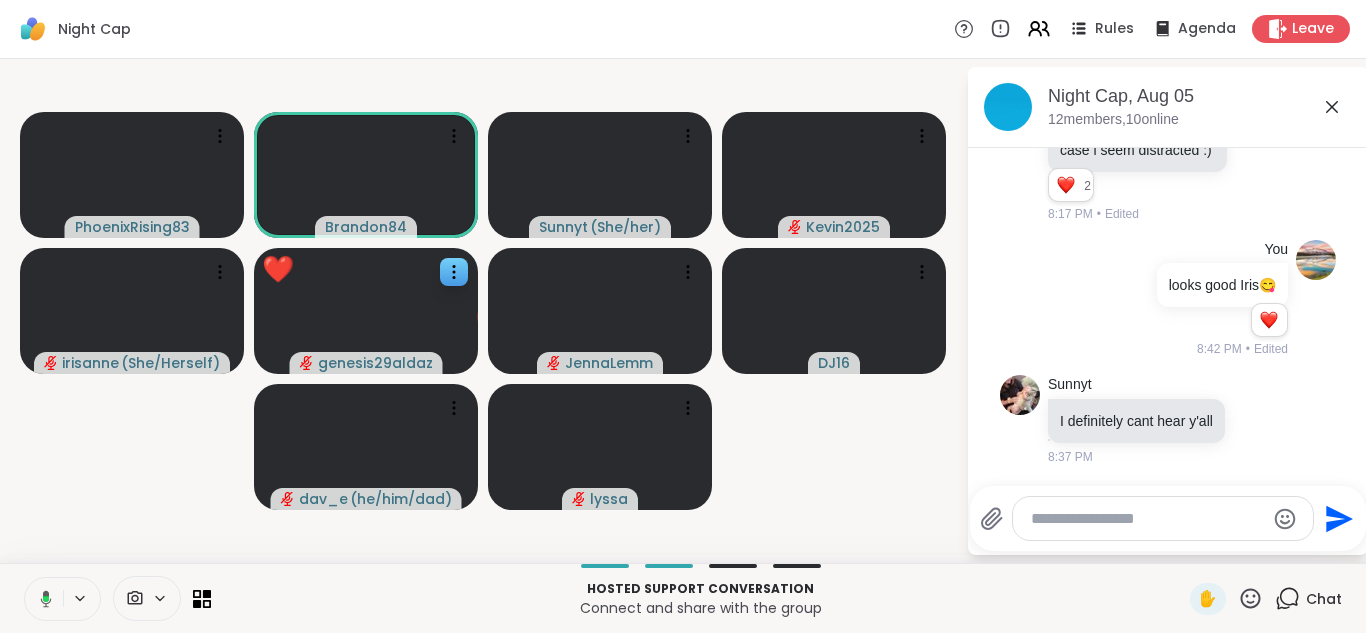 click at bounding box center [42, 599] 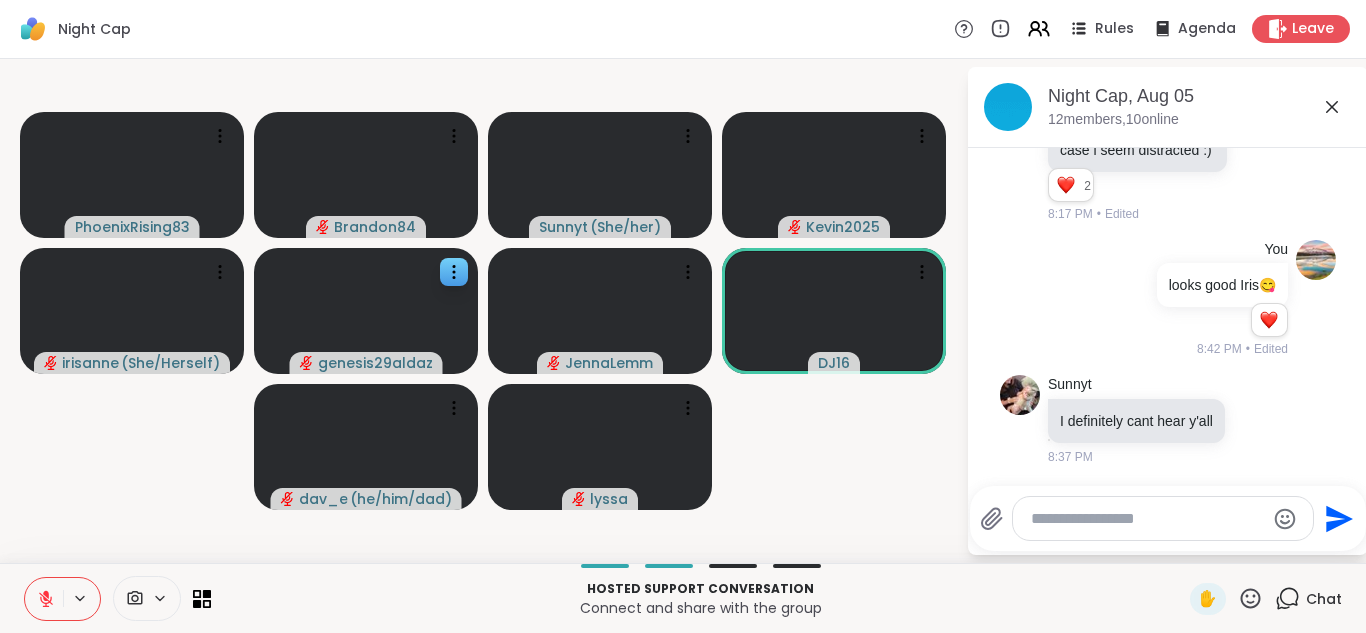 click 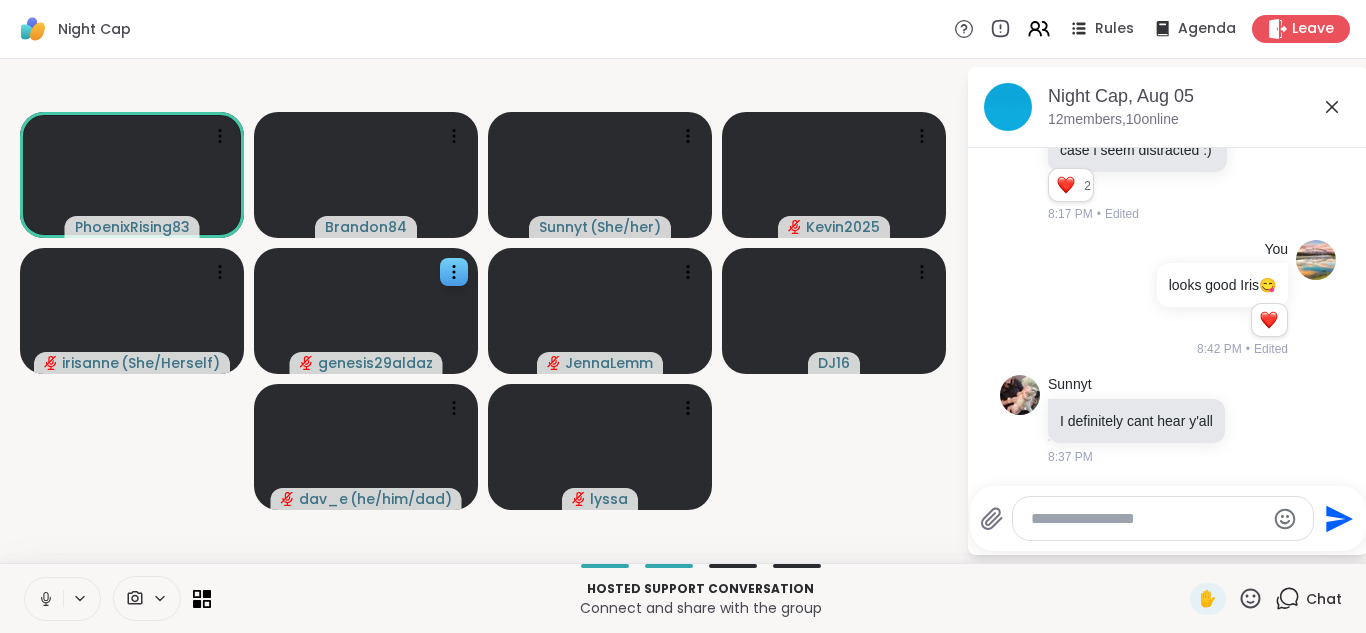 click 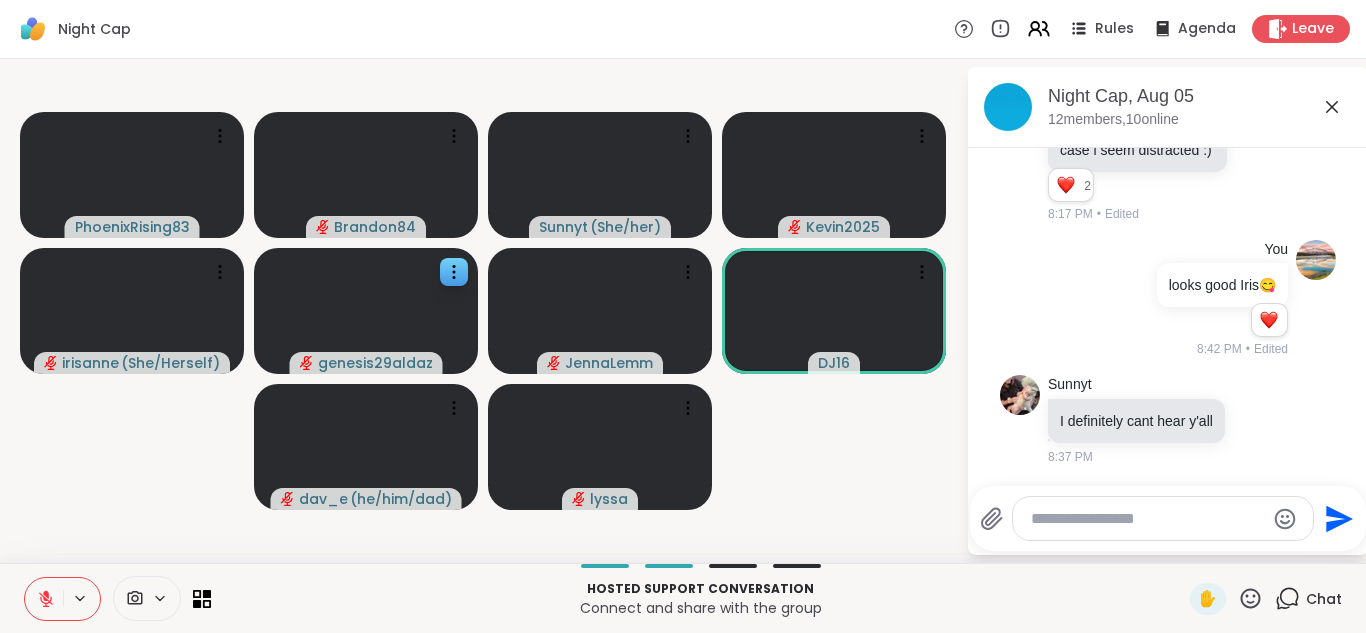 drag, startPoint x: 1059, startPoint y: 525, endPoint x: 891, endPoint y: 479, distance: 174.1838 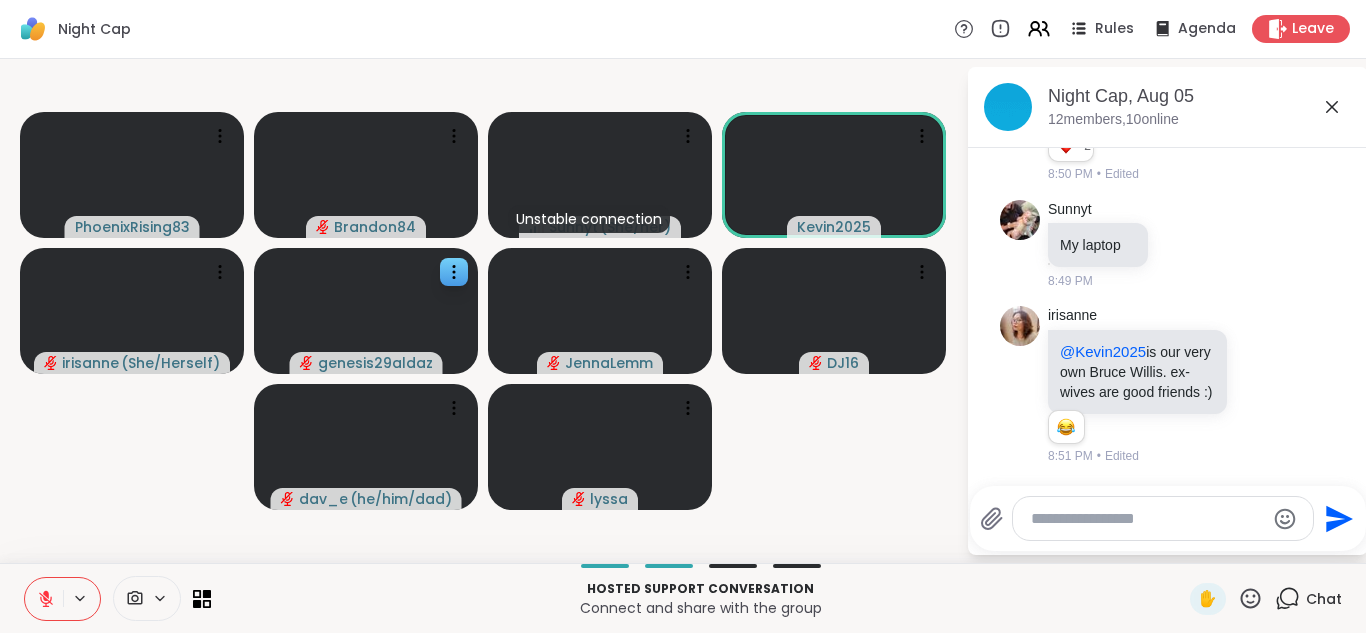 scroll, scrollTop: 3010, scrollLeft: 0, axis: vertical 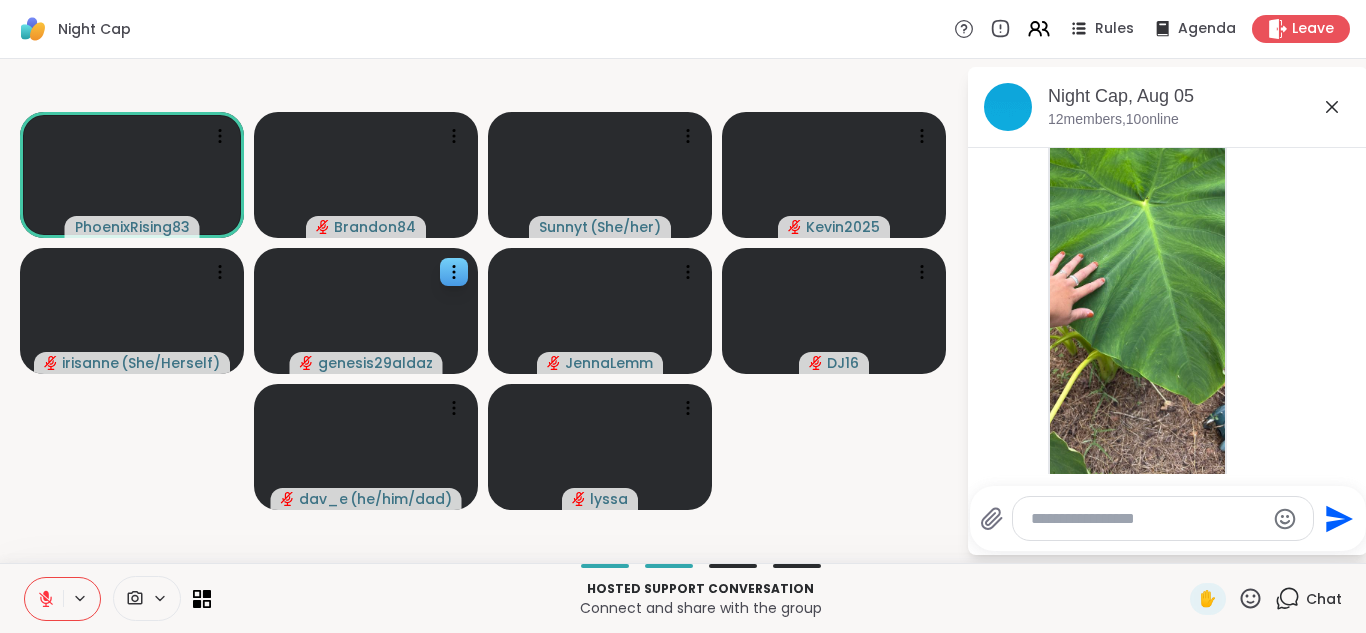 click 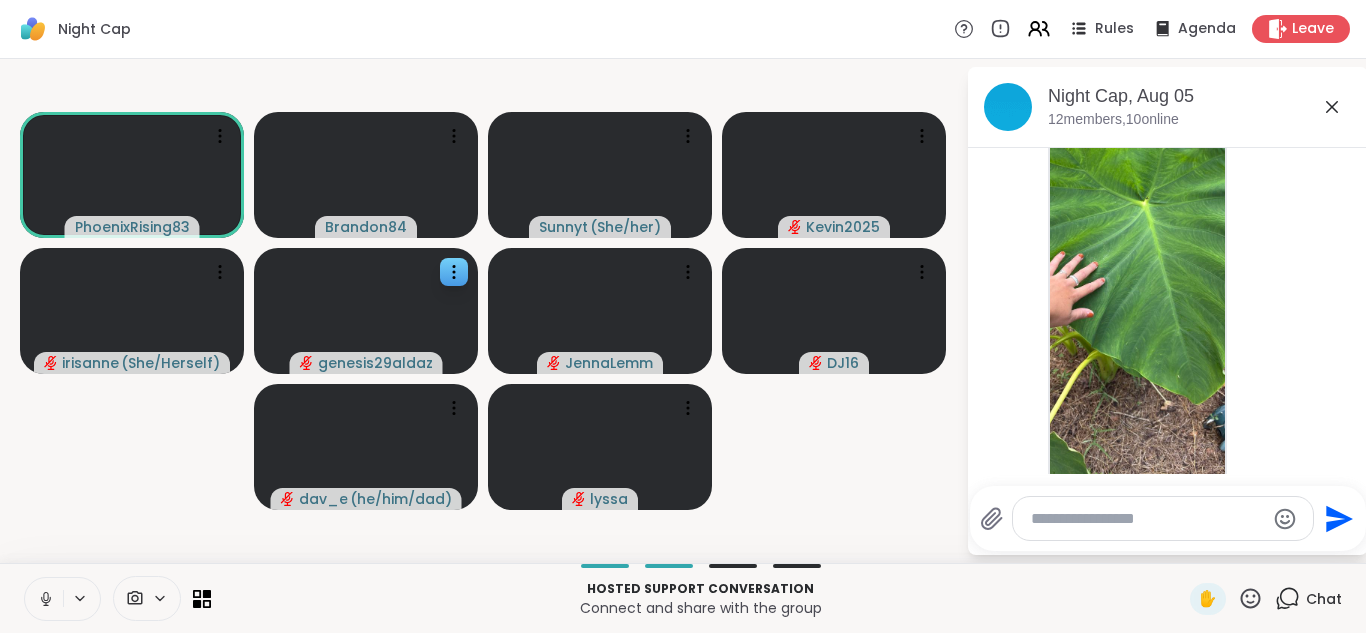scroll, scrollTop: 3596, scrollLeft: 0, axis: vertical 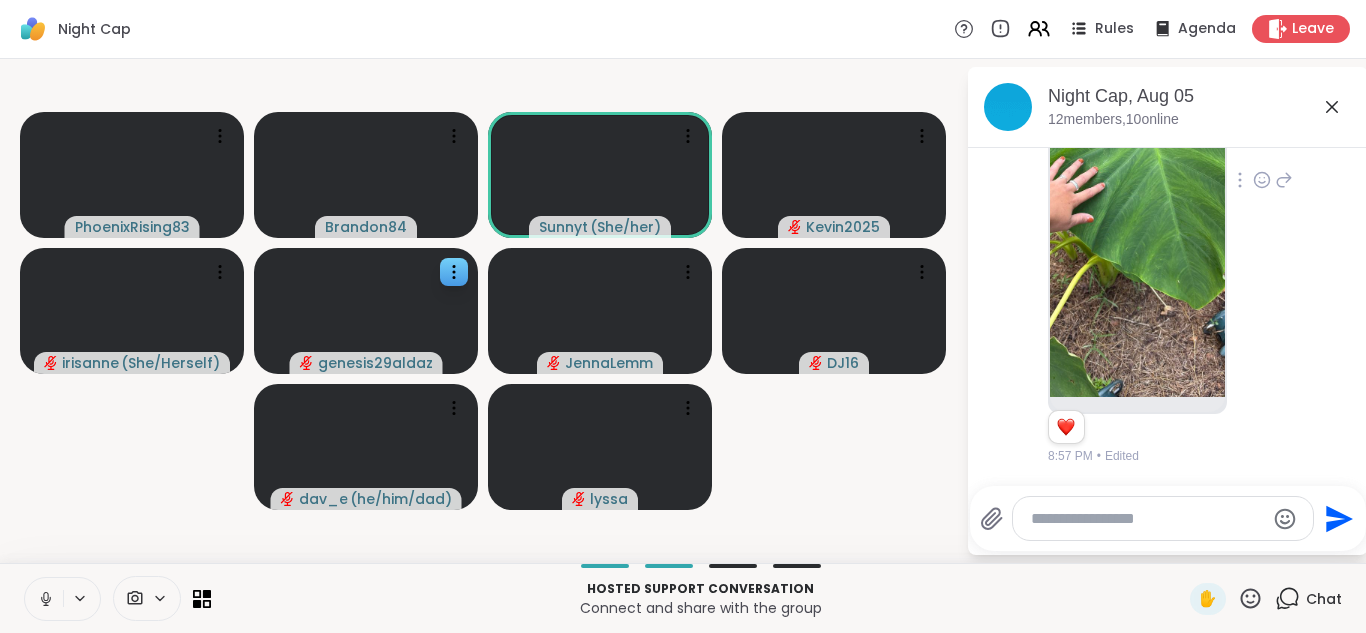 click 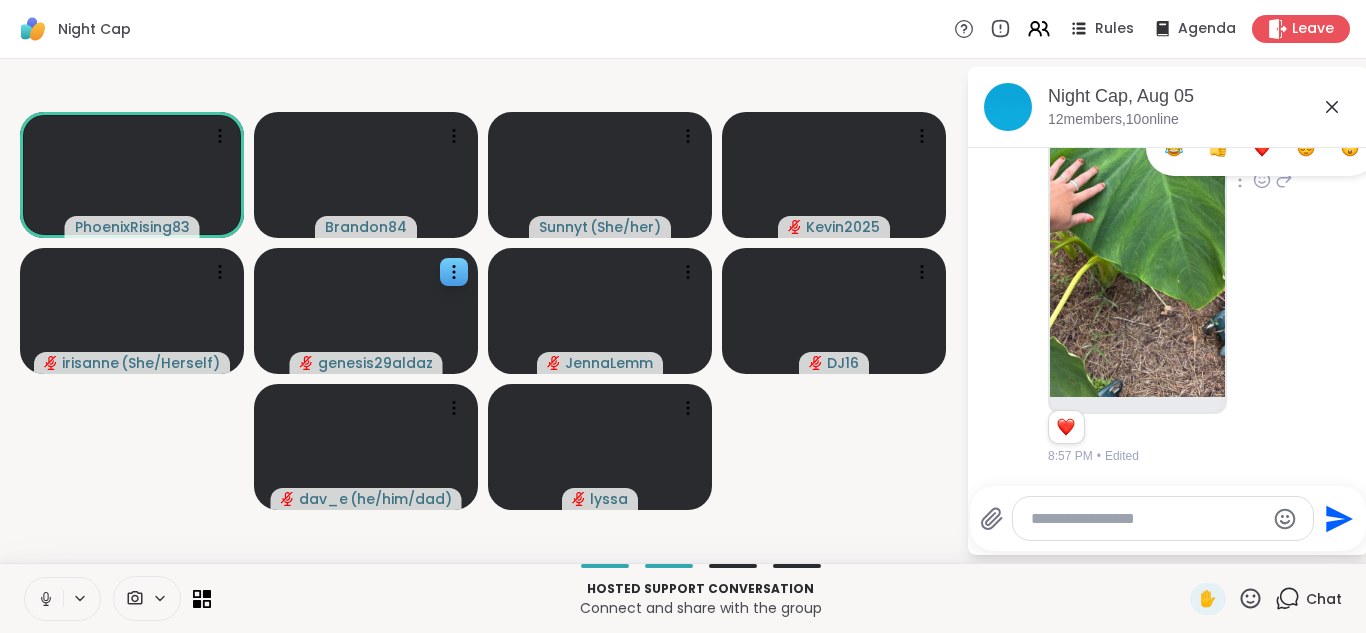 click at bounding box center [1262, 148] 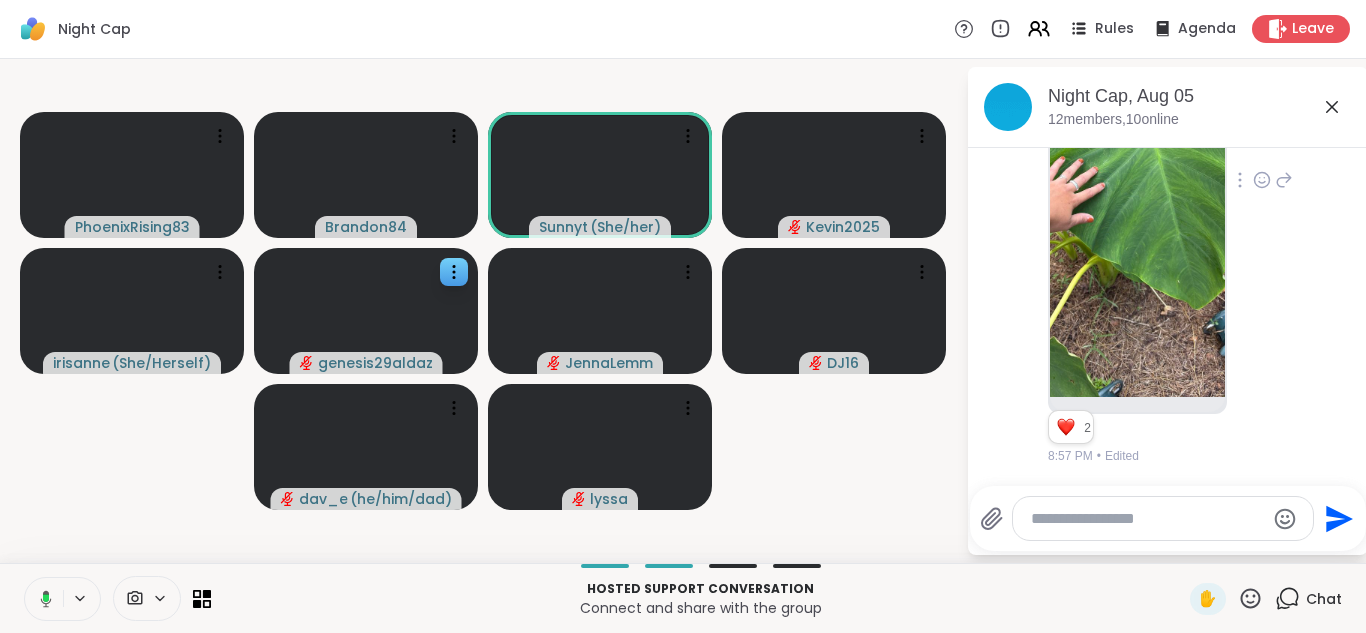 click 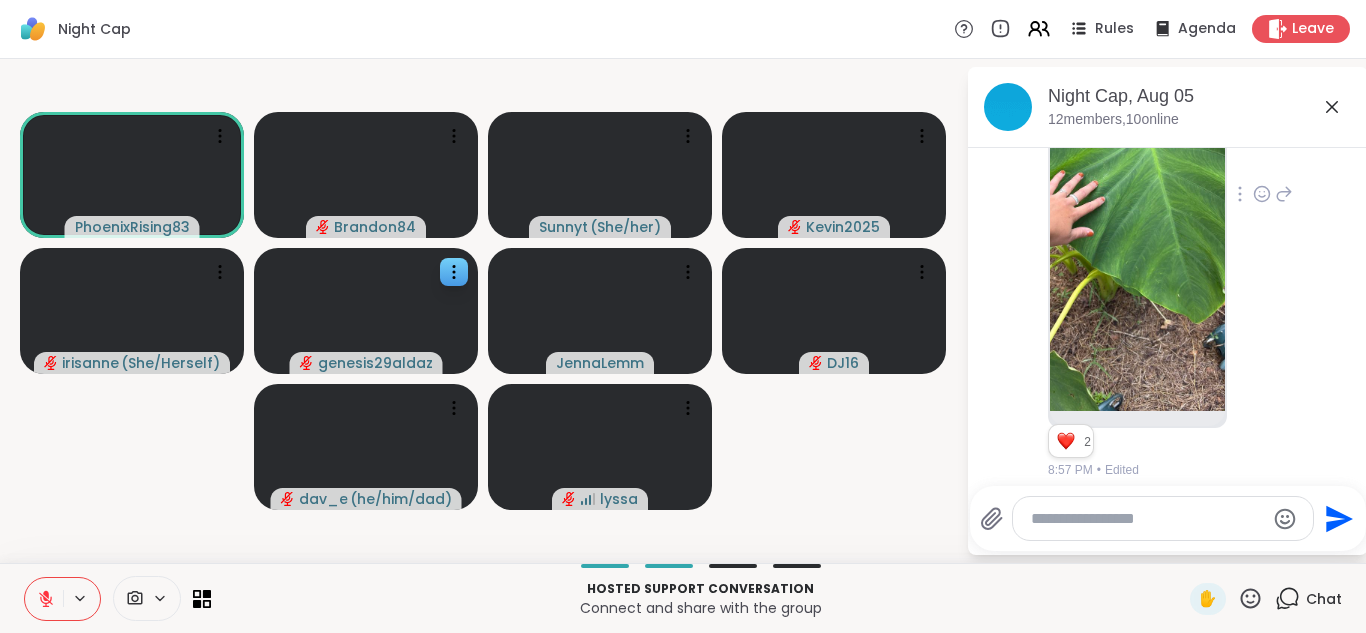scroll, scrollTop: 3596, scrollLeft: 0, axis: vertical 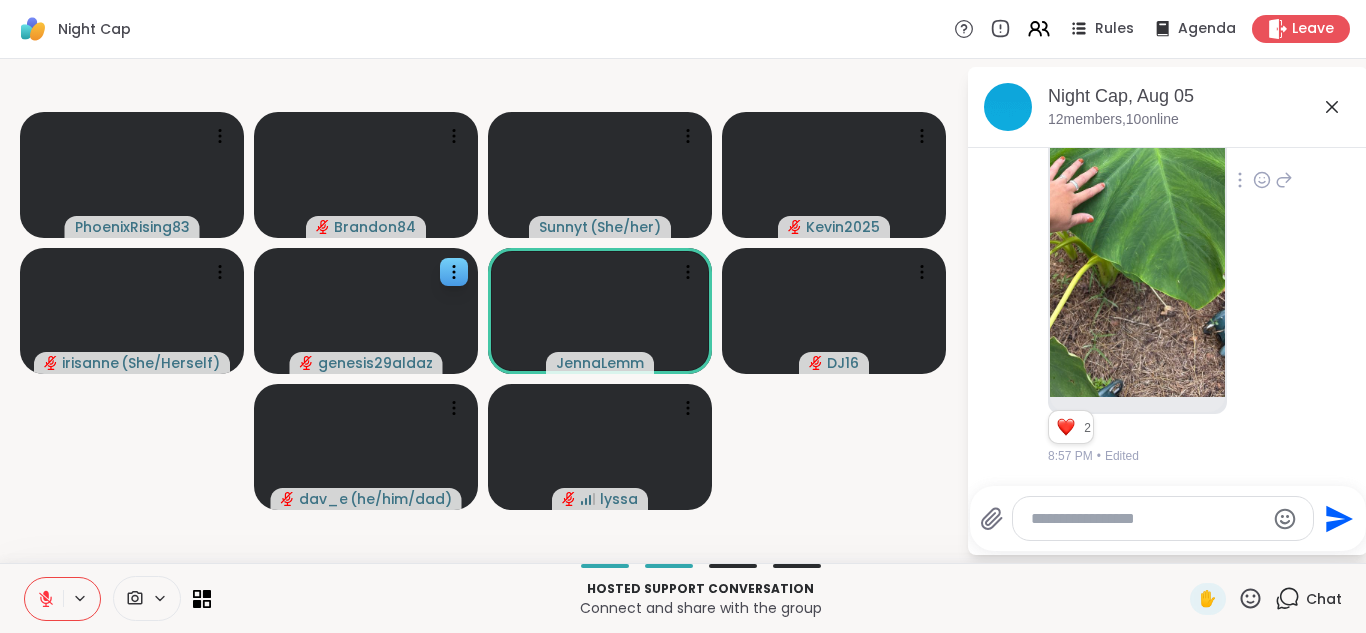 click 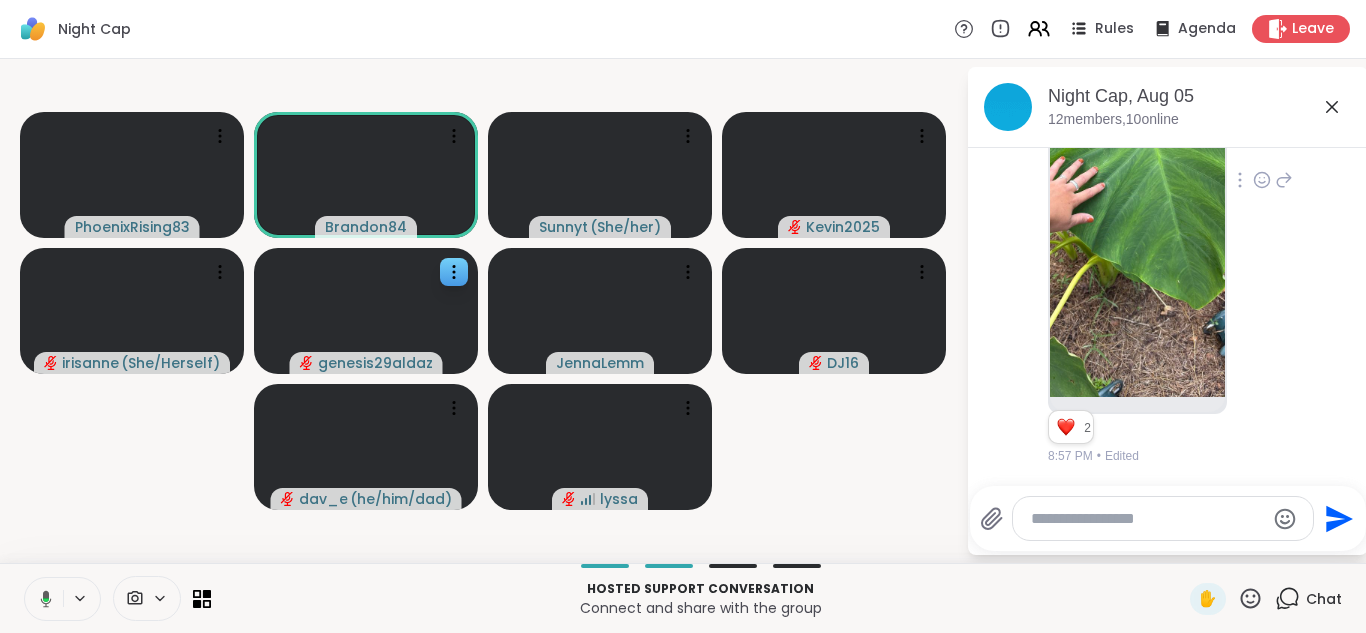 click 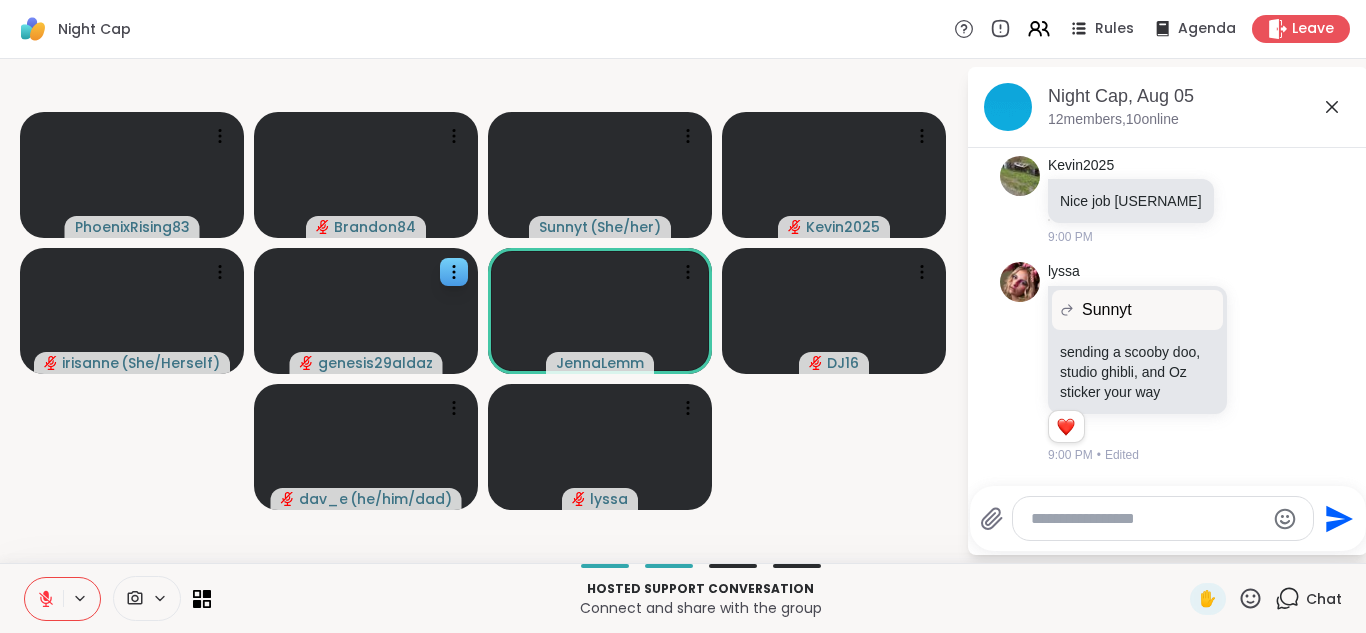 scroll, scrollTop: 3942, scrollLeft: 0, axis: vertical 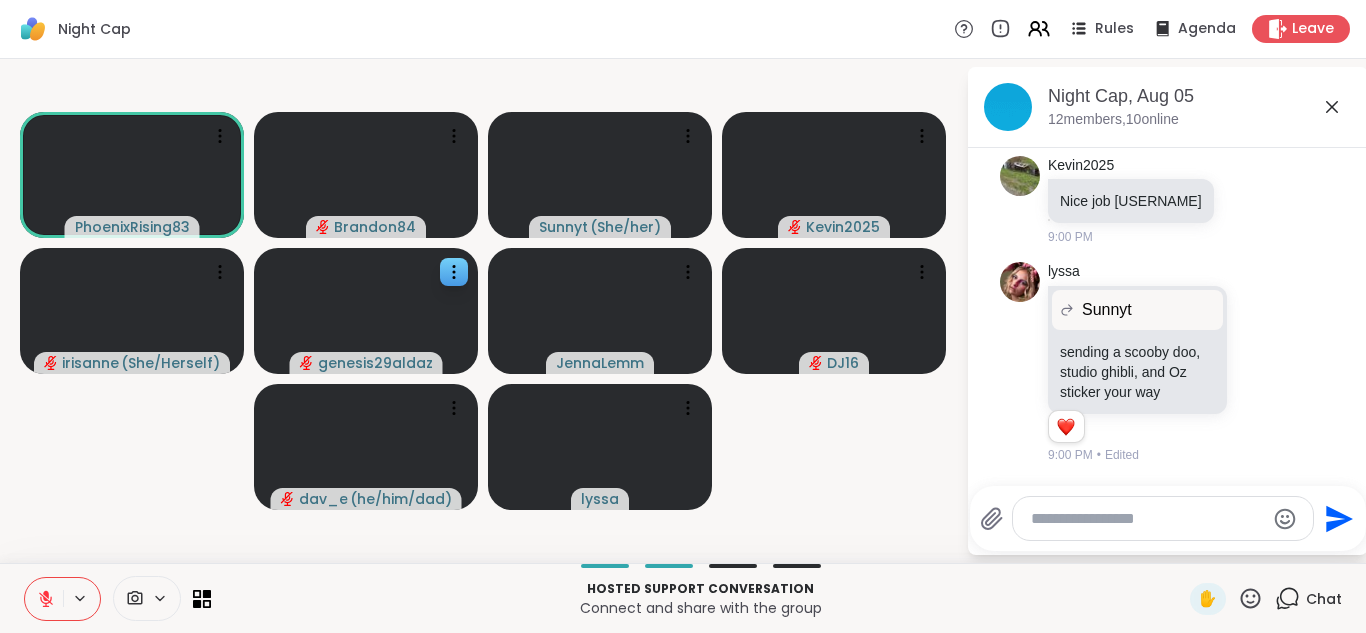 click at bounding box center [44, 599] 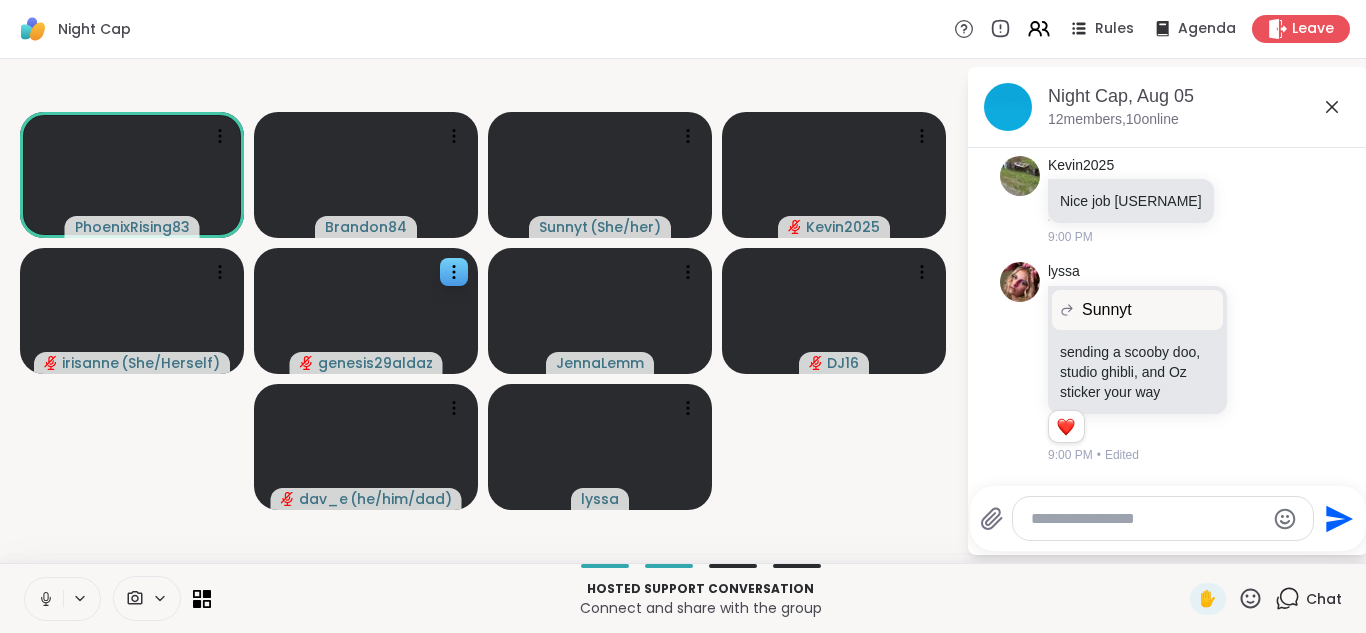 click at bounding box center [44, 599] 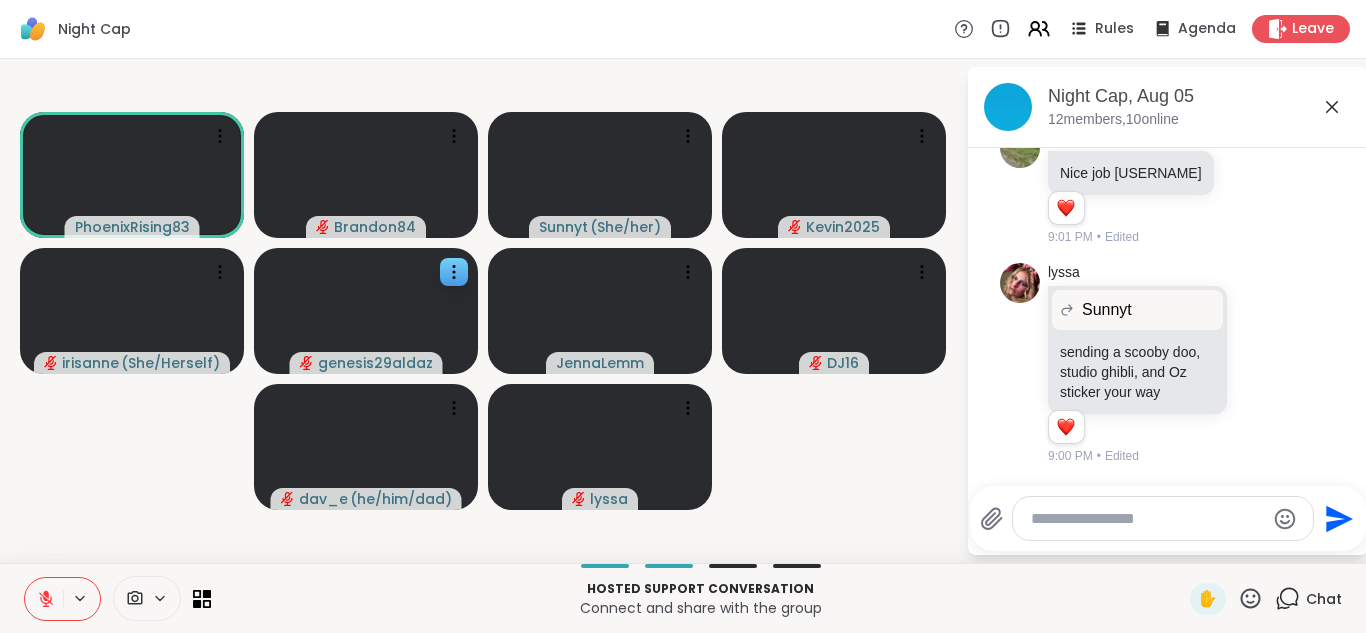 click at bounding box center (44, 599) 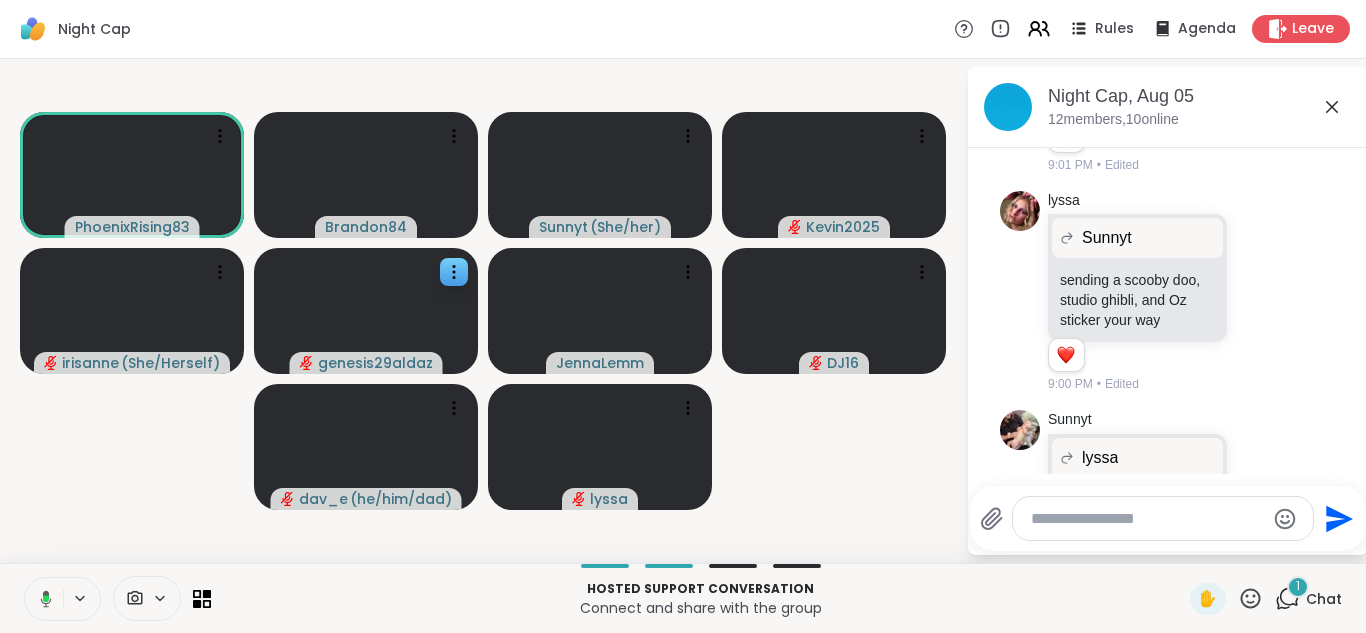 scroll, scrollTop: 4213, scrollLeft: 0, axis: vertical 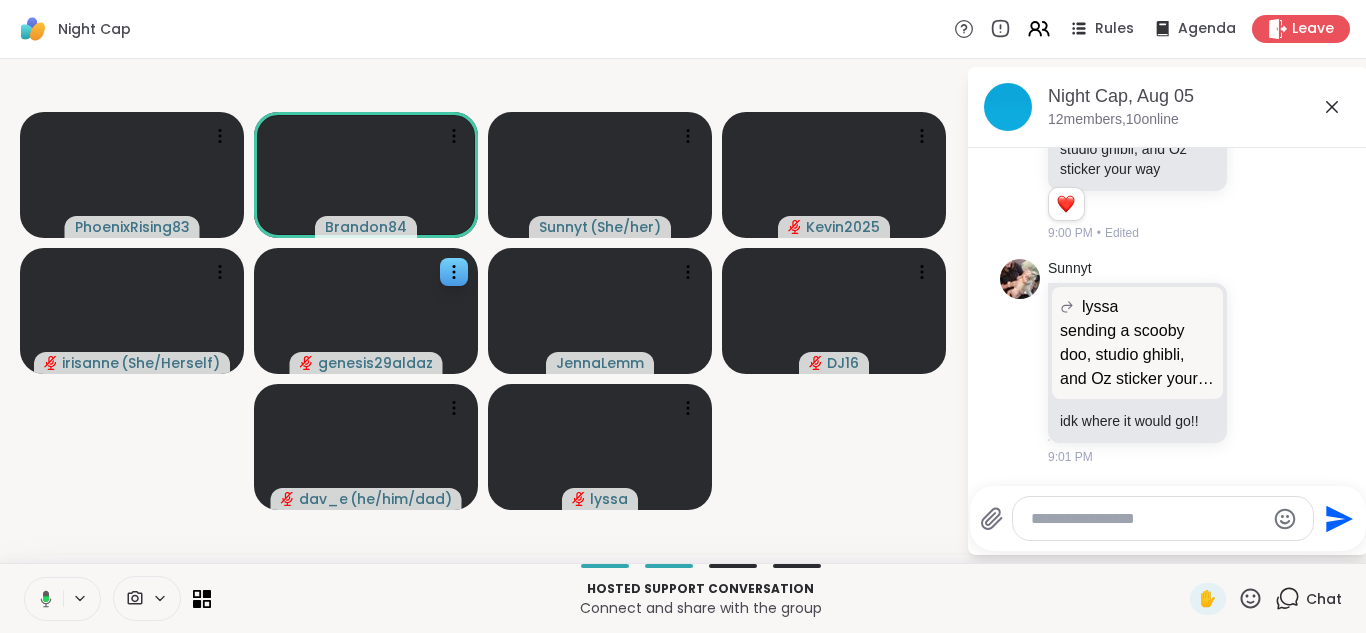 click at bounding box center (42, 599) 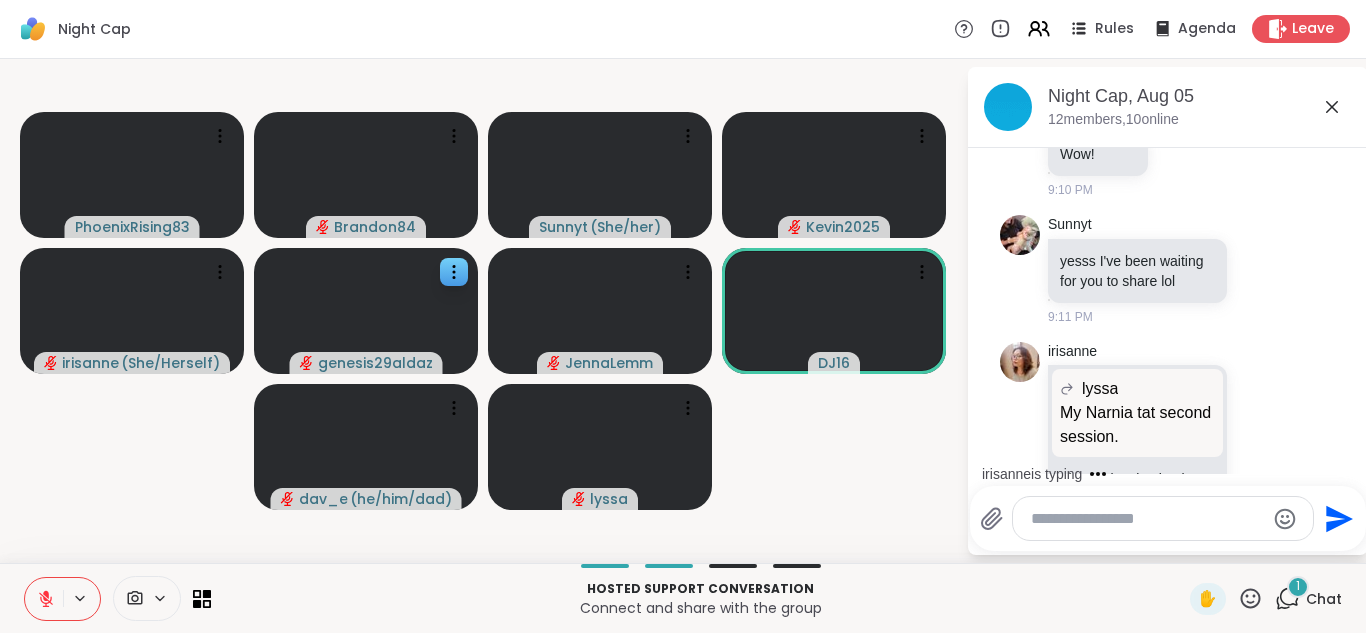 scroll, scrollTop: 5363, scrollLeft: 0, axis: vertical 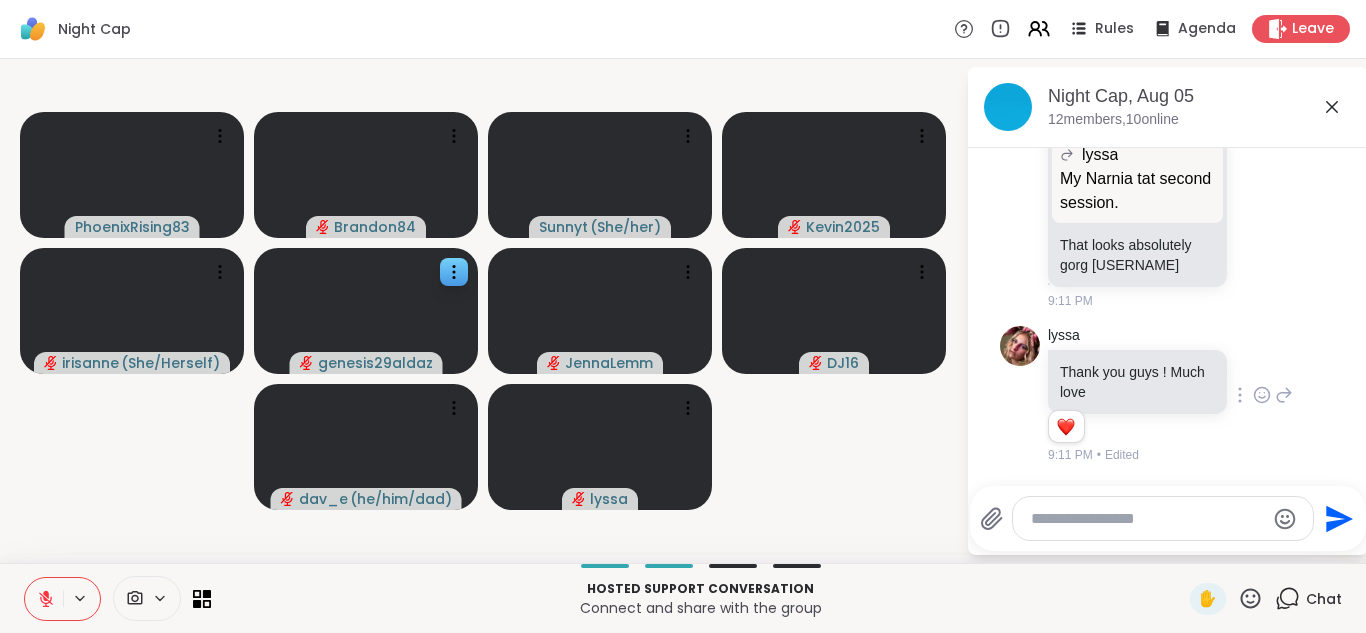 click on "[USERNAME] Thank you guys ! Much love   1 1 [TIME] • Edited" at bounding box center [1170, 395] 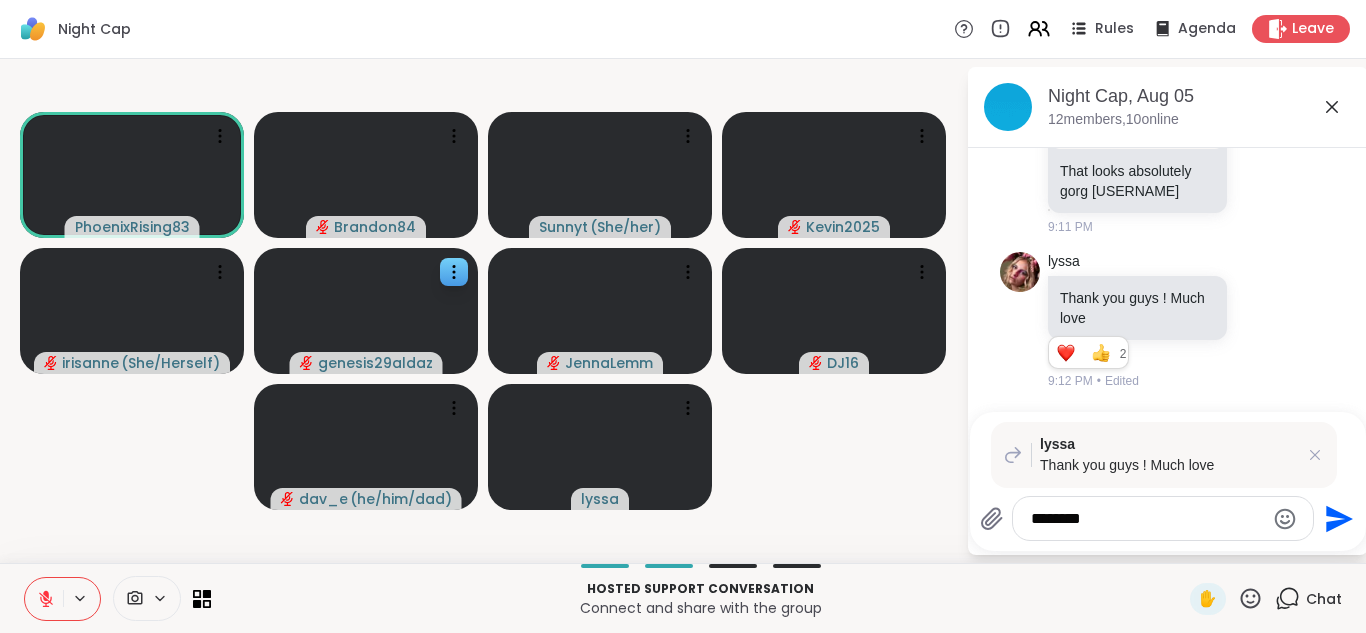 scroll, scrollTop: 5593, scrollLeft: 0, axis: vertical 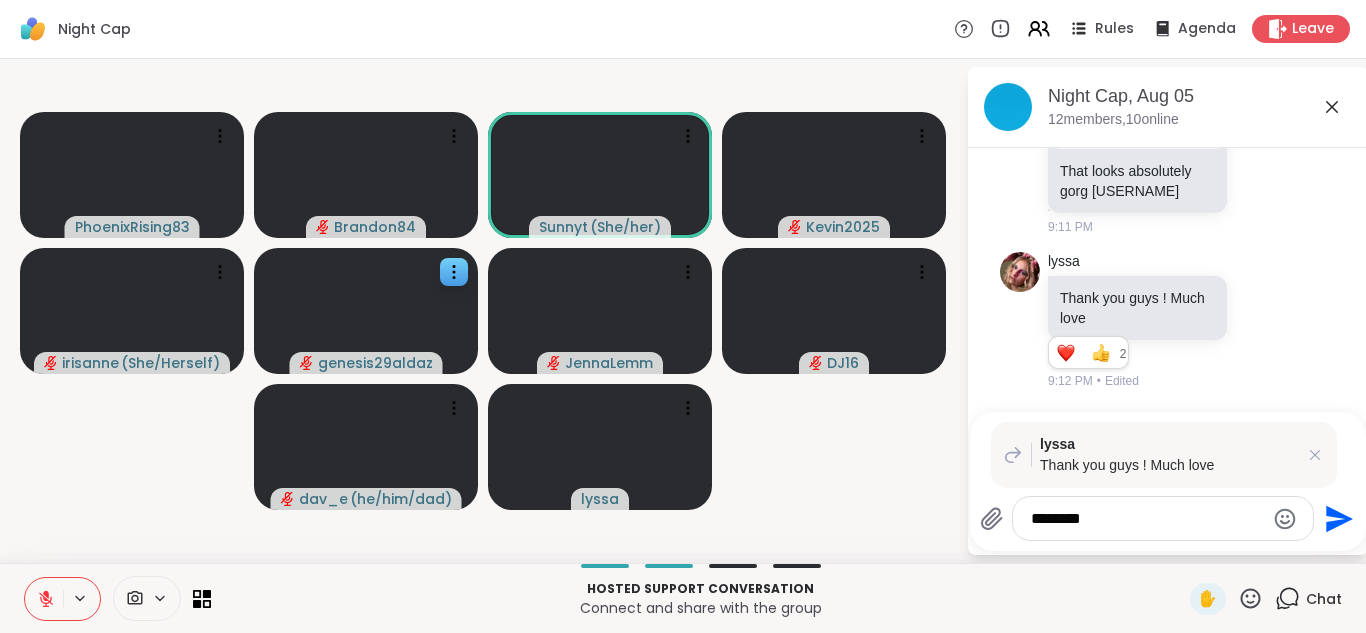 click 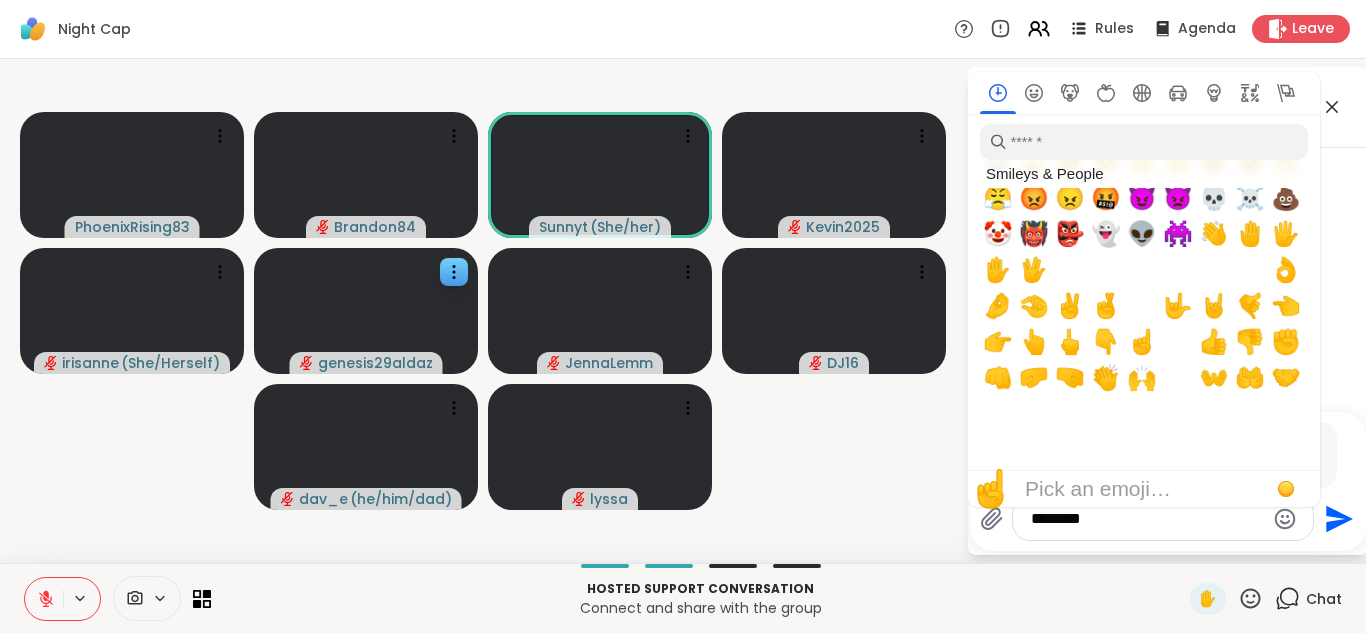 scroll, scrollTop: 0, scrollLeft: 0, axis: both 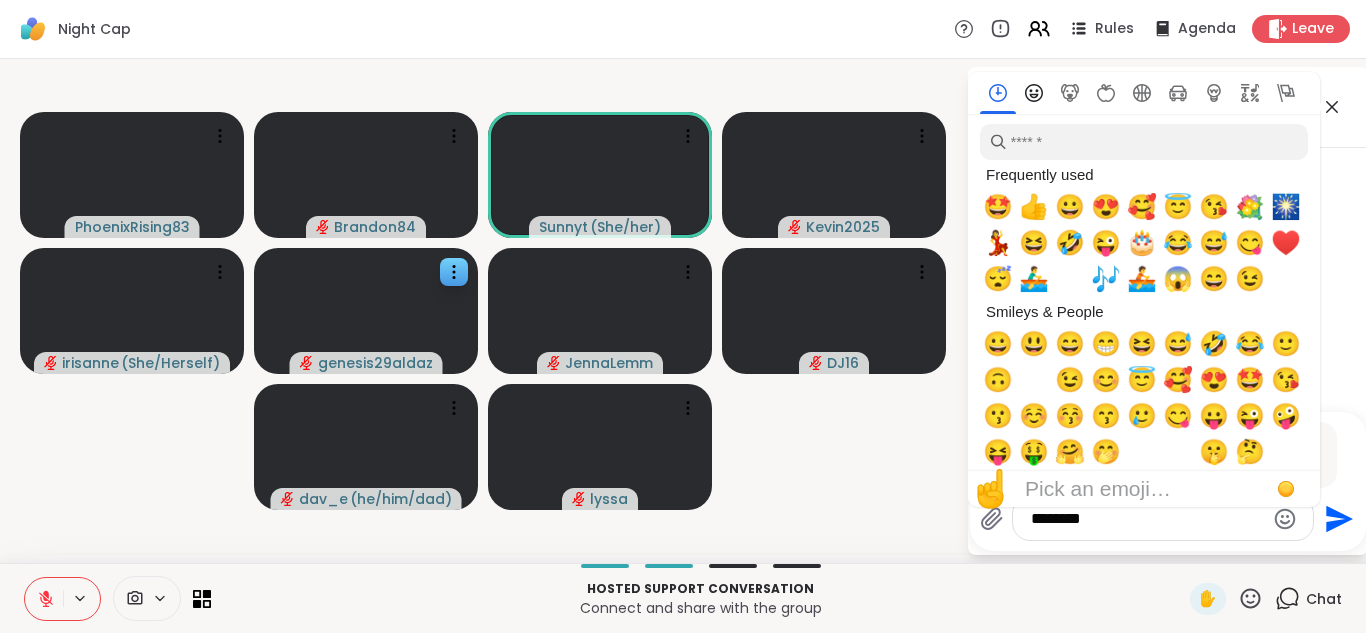 click 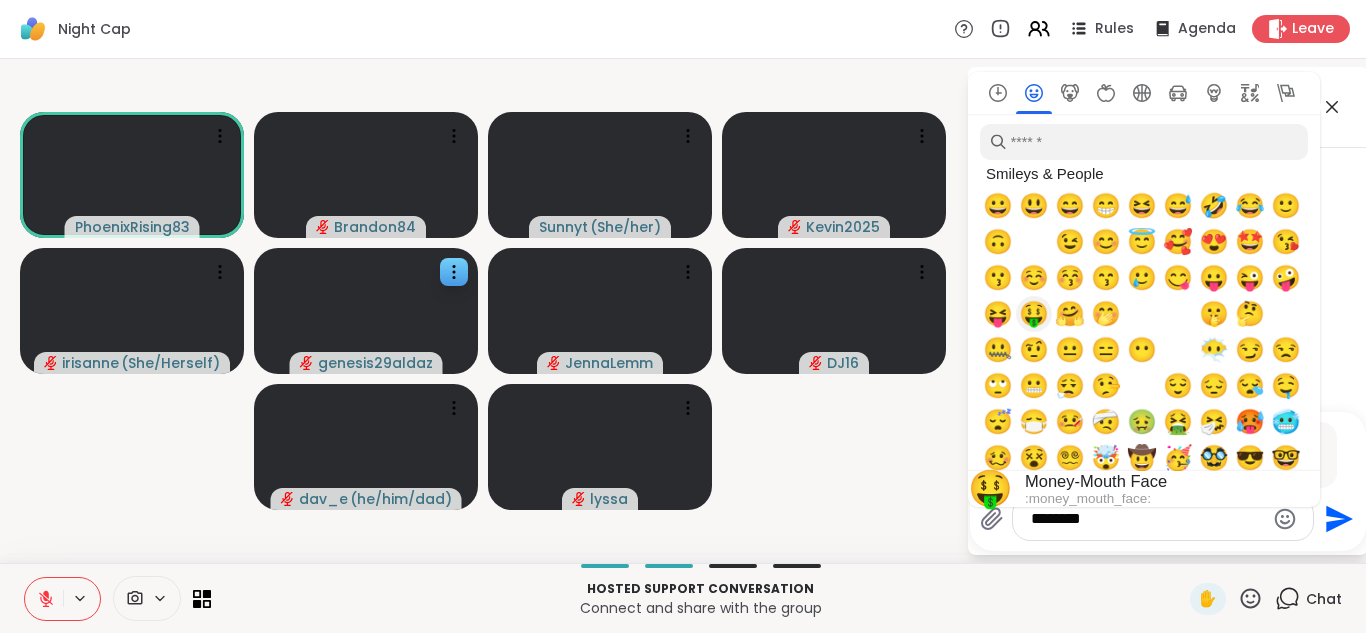 click on "🤑" at bounding box center (1034, 314) 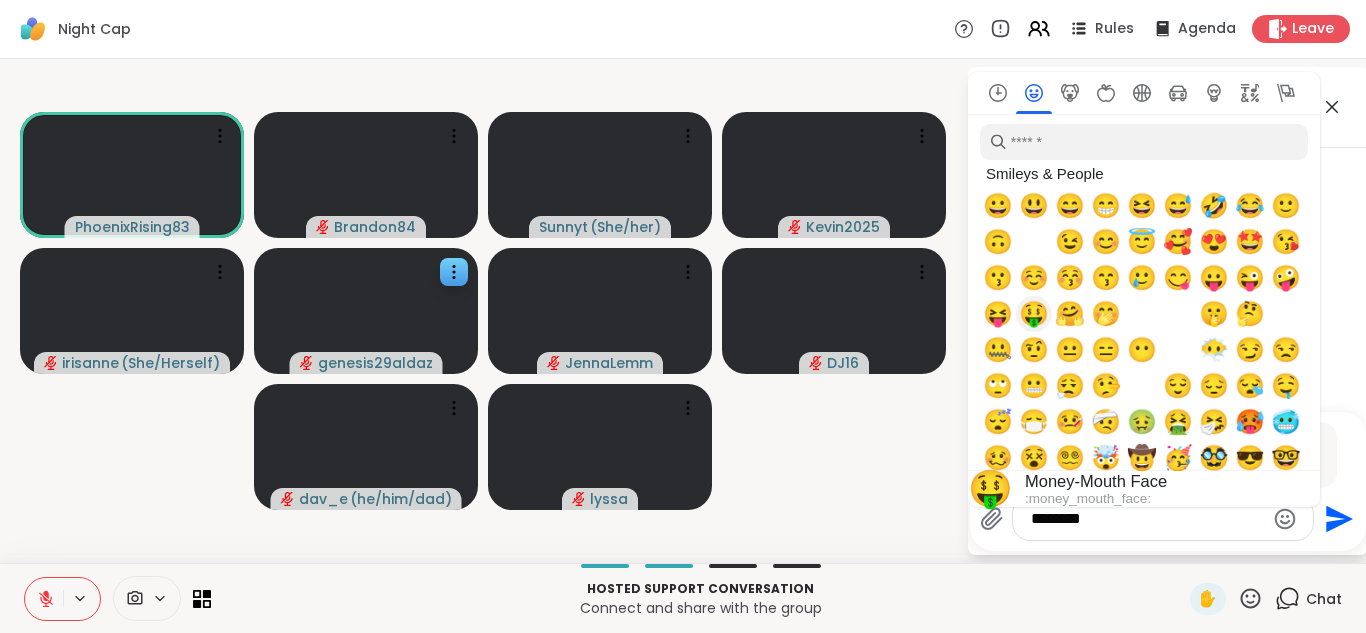 type on "**********" 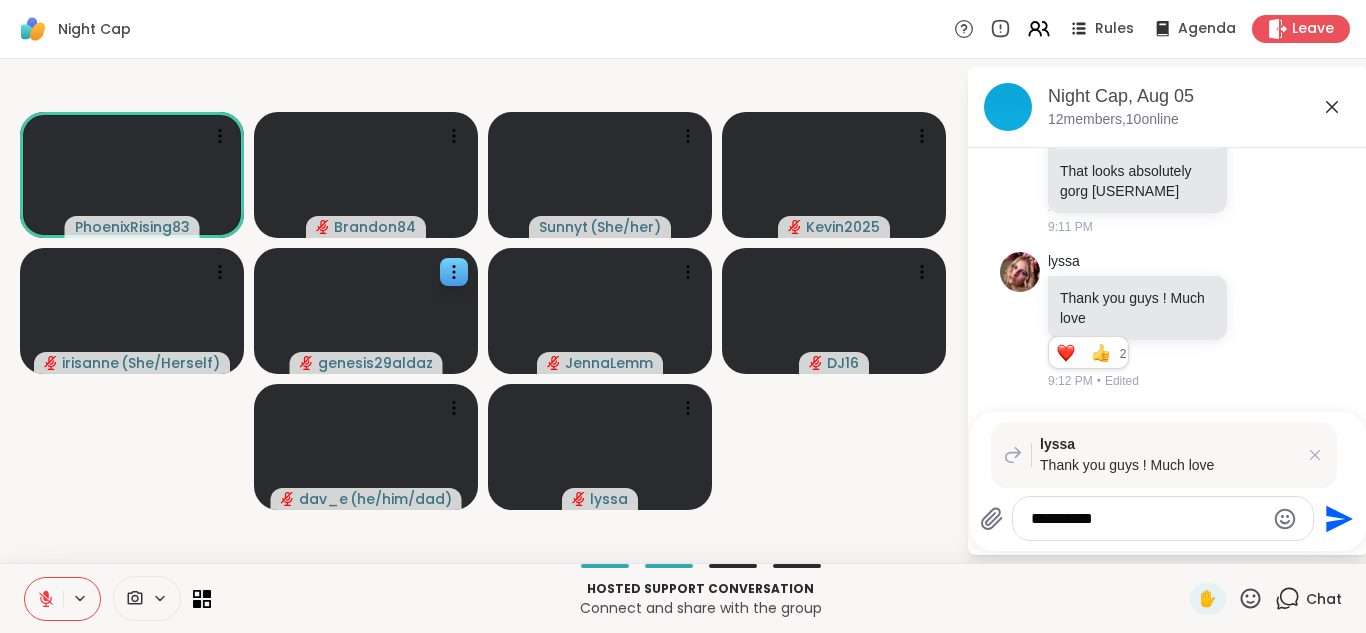 click 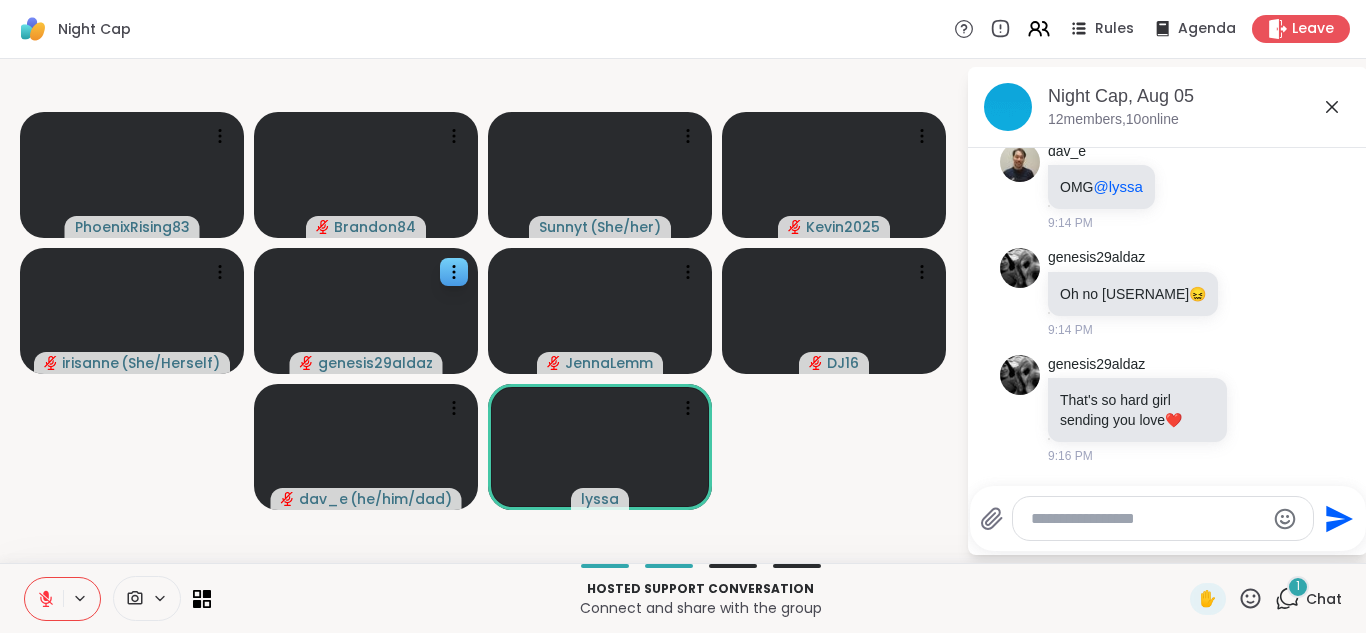 scroll, scrollTop: 6086, scrollLeft: 0, axis: vertical 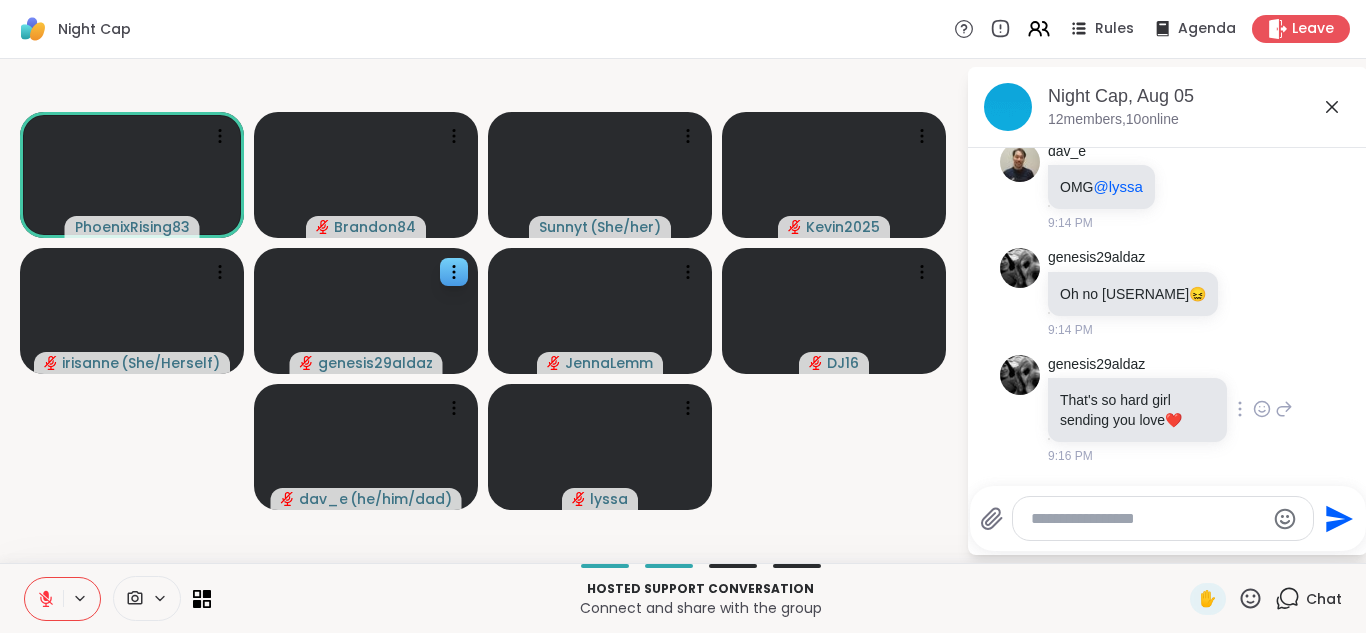 click 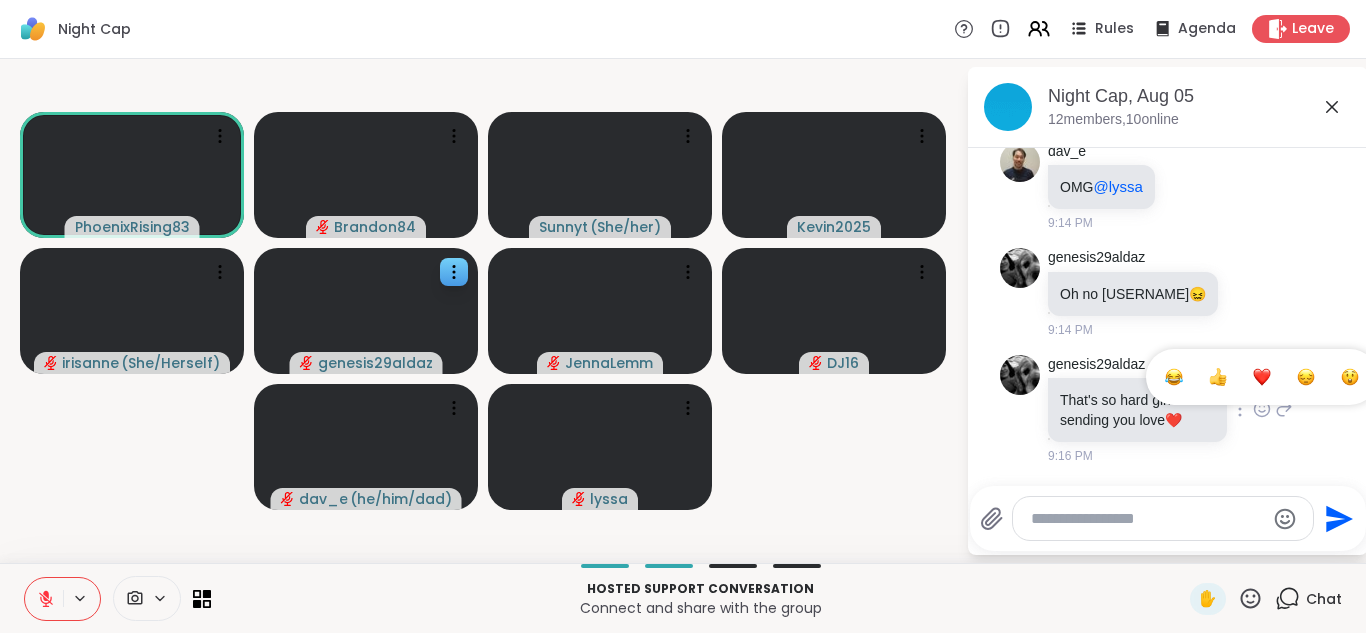 click at bounding box center [1262, 377] 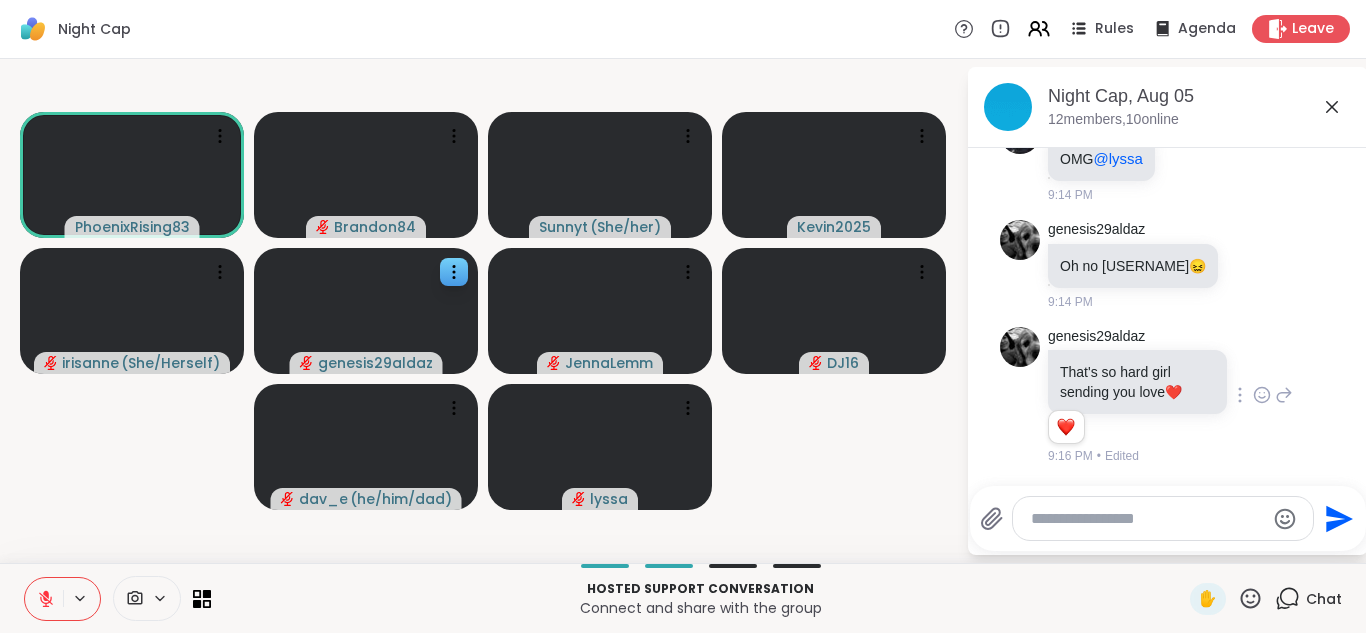 scroll, scrollTop: 6114, scrollLeft: 0, axis: vertical 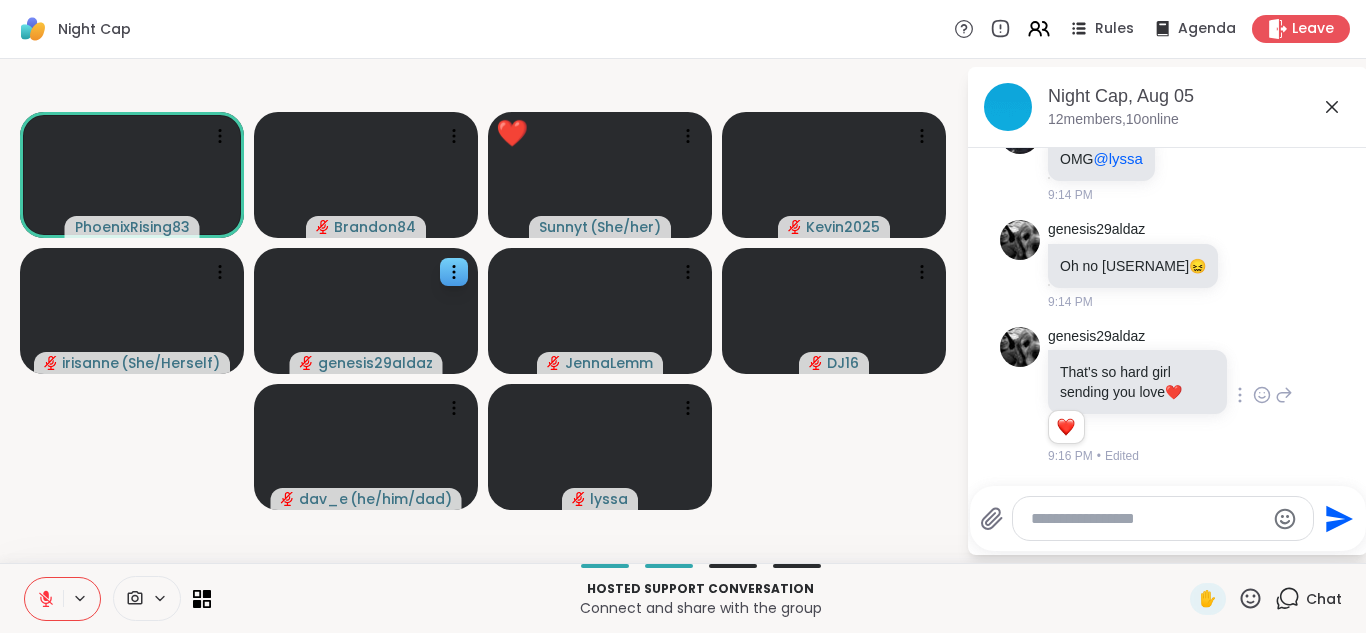 click 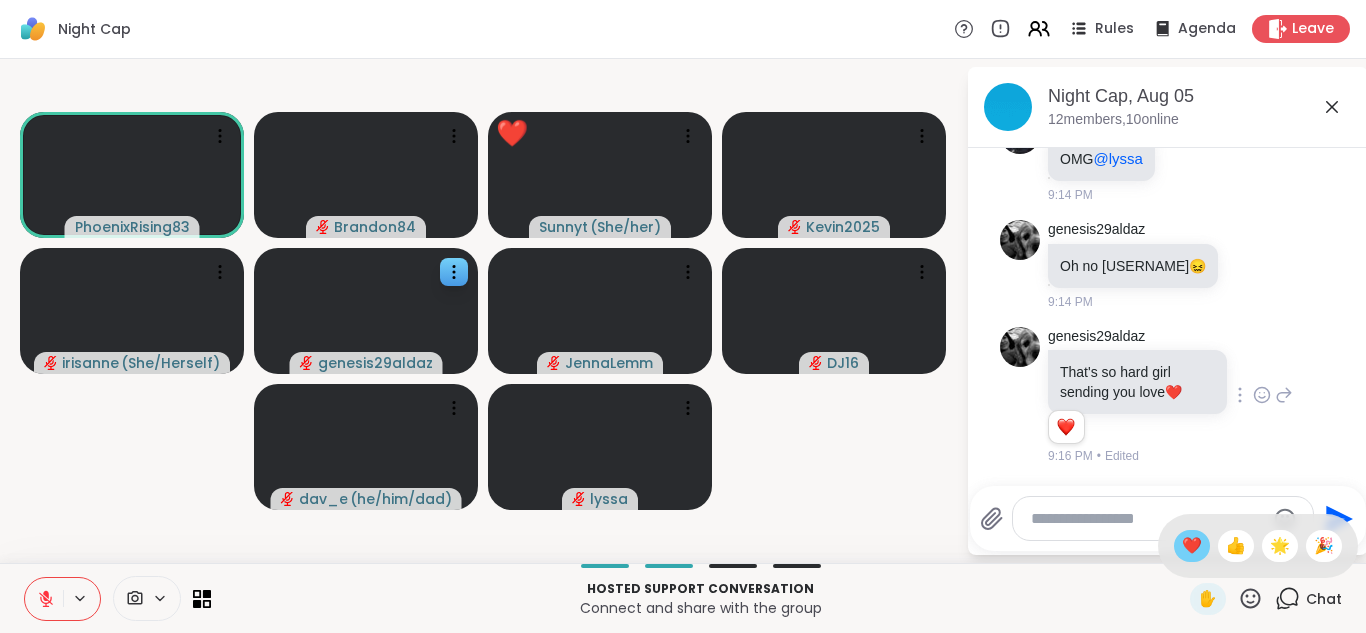 click on "❤️" at bounding box center [1192, 546] 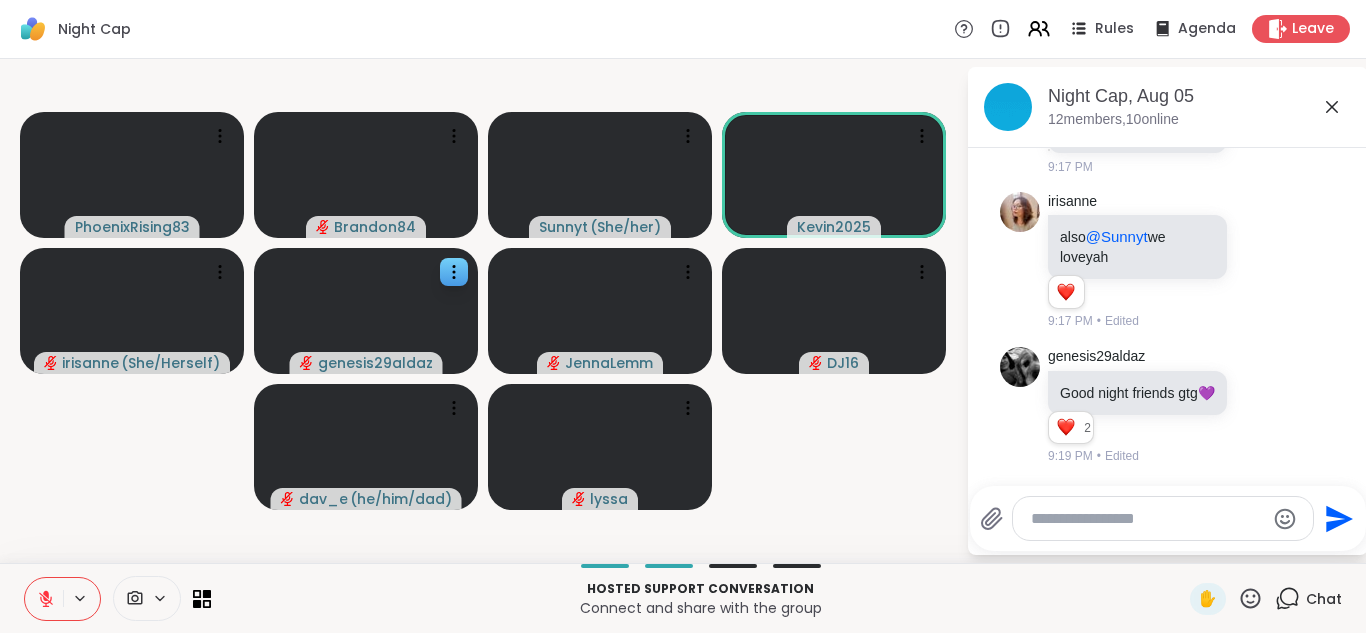scroll, scrollTop: 7359, scrollLeft: 0, axis: vertical 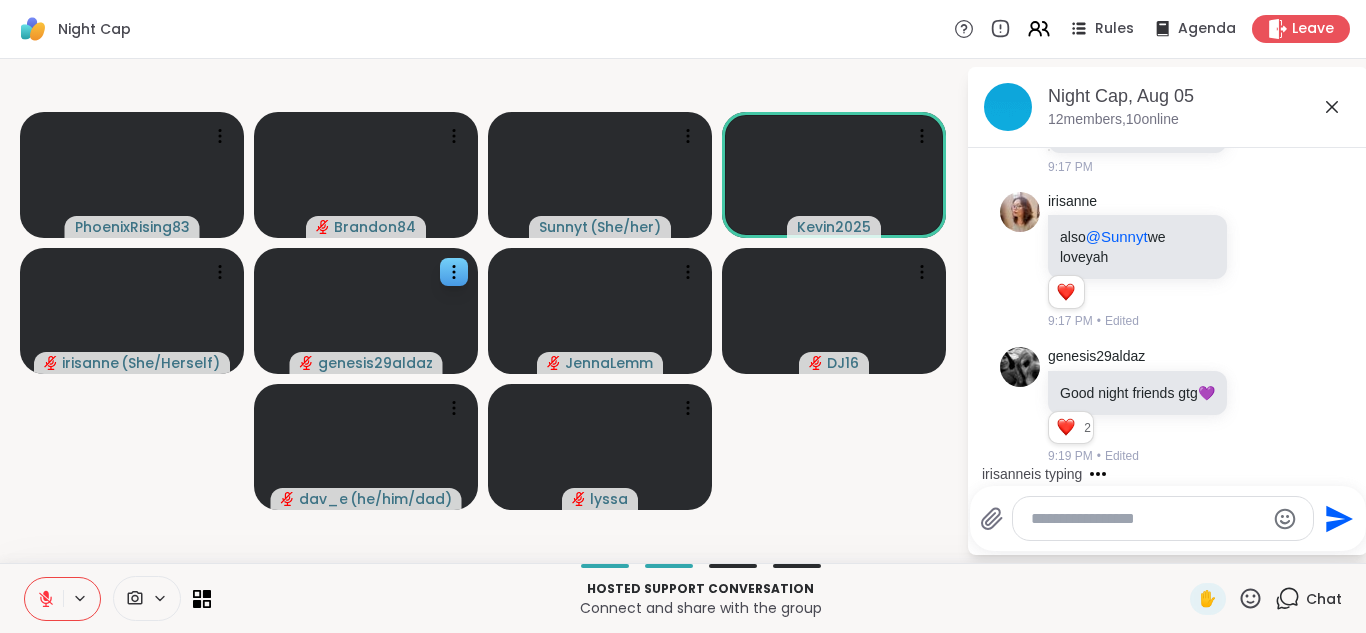 click 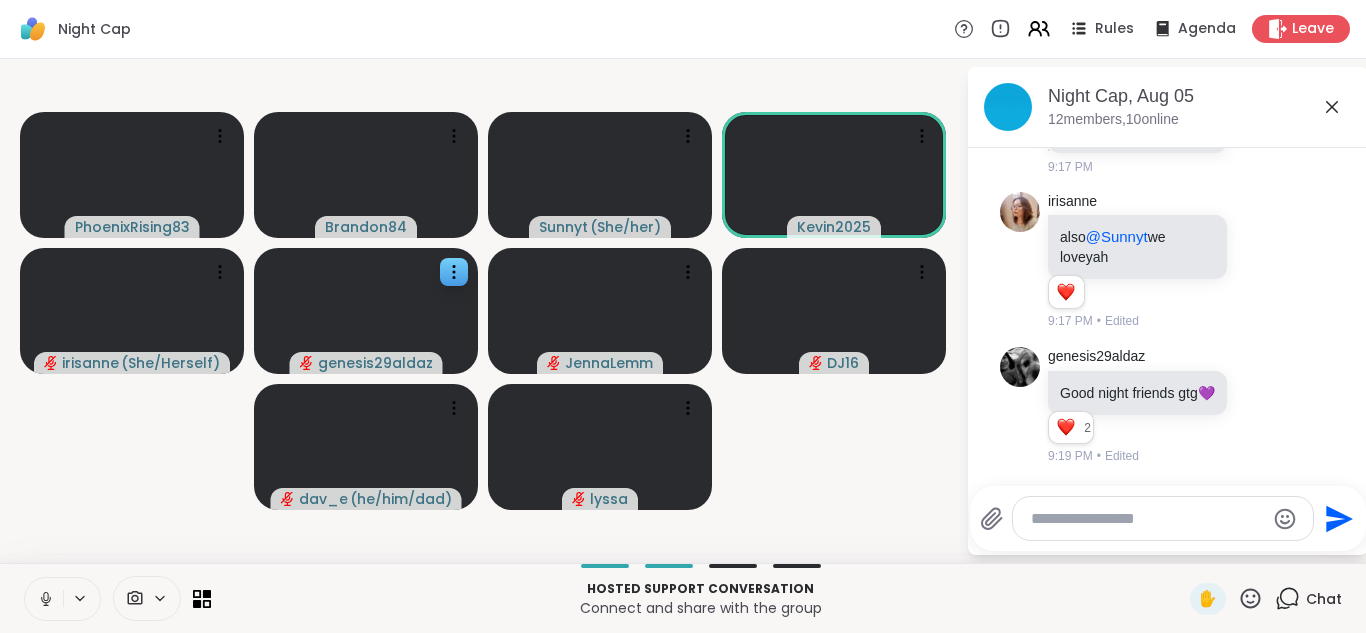 click at bounding box center [44, 599] 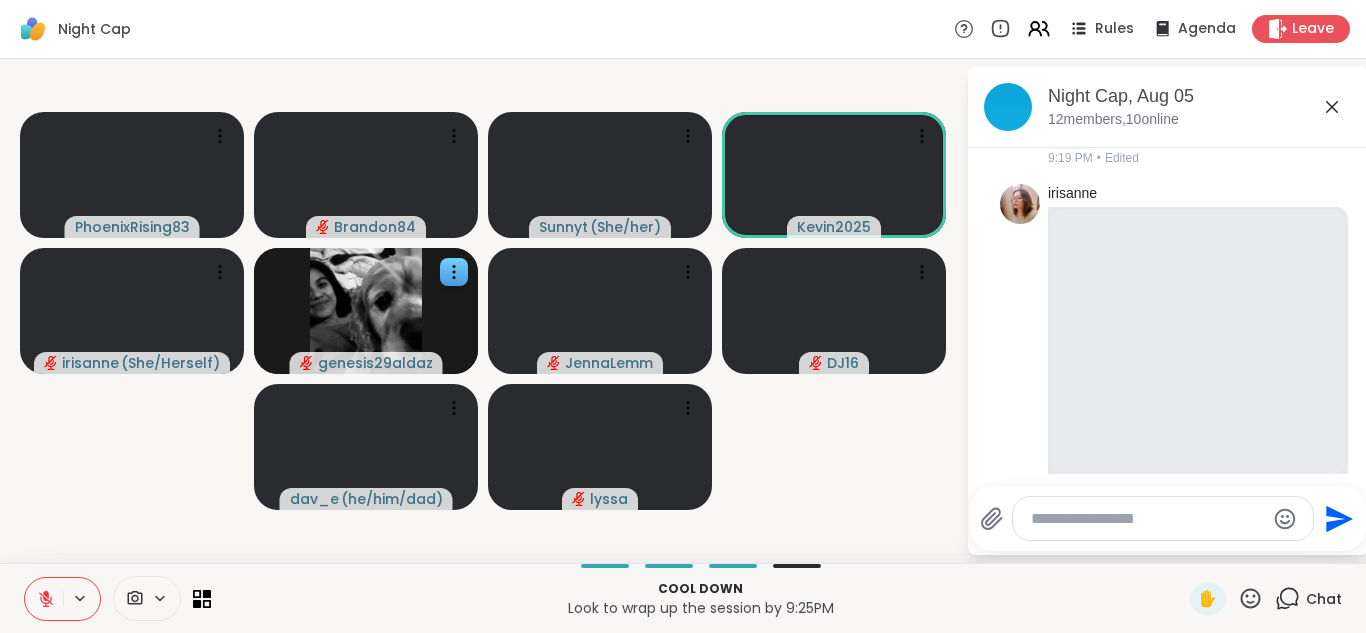 scroll, scrollTop: 7535, scrollLeft: 0, axis: vertical 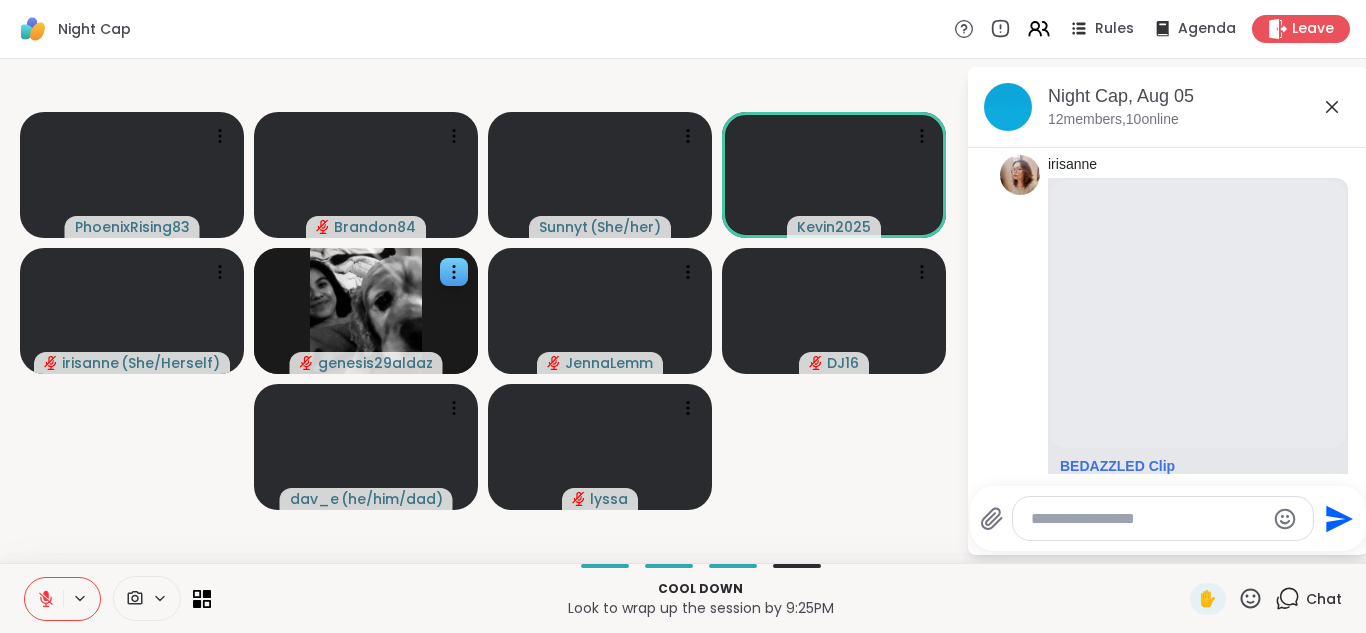 click 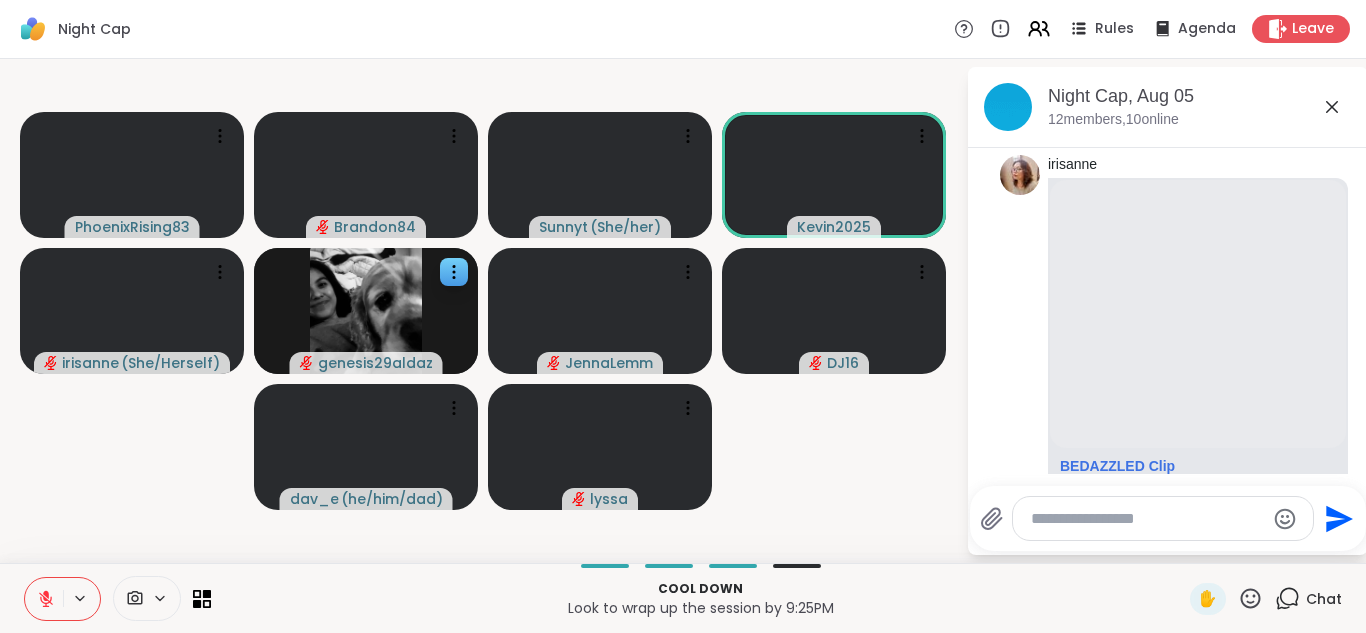click at bounding box center (1262, 46) 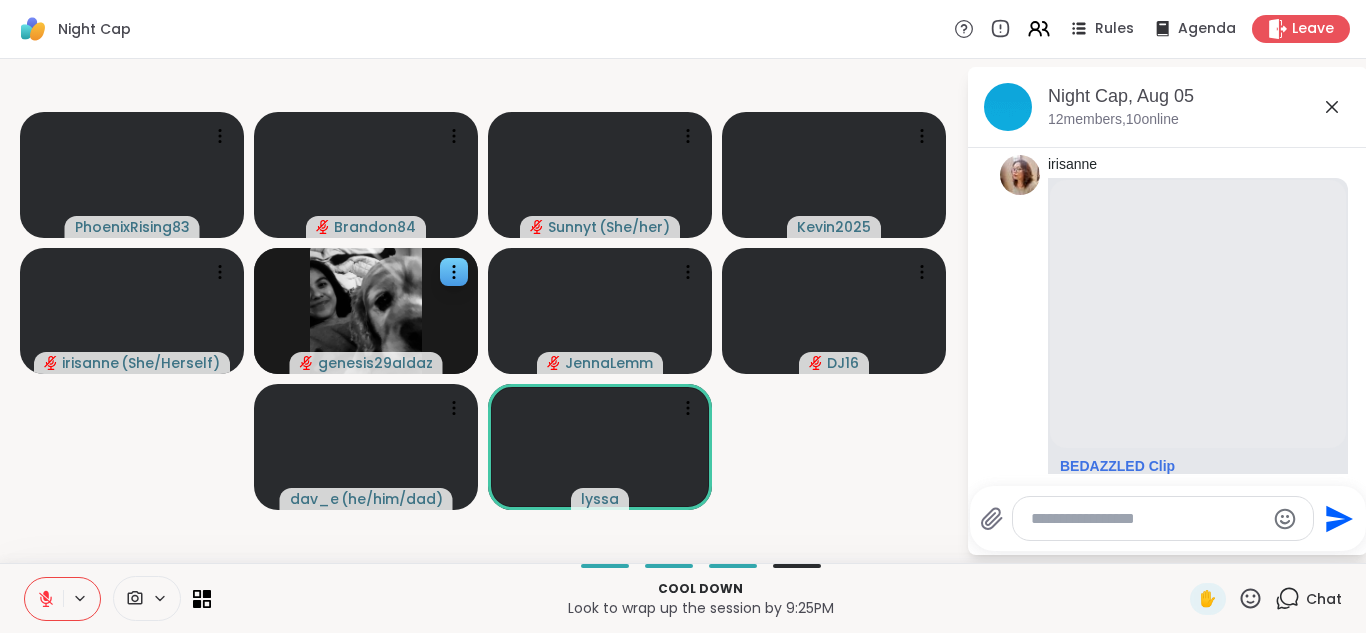 click at bounding box center [44, 599] 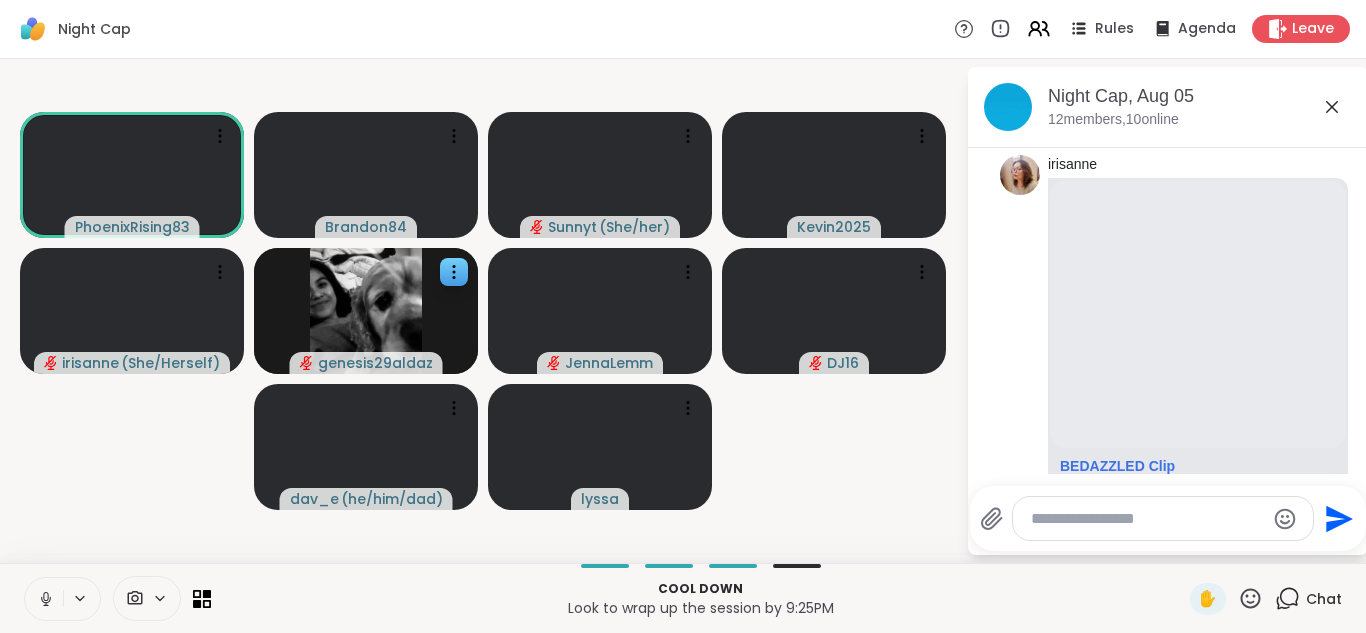 click at bounding box center [44, 599] 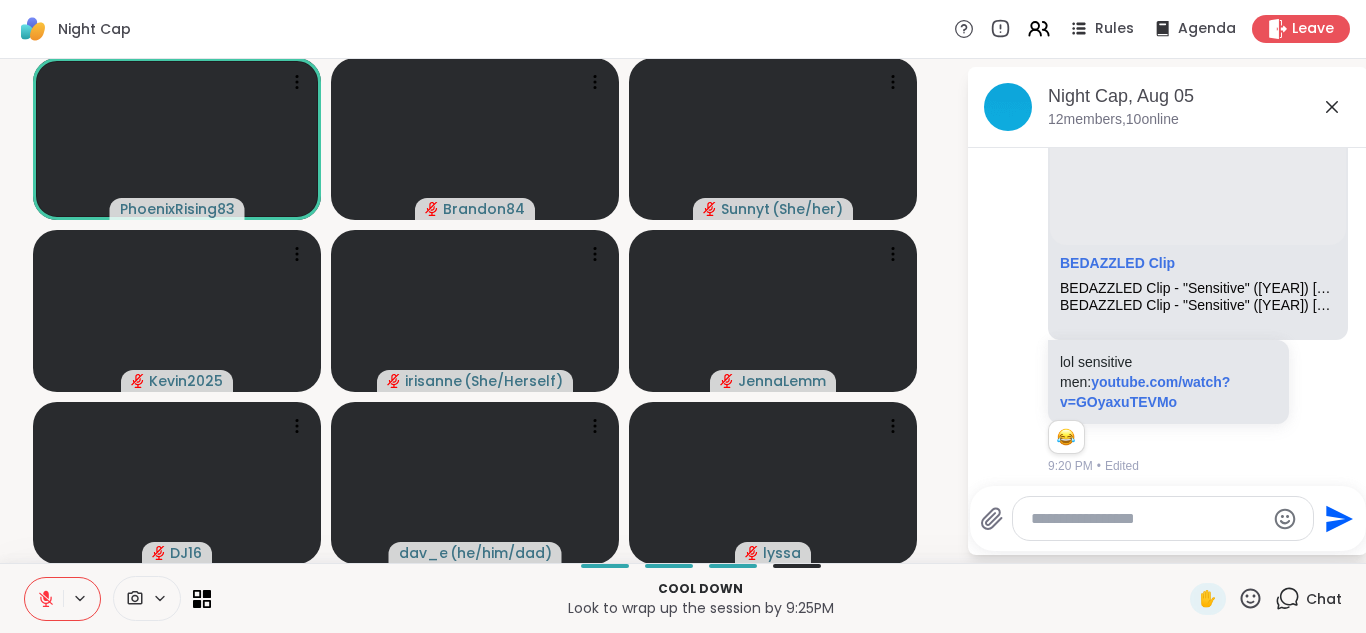 scroll, scrollTop: 7767, scrollLeft: 0, axis: vertical 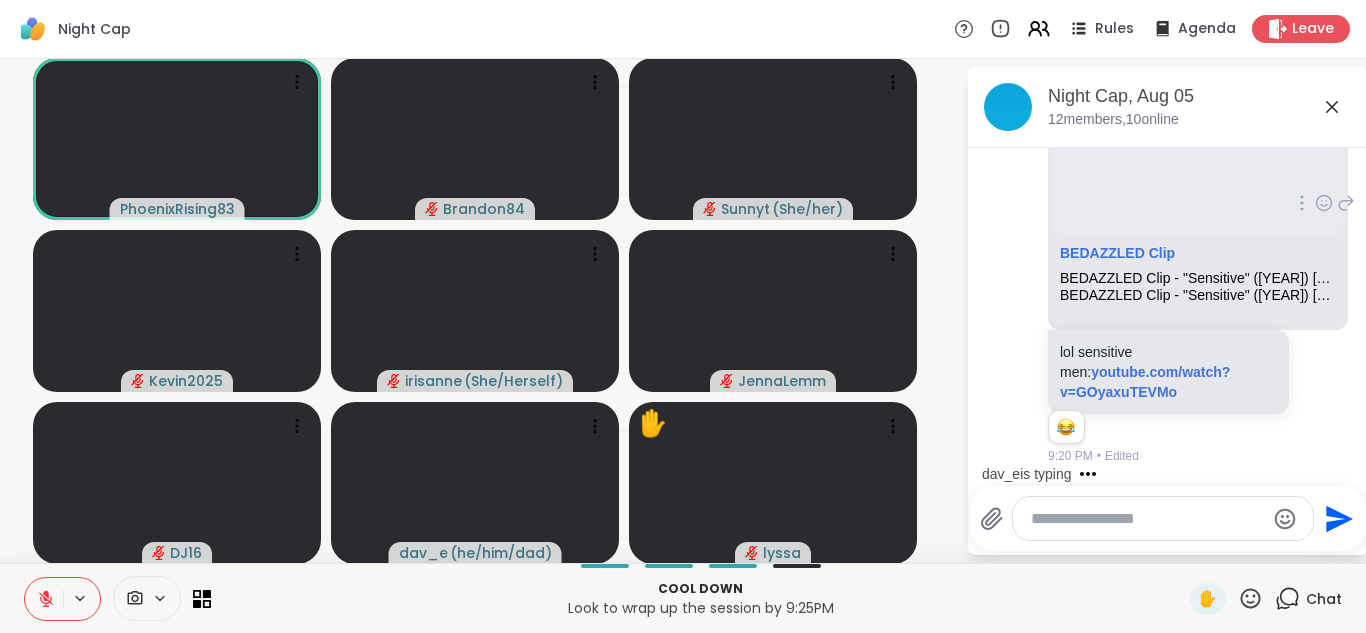 click 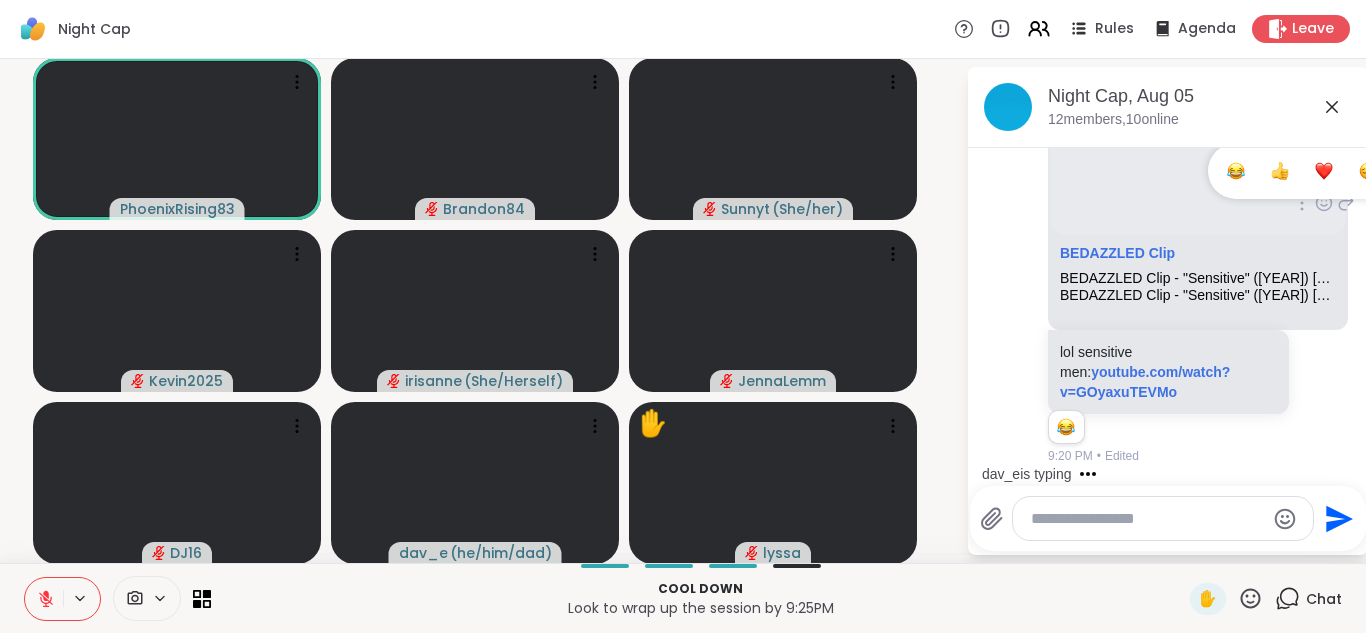 click at bounding box center (1236, 171) 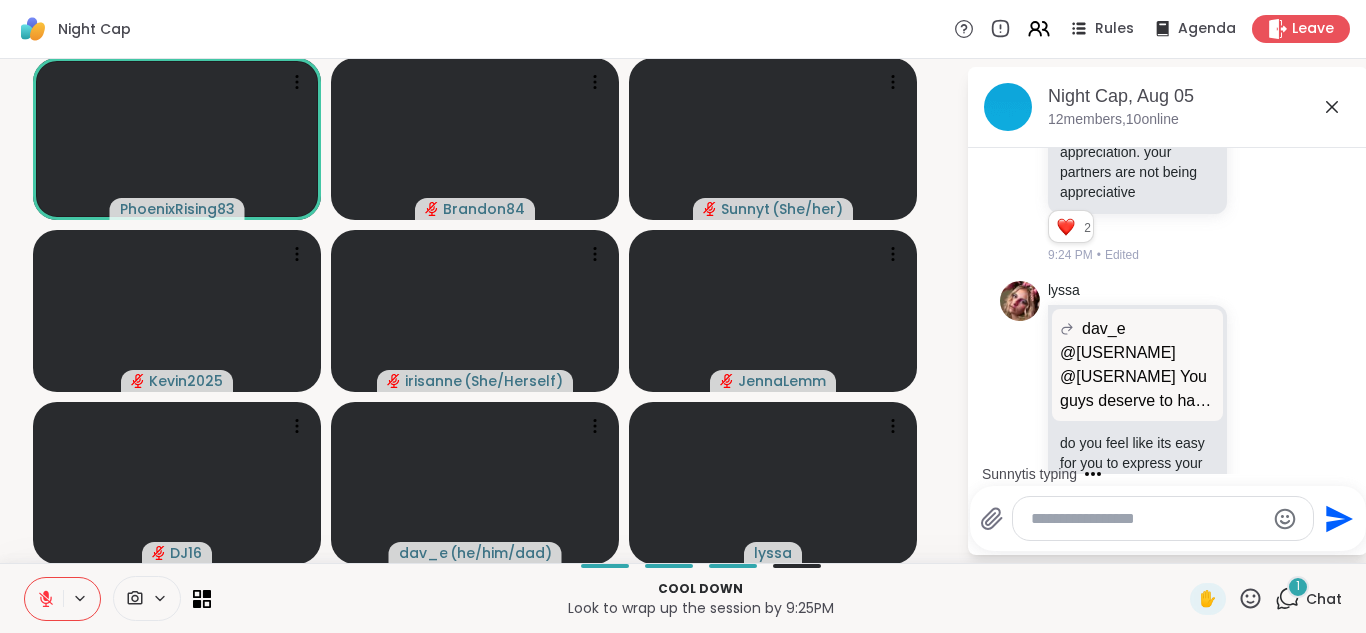 scroll, scrollTop: 8801, scrollLeft: 0, axis: vertical 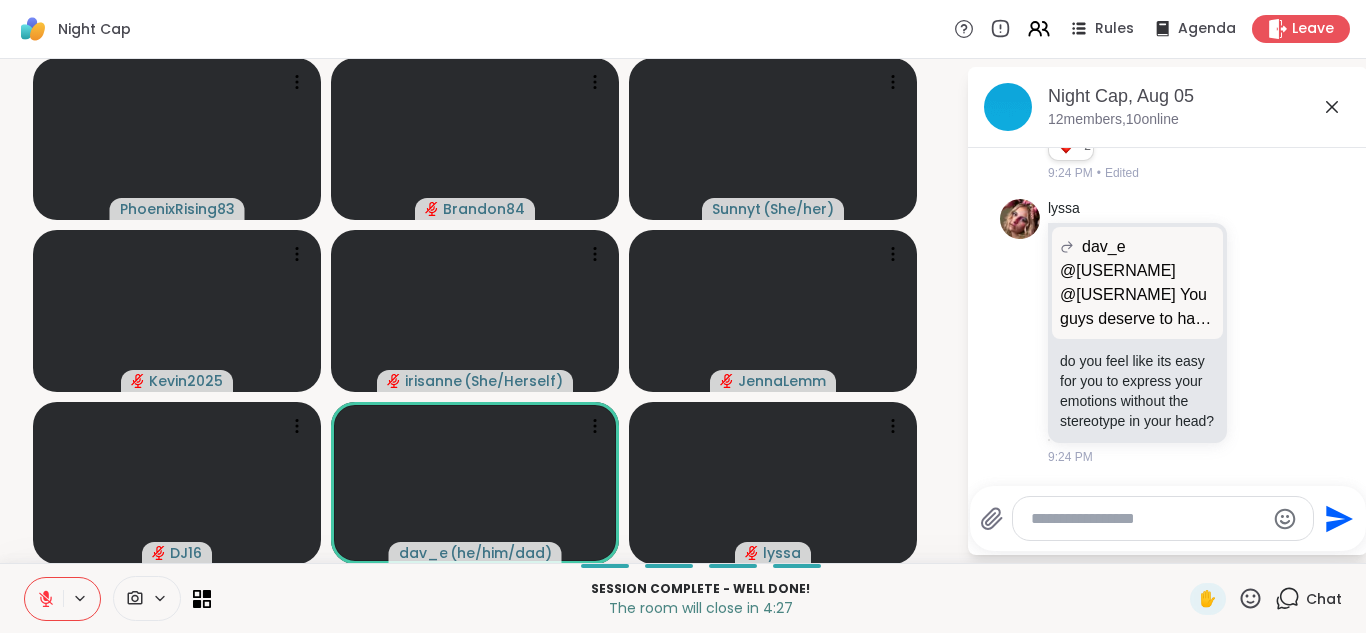 click 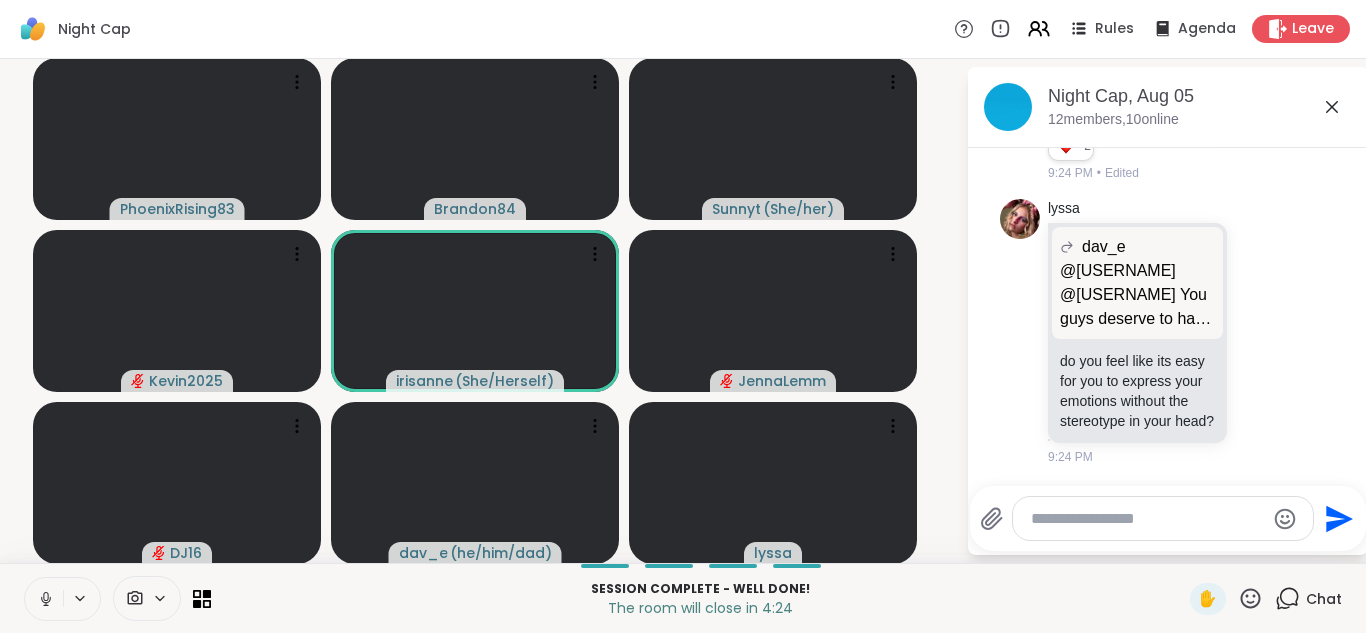 click at bounding box center (44, 599) 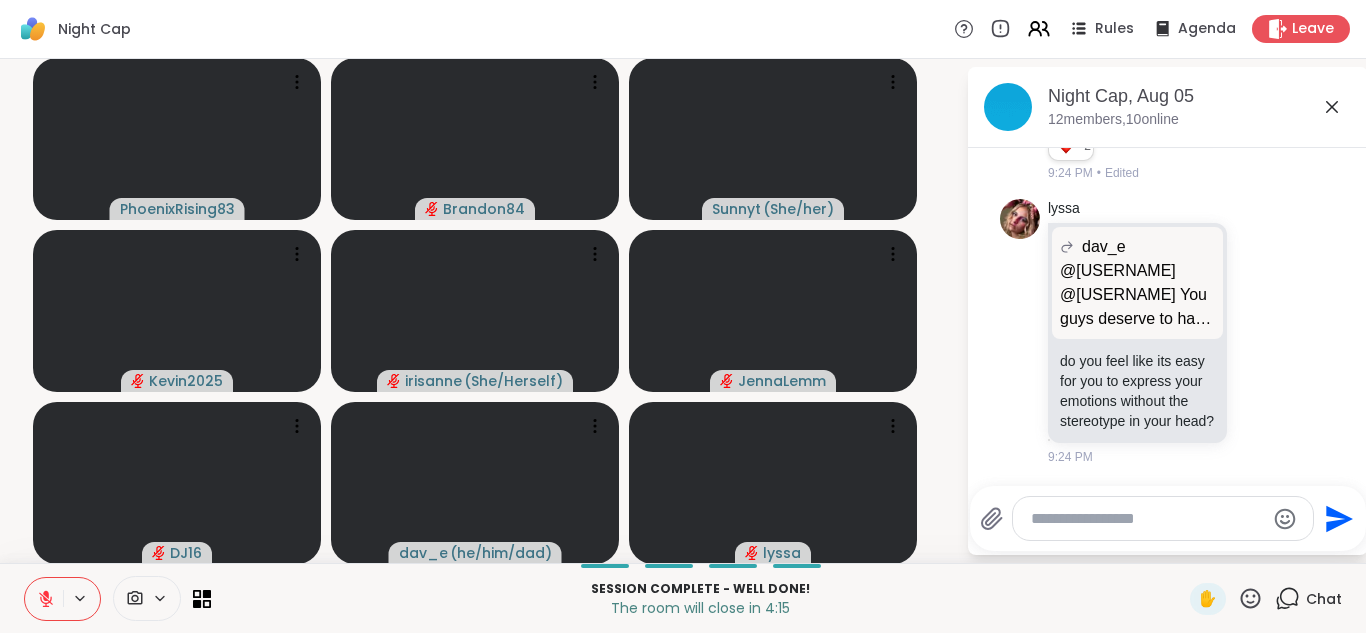 click at bounding box center [44, 599] 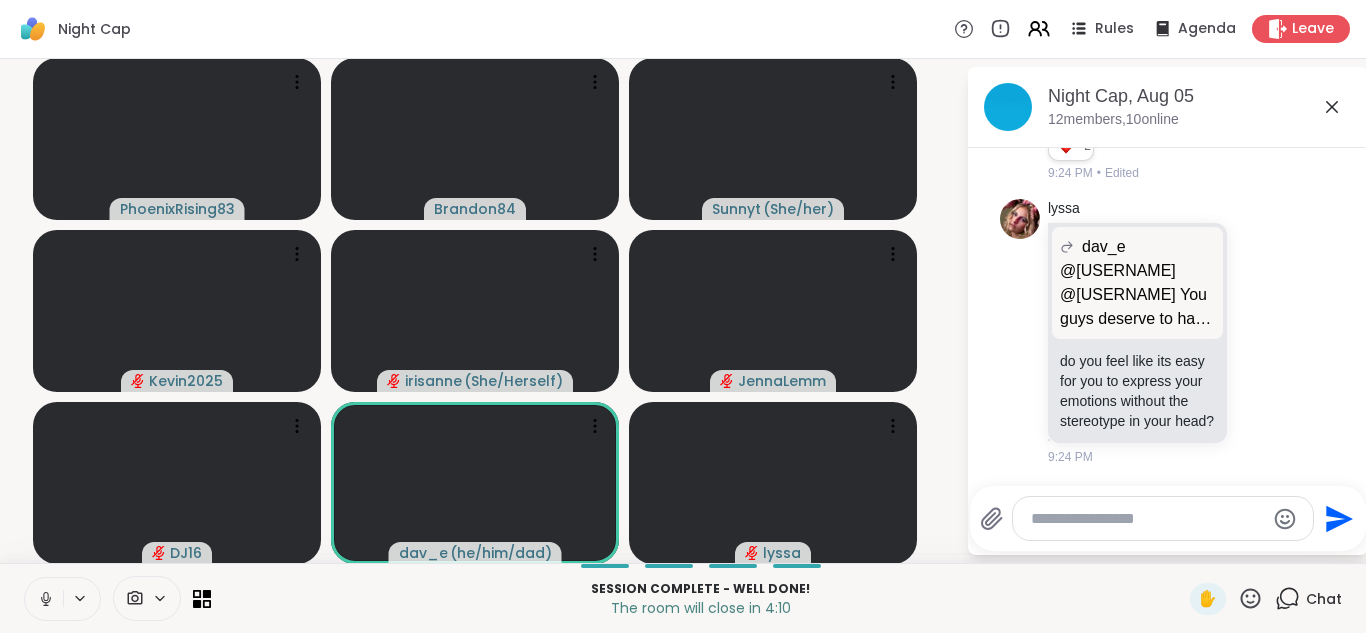click at bounding box center [44, 599] 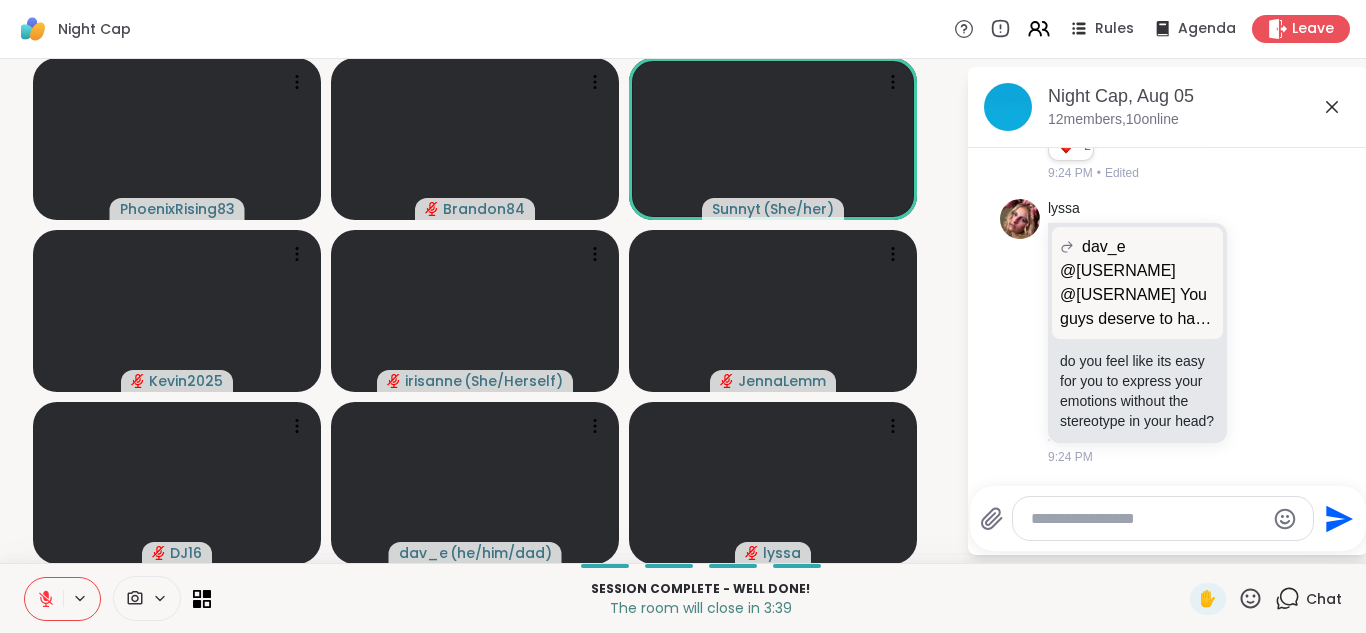 click at bounding box center [44, 599] 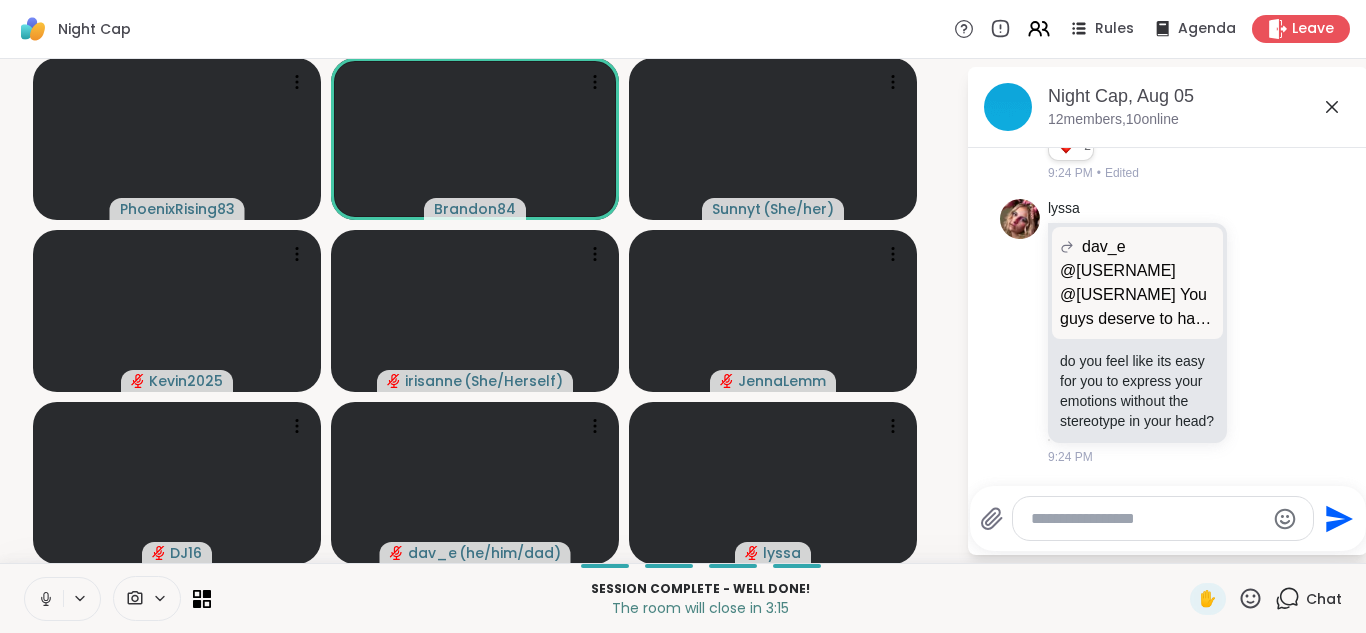 click at bounding box center (44, 599) 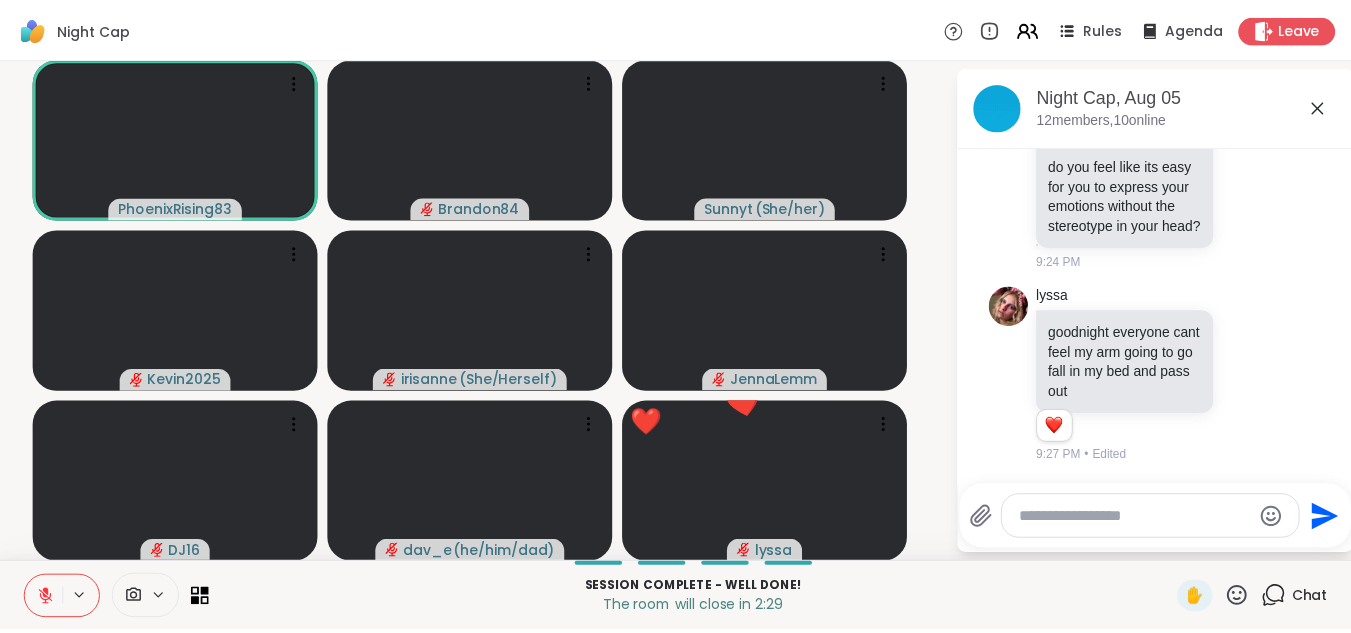 scroll, scrollTop: 8996, scrollLeft: 0, axis: vertical 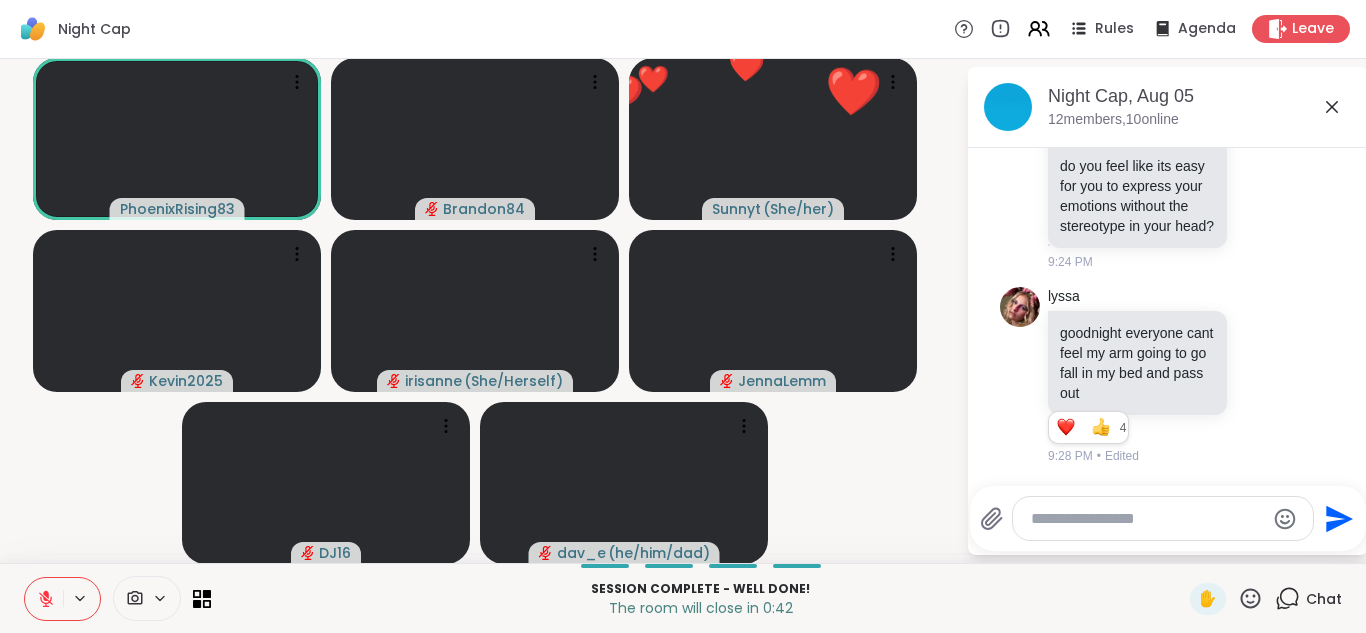 click at bounding box center [44, 599] 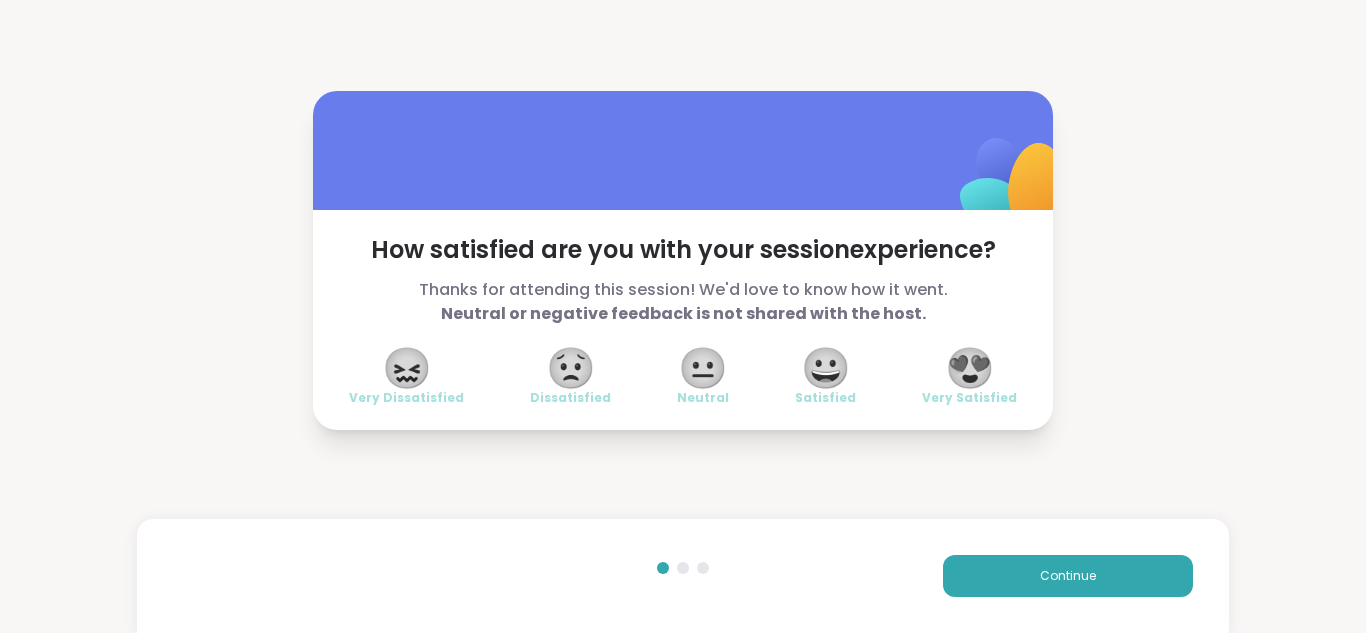 click on "😍" at bounding box center (970, 368) 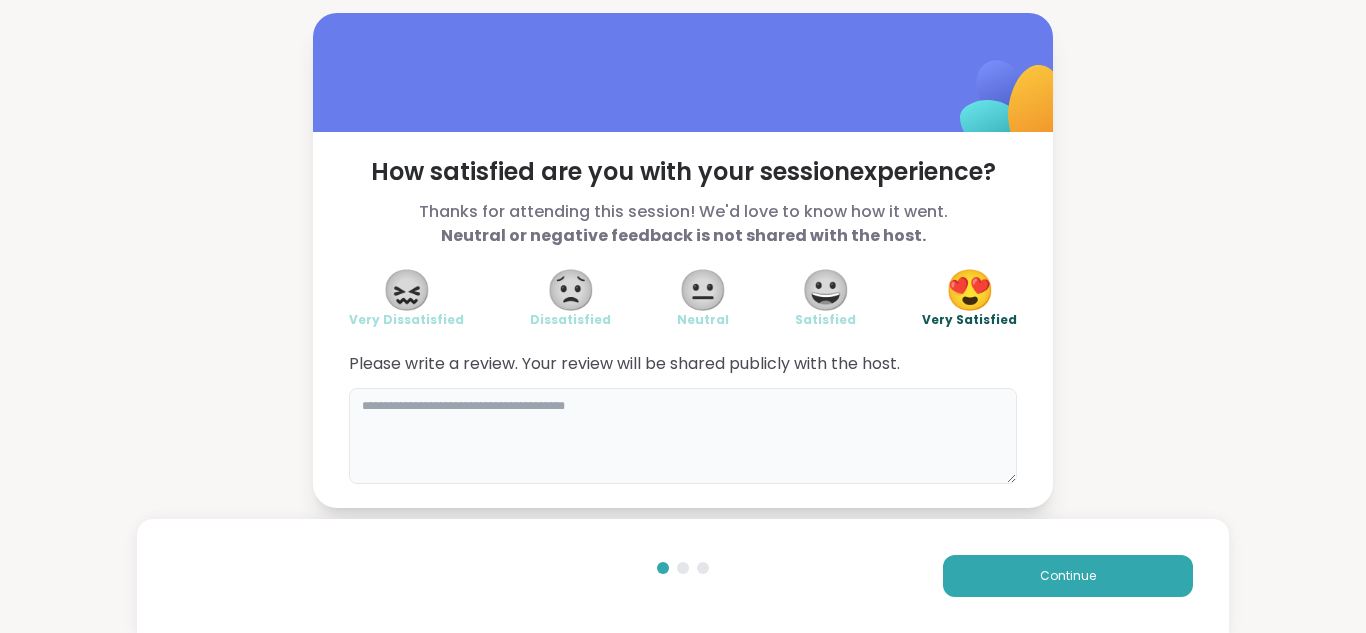 click at bounding box center [683, 436] 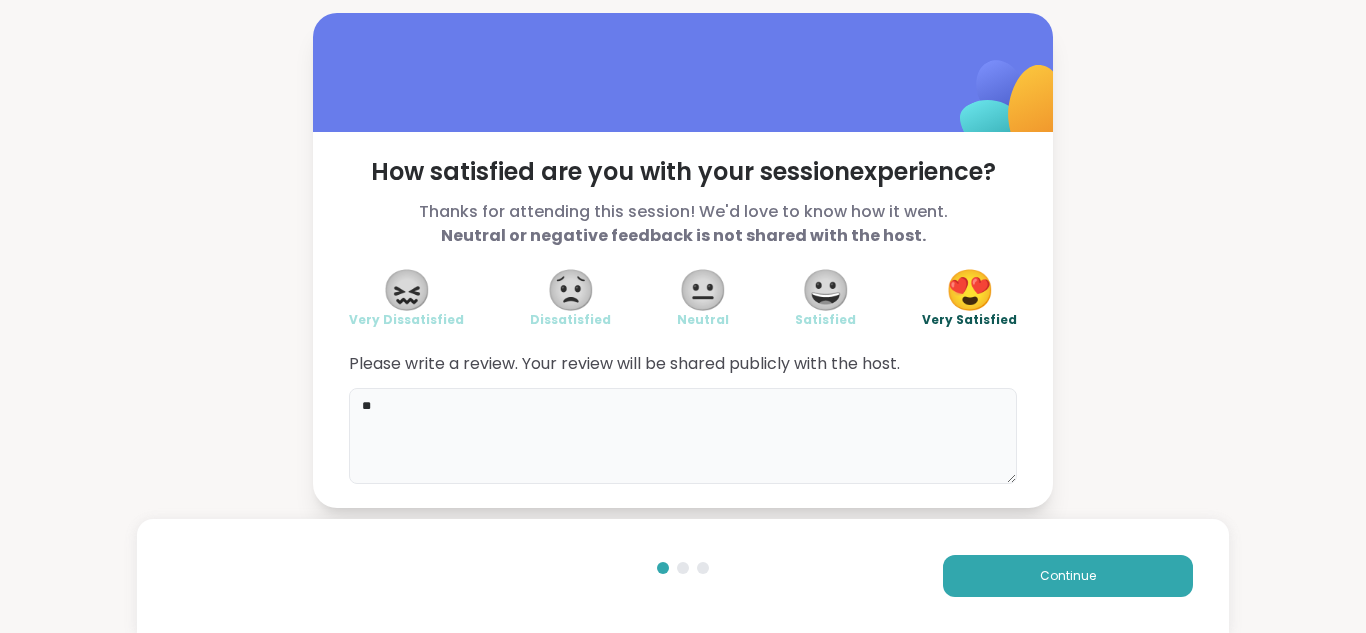 type on "*" 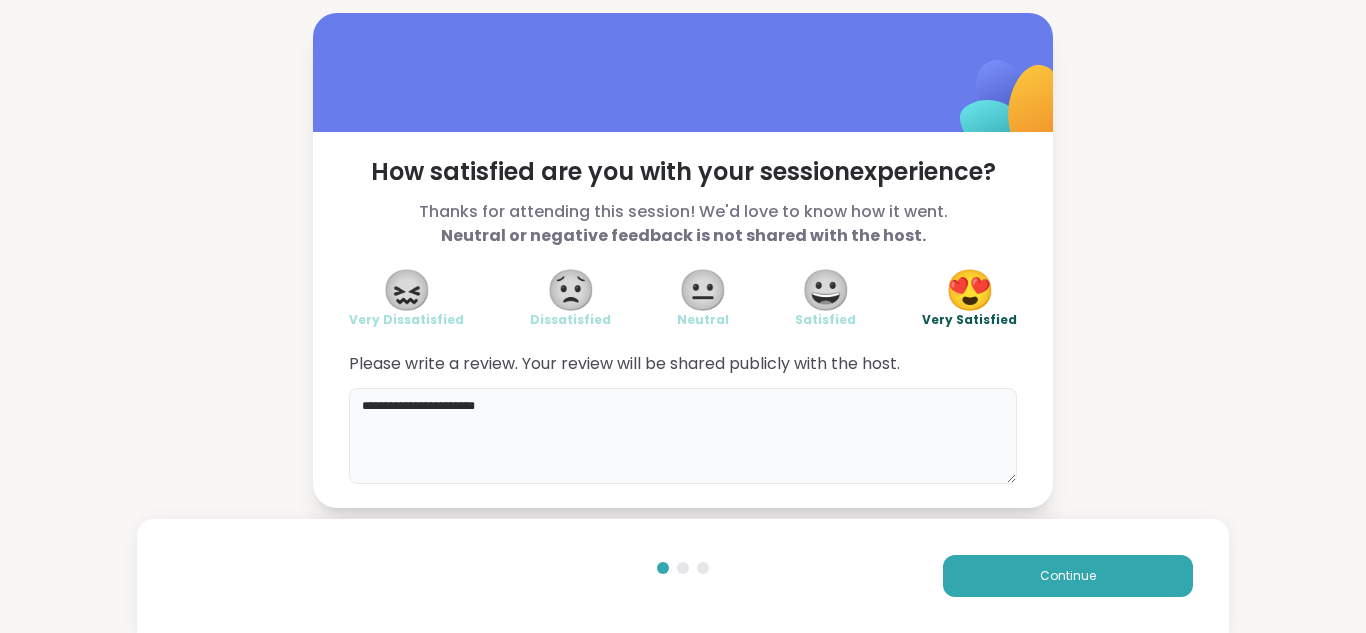 click on "**********" at bounding box center [683, 436] 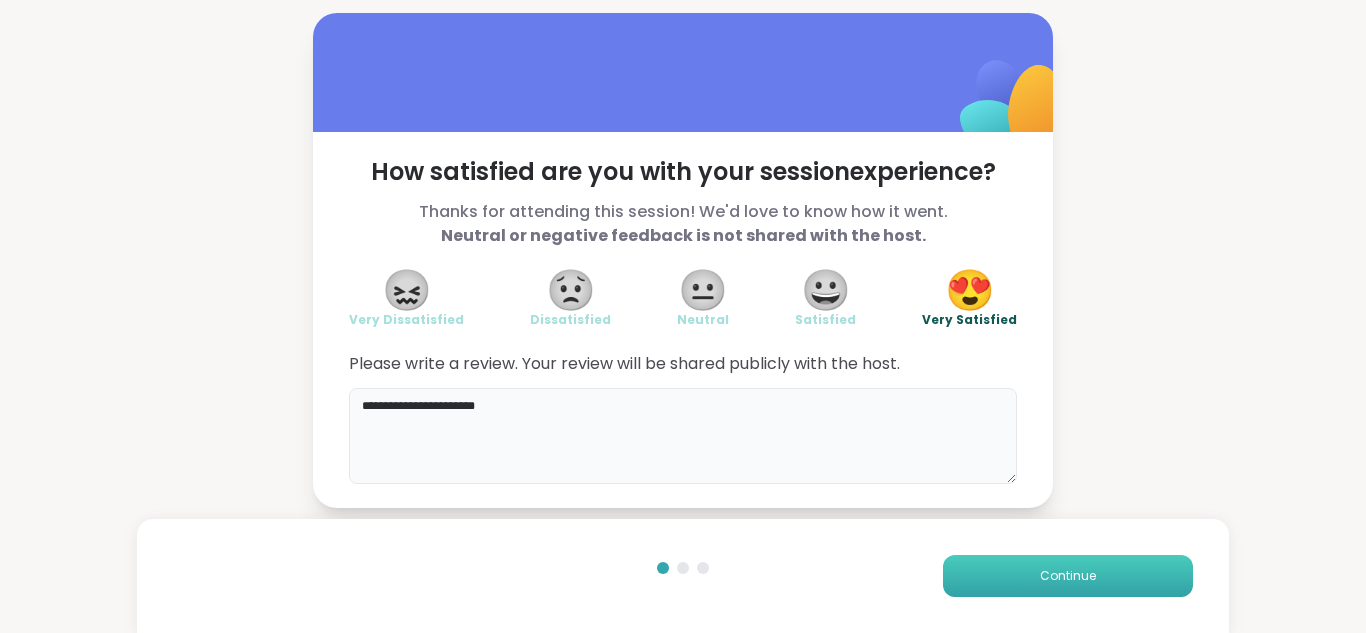 type on "**********" 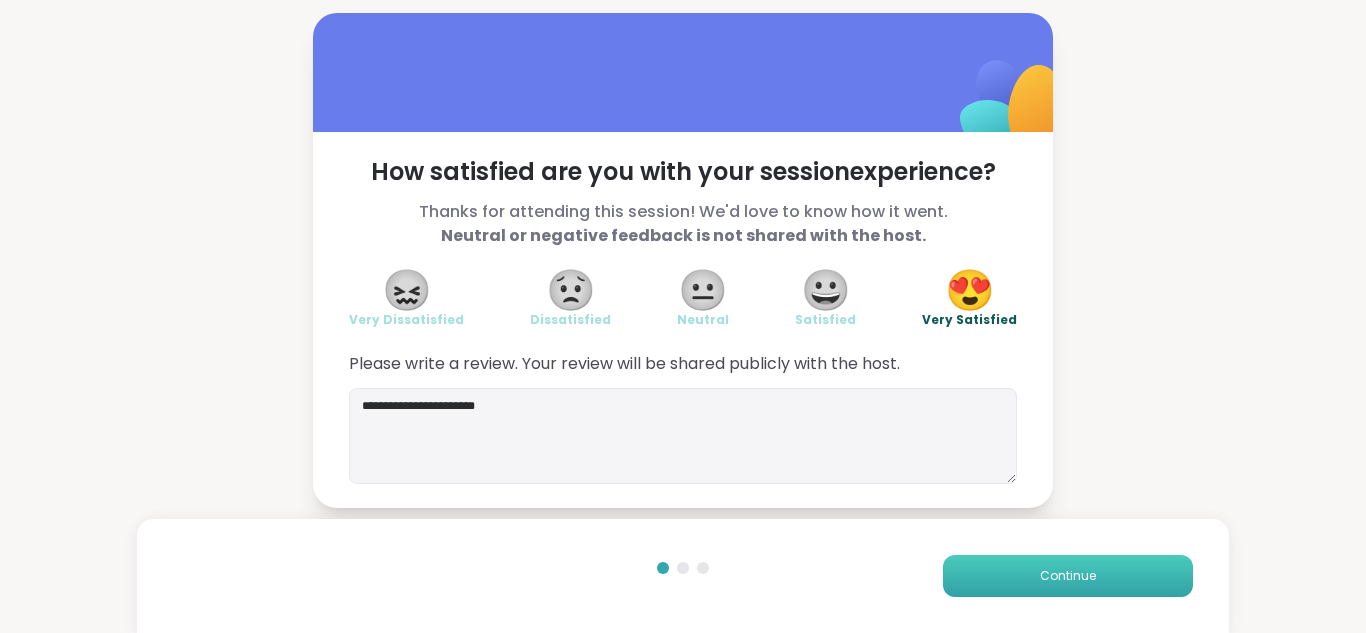 click on "Continue" at bounding box center [1068, 576] 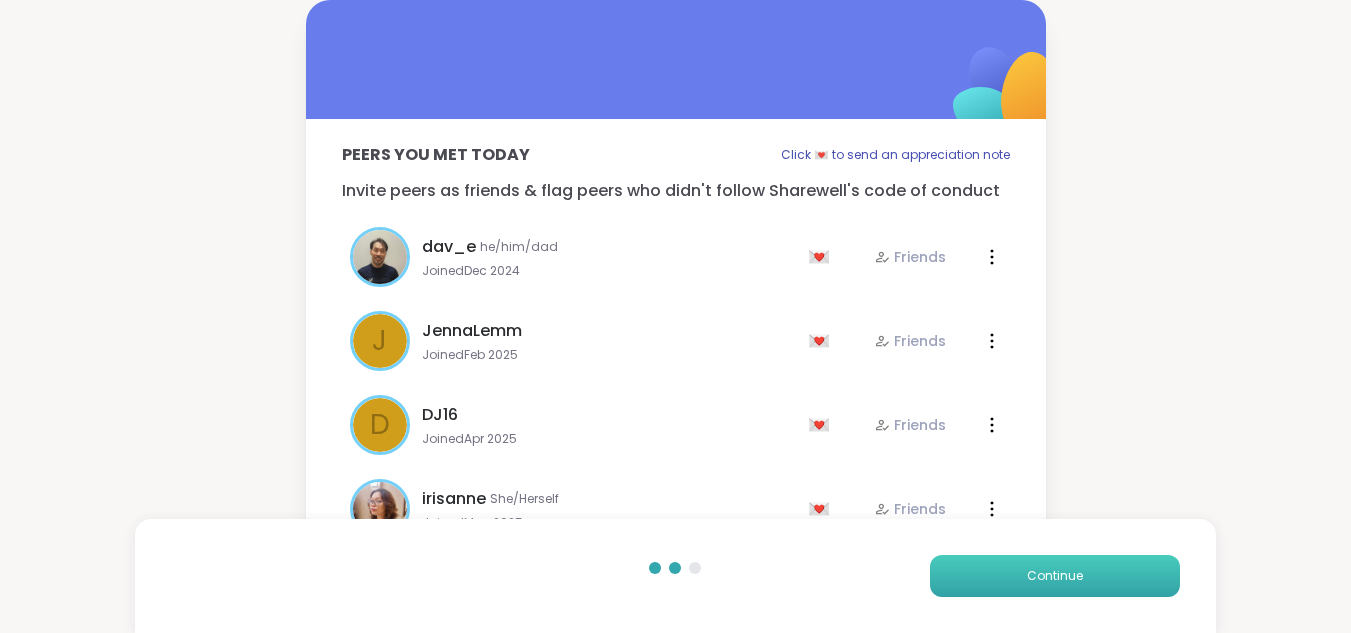click on "Continue" at bounding box center (1055, 576) 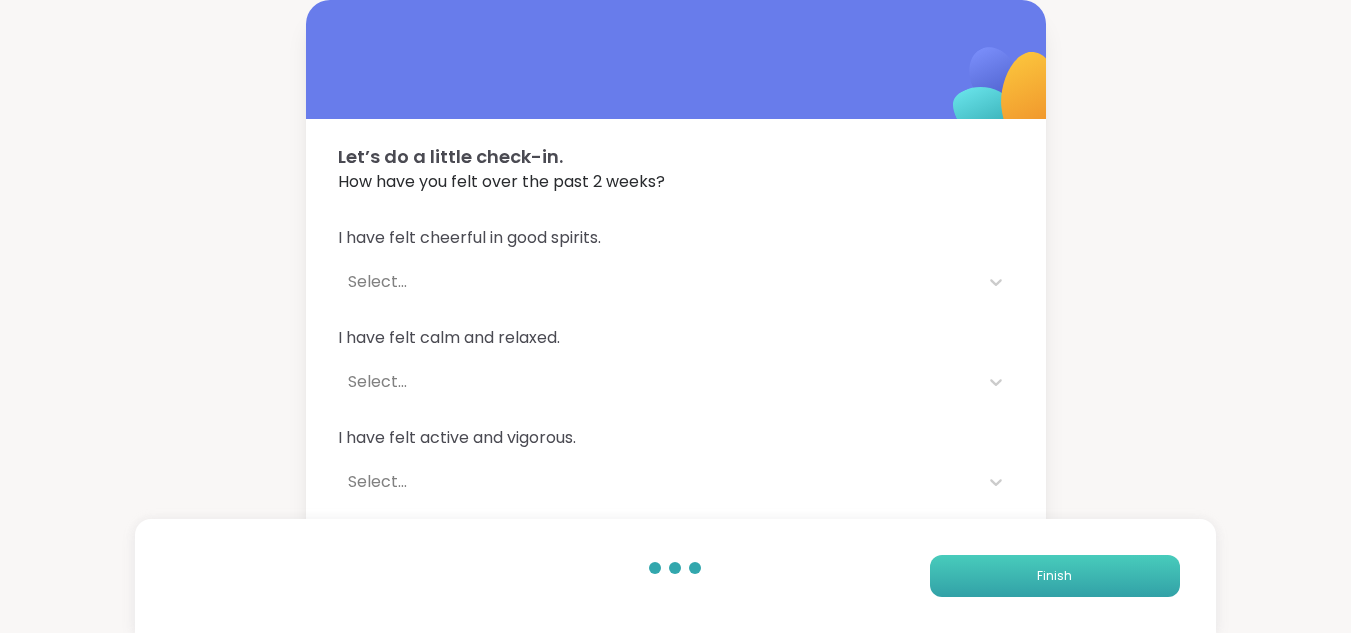 click on "Finish" at bounding box center (1055, 576) 